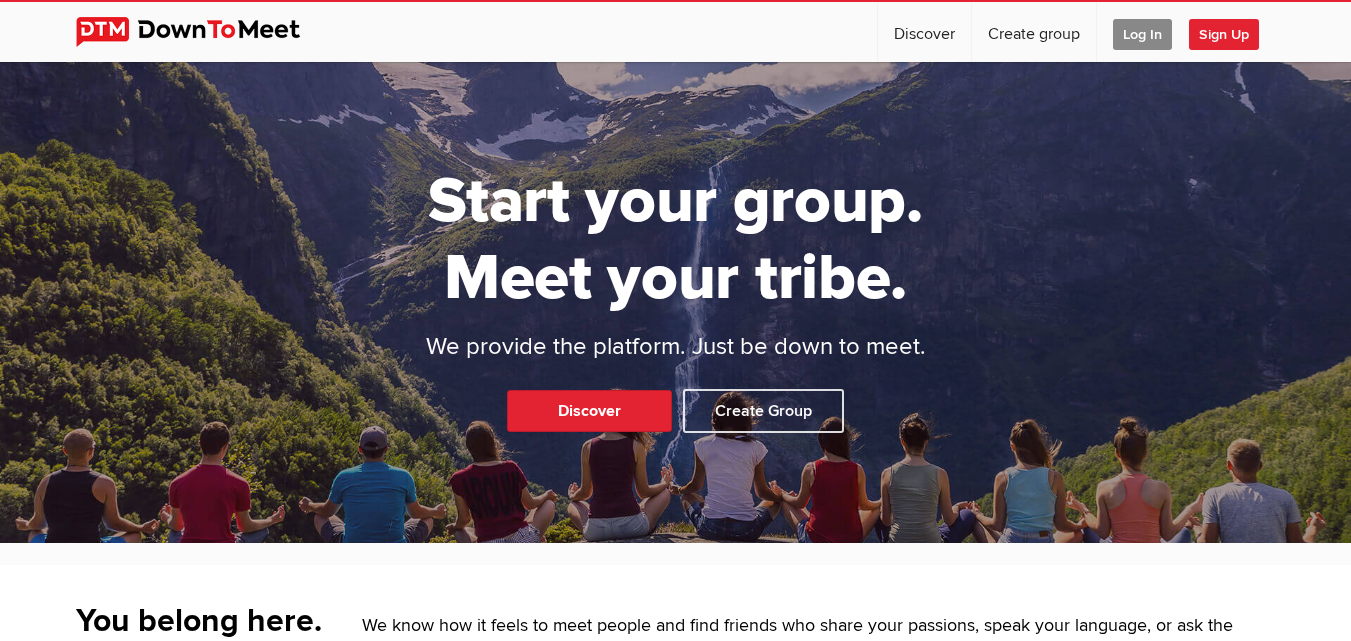 scroll, scrollTop: 0, scrollLeft: 0, axis: both 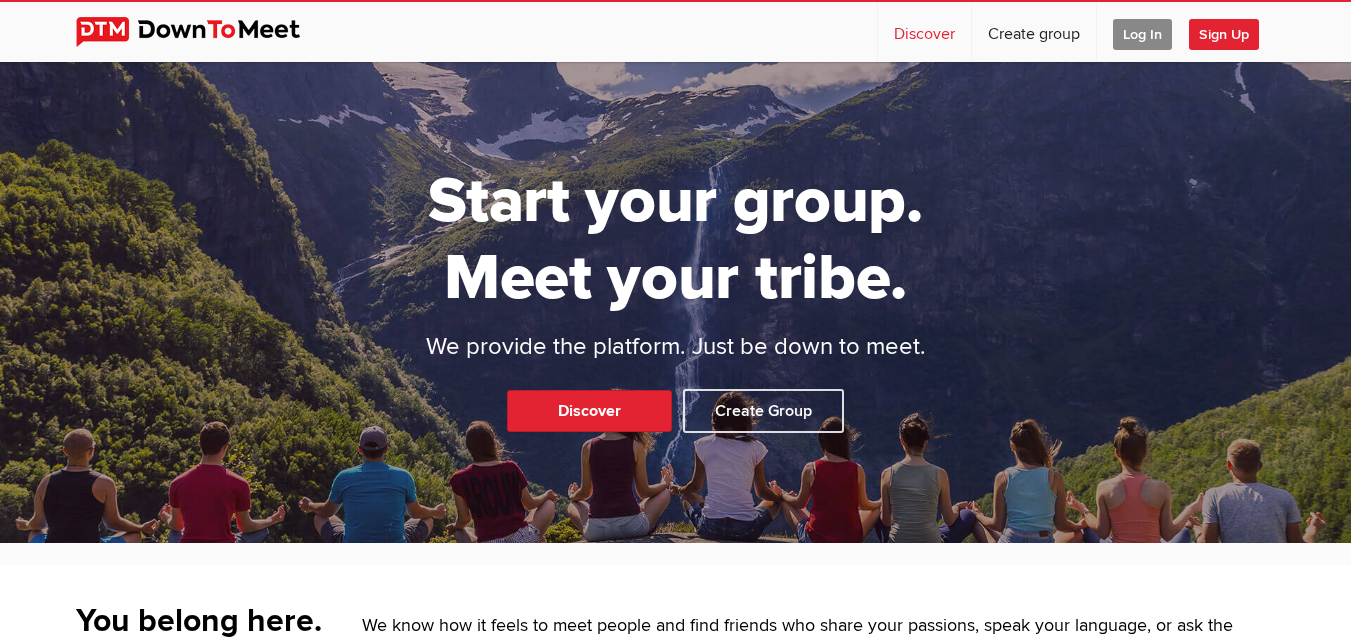 click on "Discover" 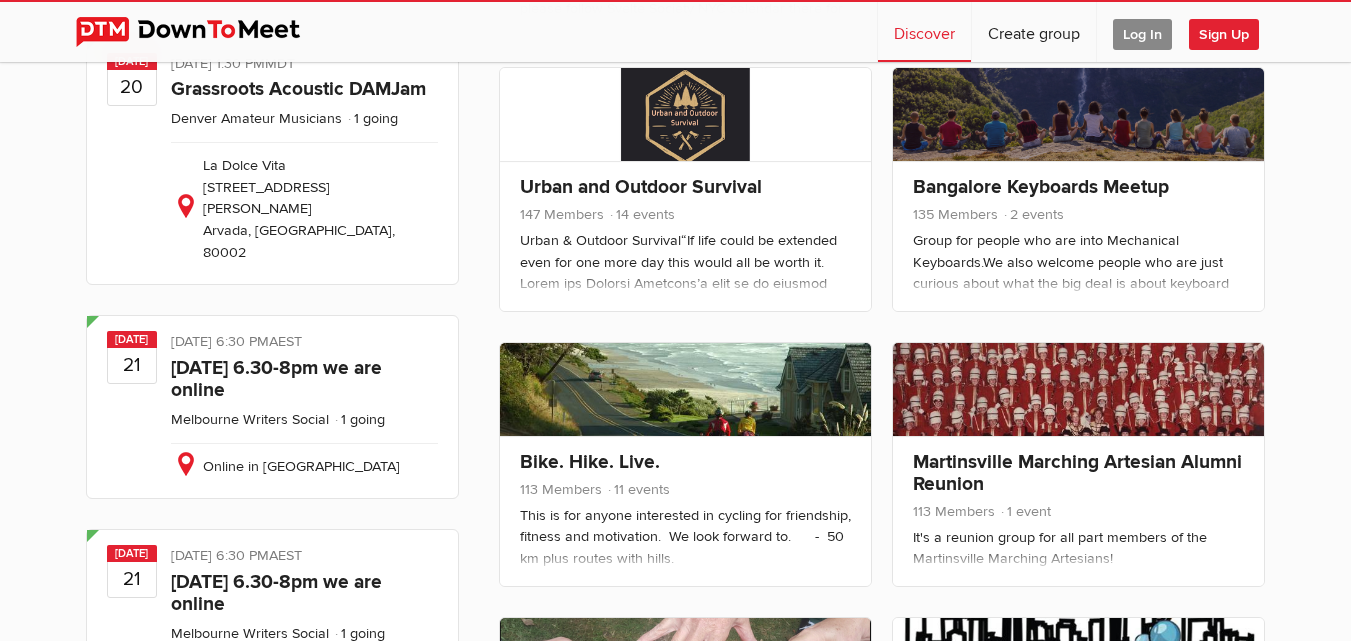 scroll, scrollTop: 582, scrollLeft: 0, axis: vertical 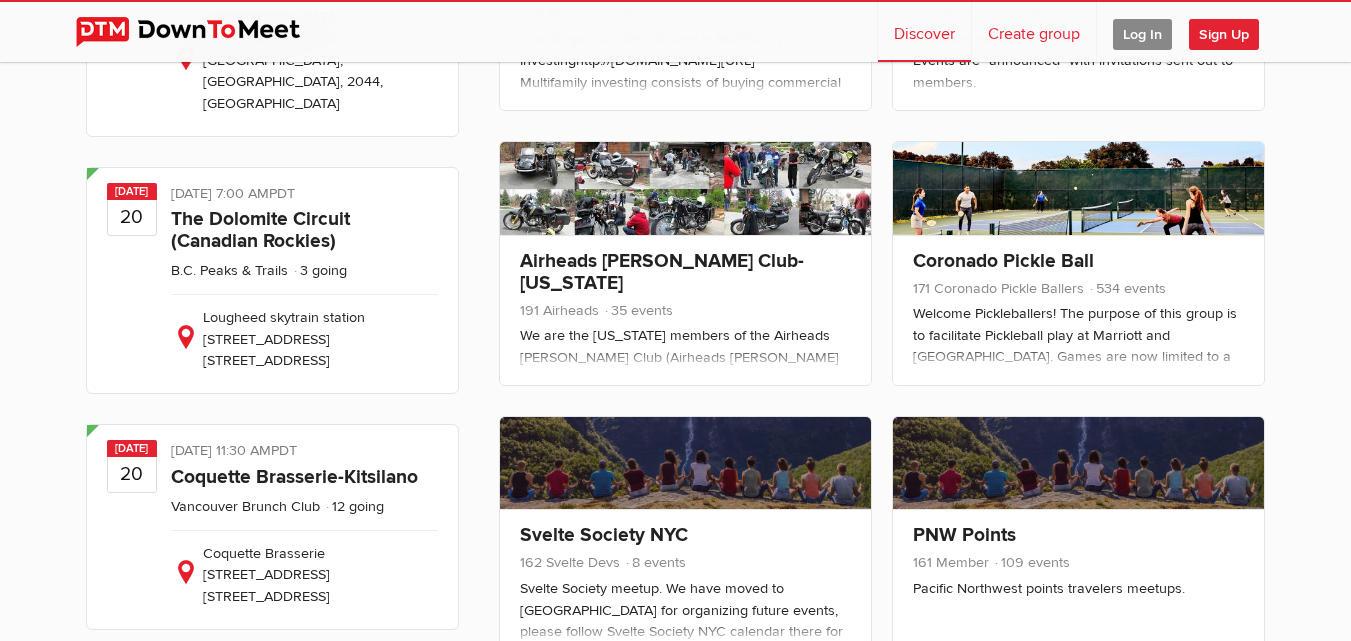click on "Create group" 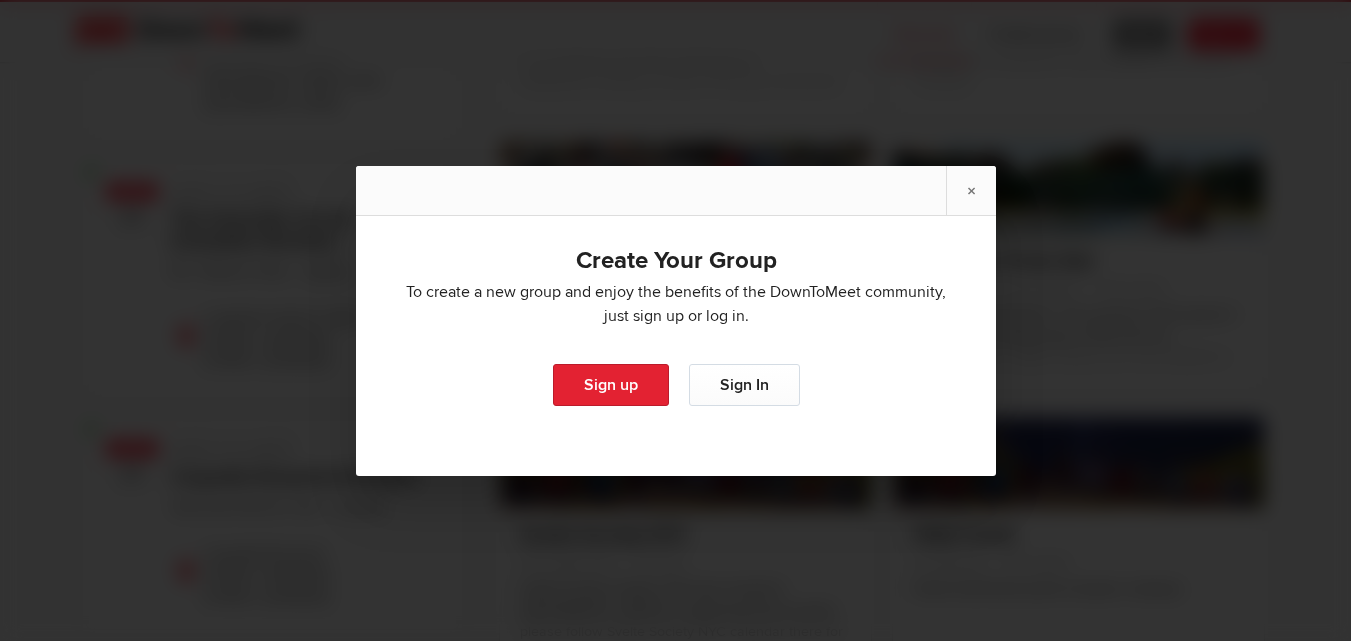 scroll, scrollTop: 602, scrollLeft: 0, axis: vertical 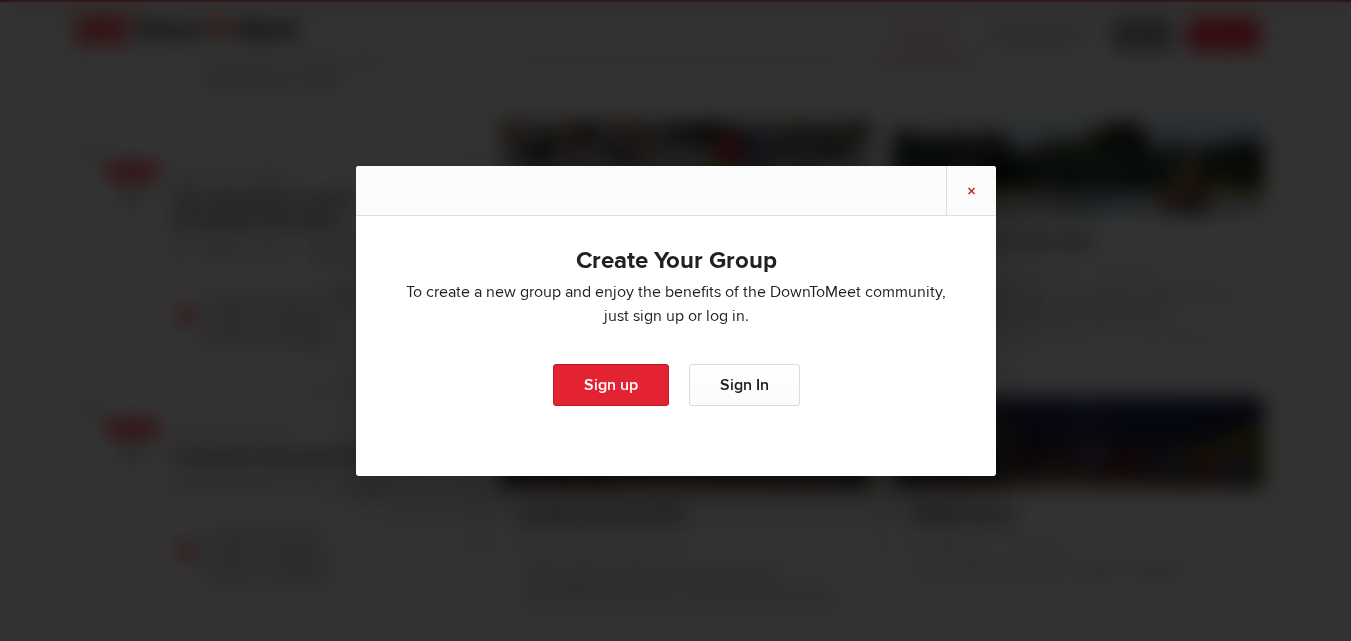 click on "×" 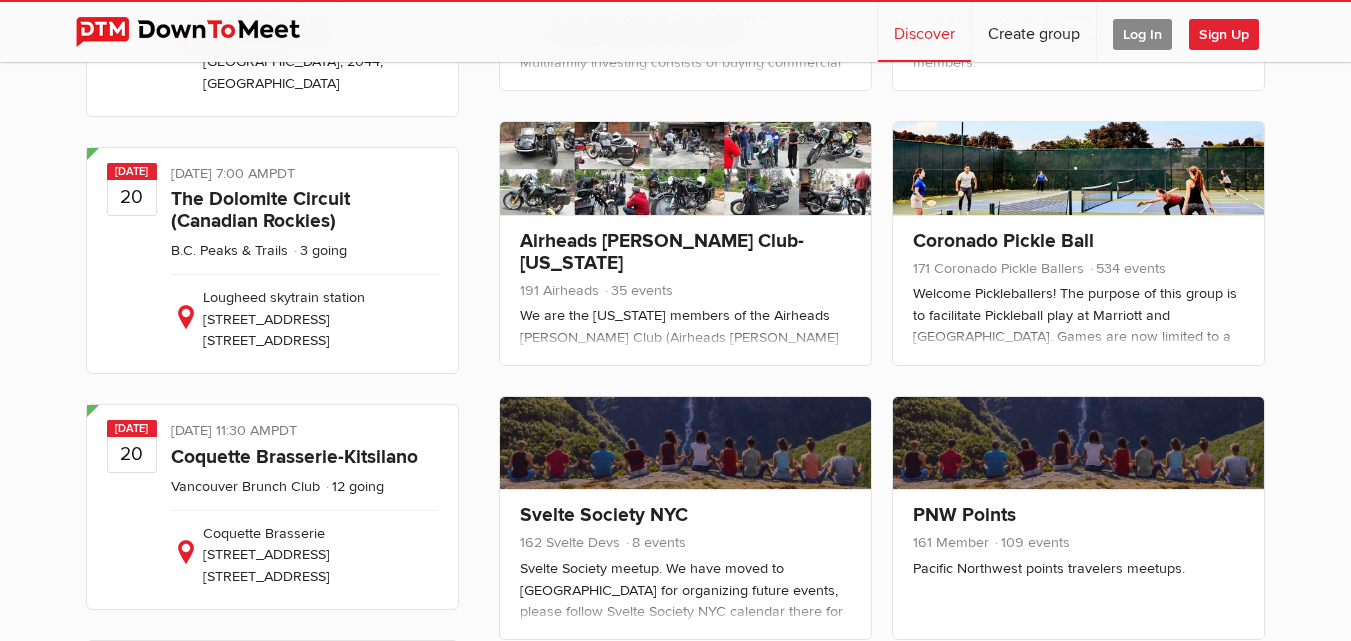 click on "Sign Up" 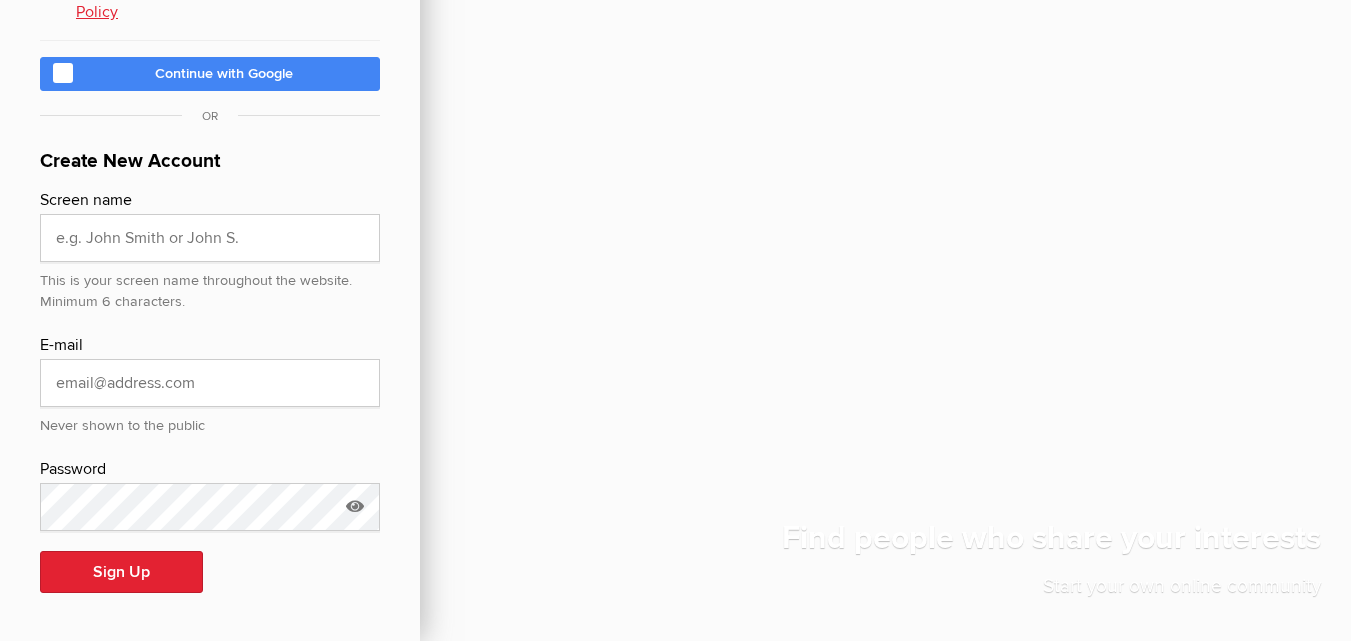scroll, scrollTop: 25, scrollLeft: 0, axis: vertical 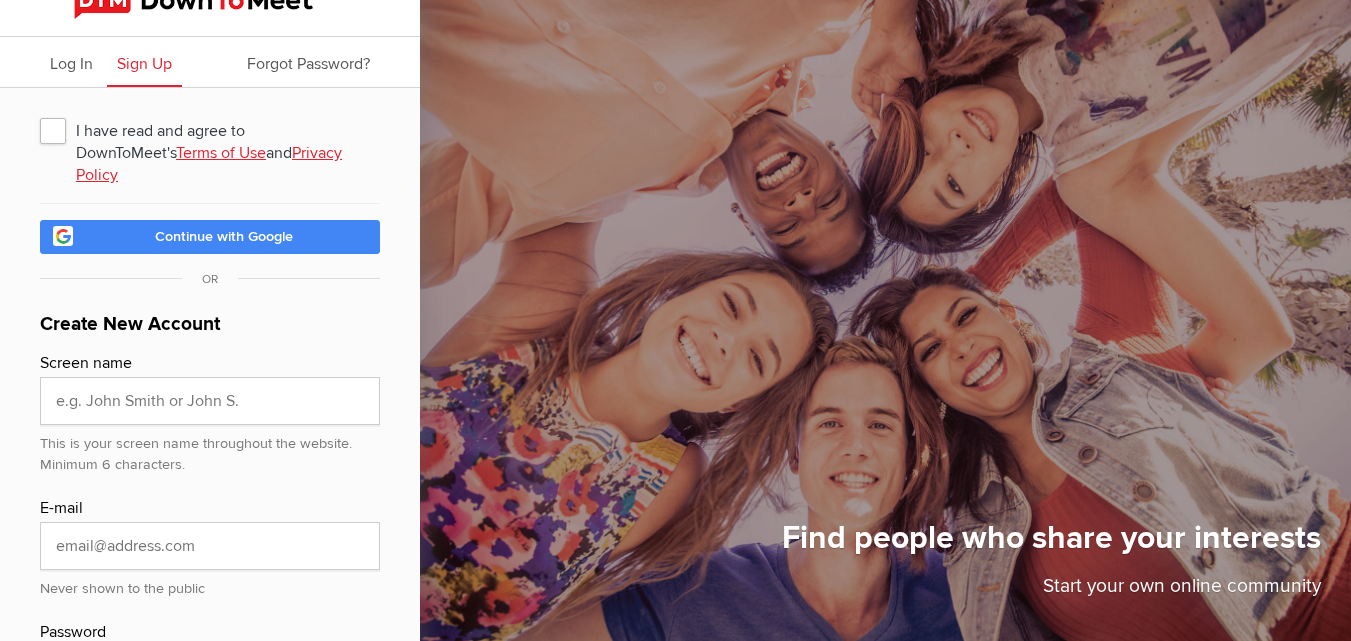 click on "I have read and agree to DownToMeet's  Terms of Use  and  Privacy Policy" 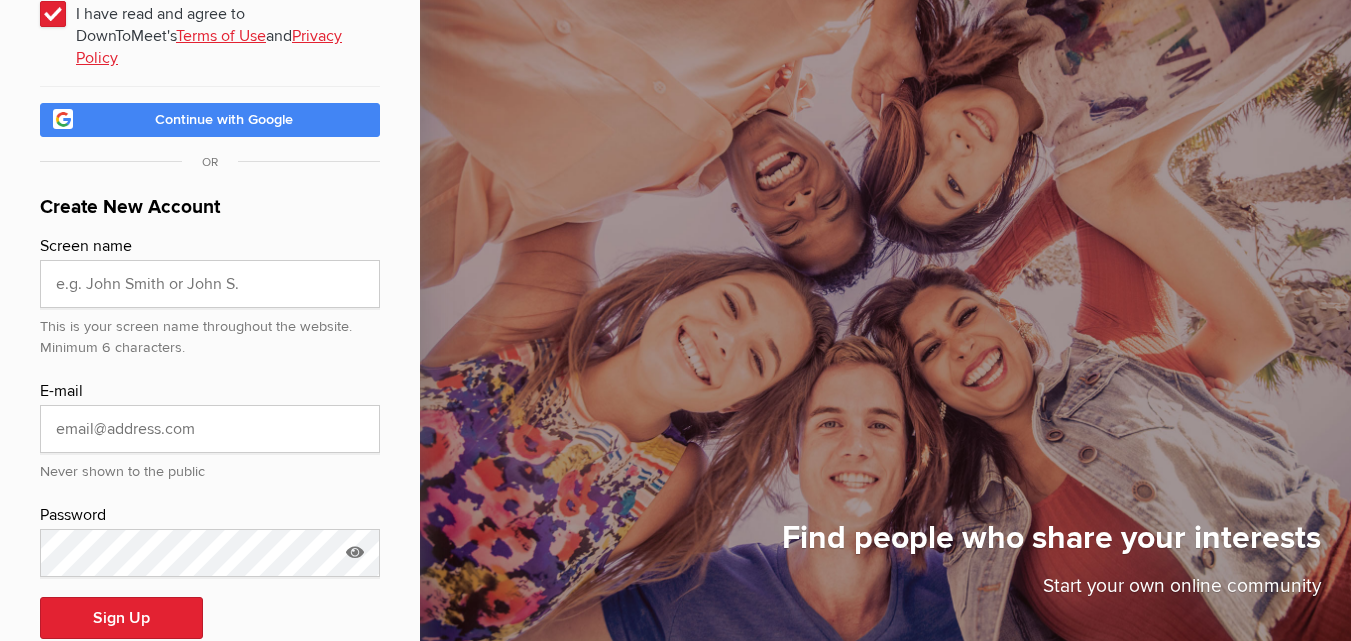 scroll, scrollTop: 166, scrollLeft: 0, axis: vertical 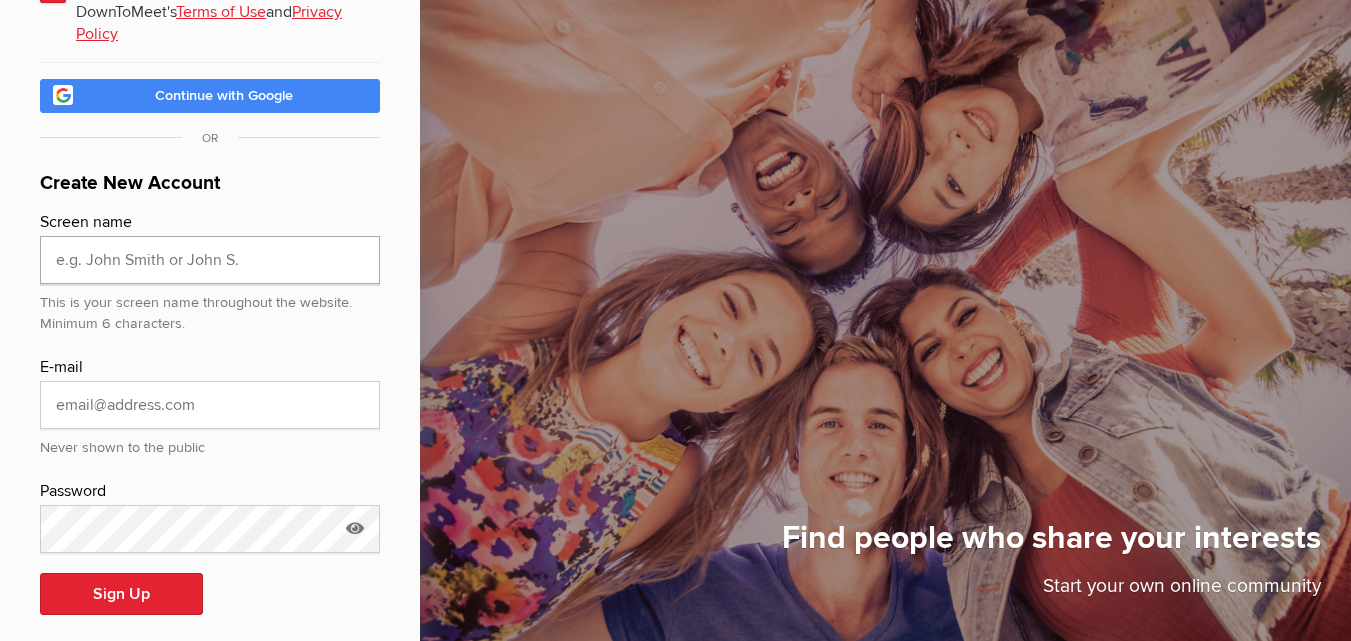 click 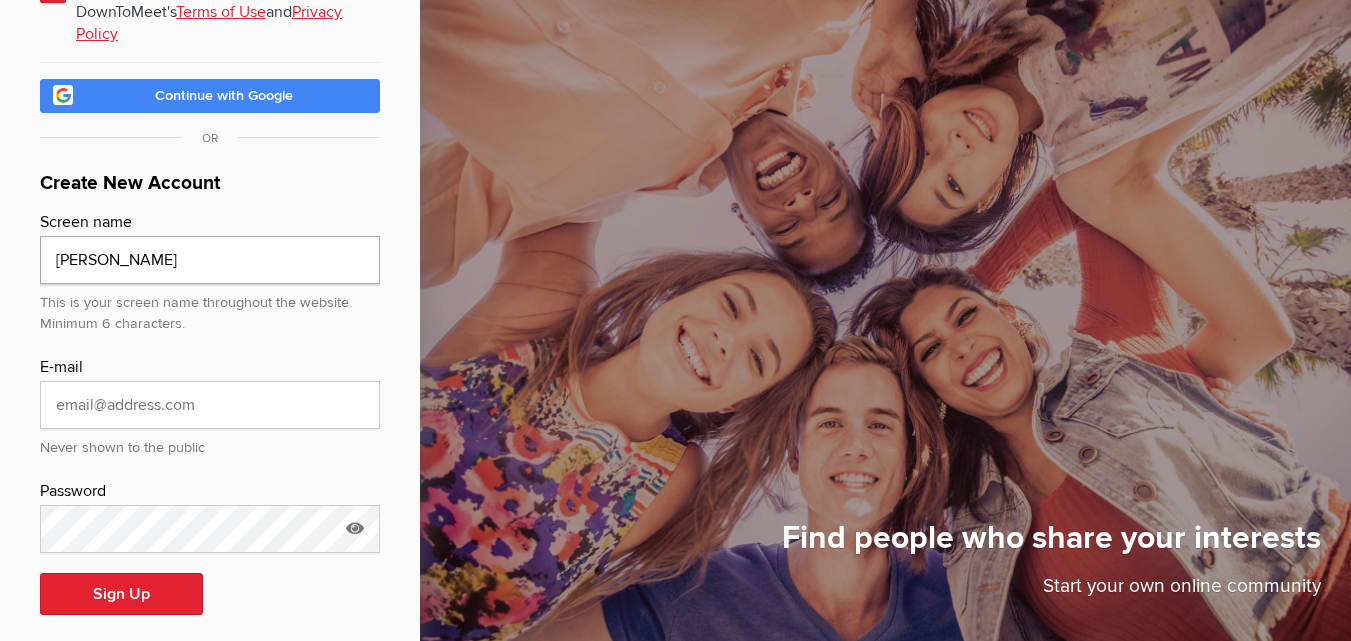 type on "Ken" 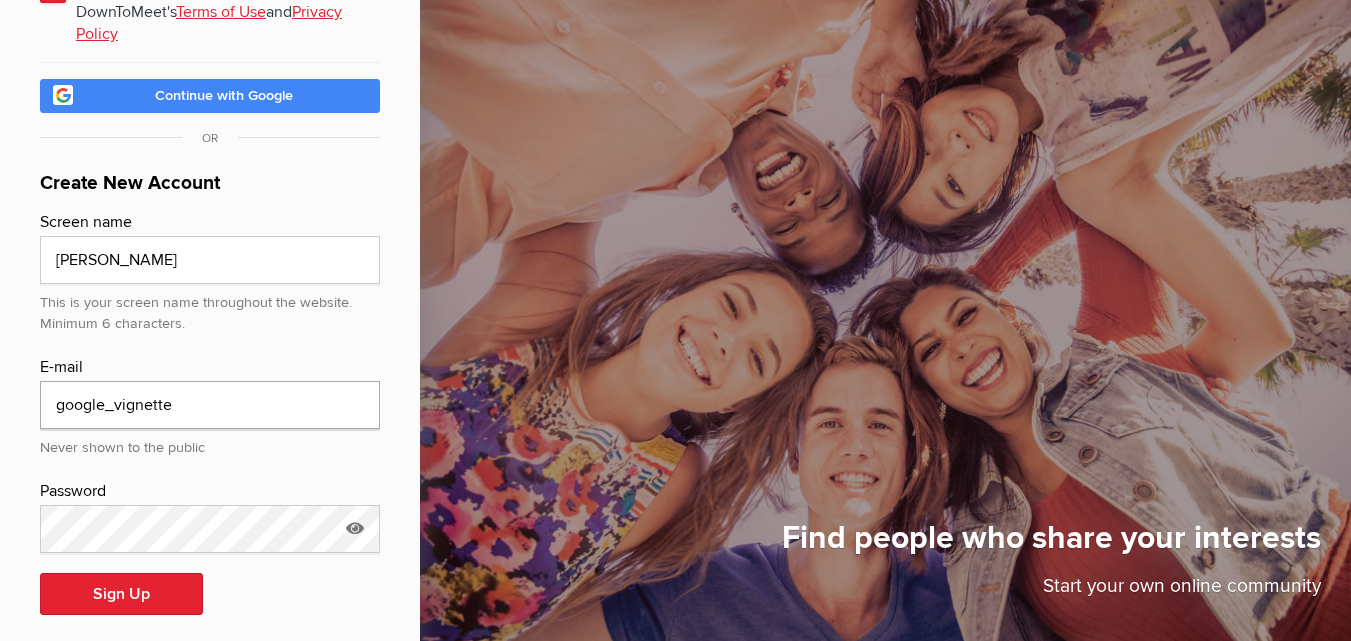 click on "google_vignette" 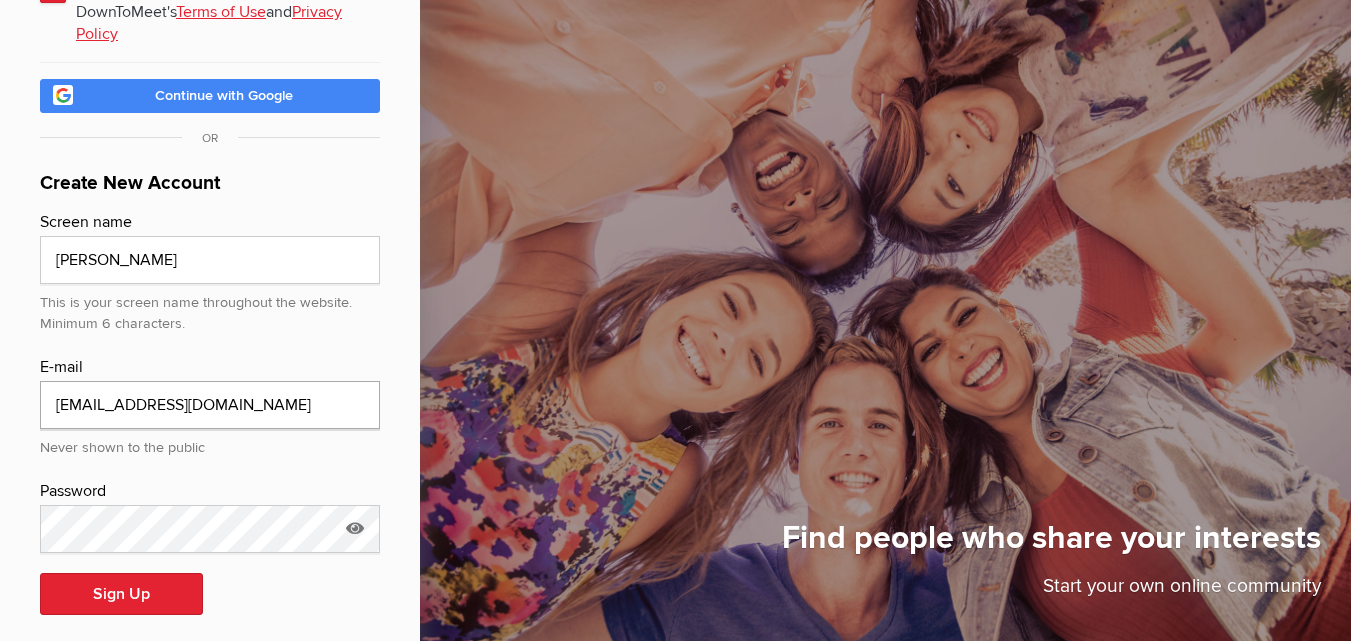 type on "kencole667@proton.me" 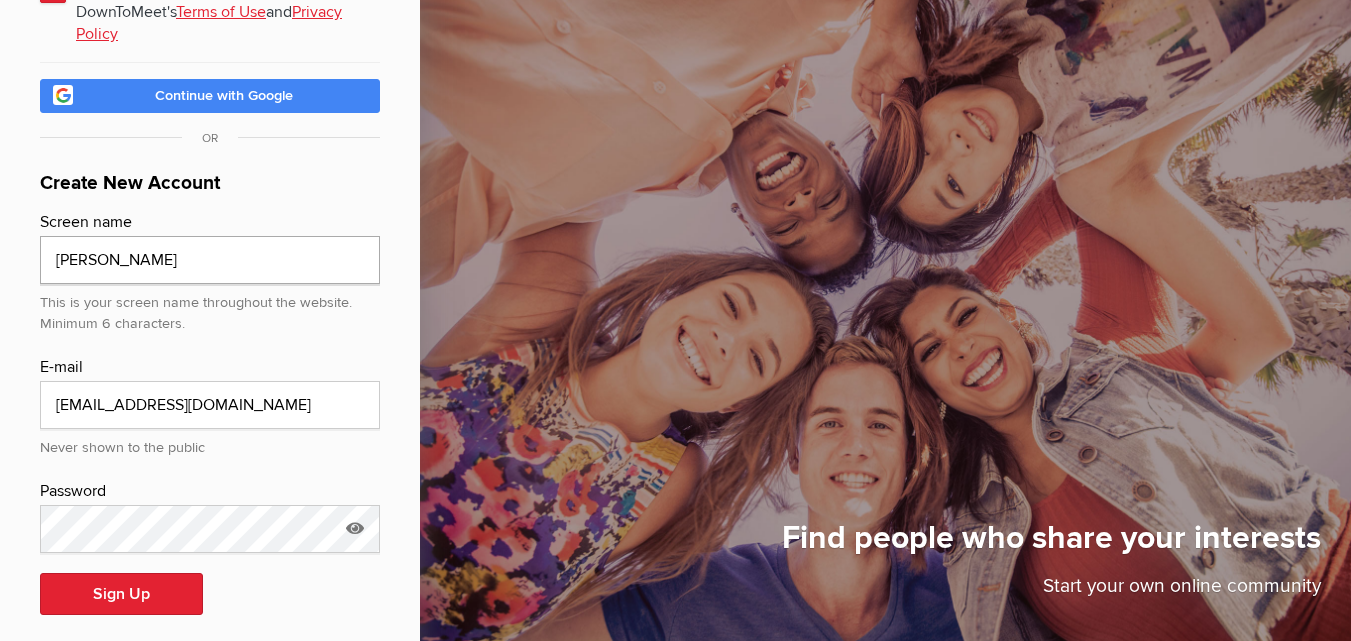click on "Ken" 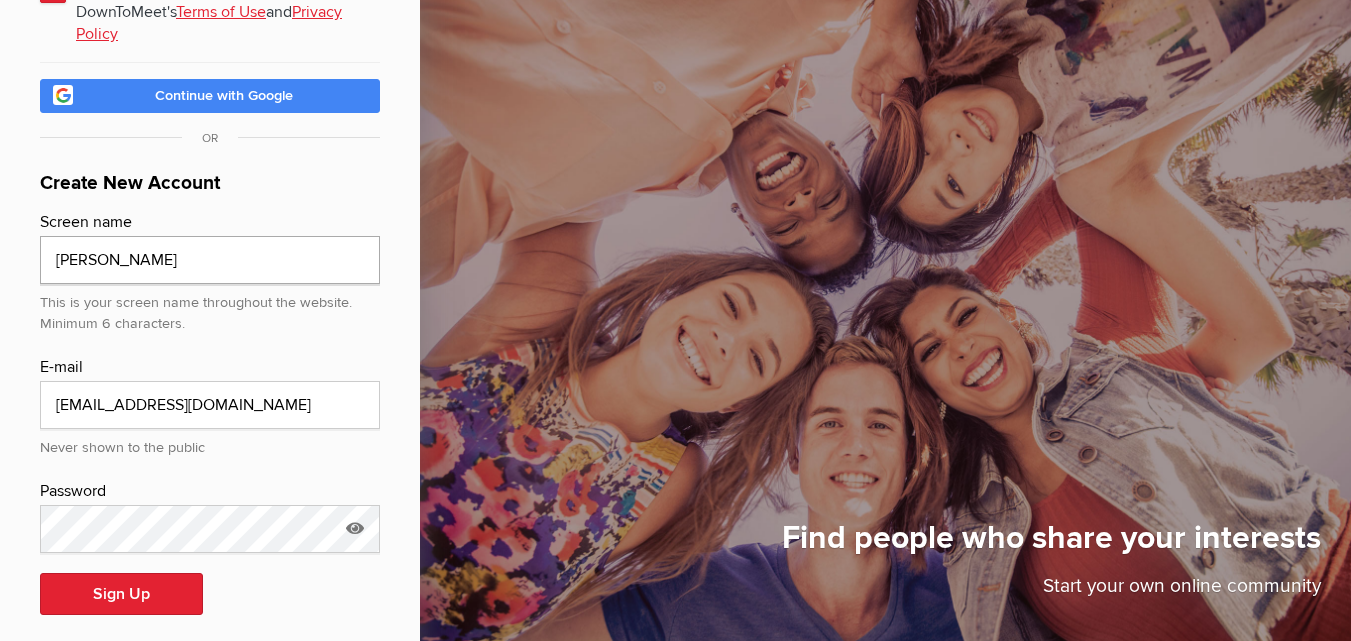 click on "Ken" 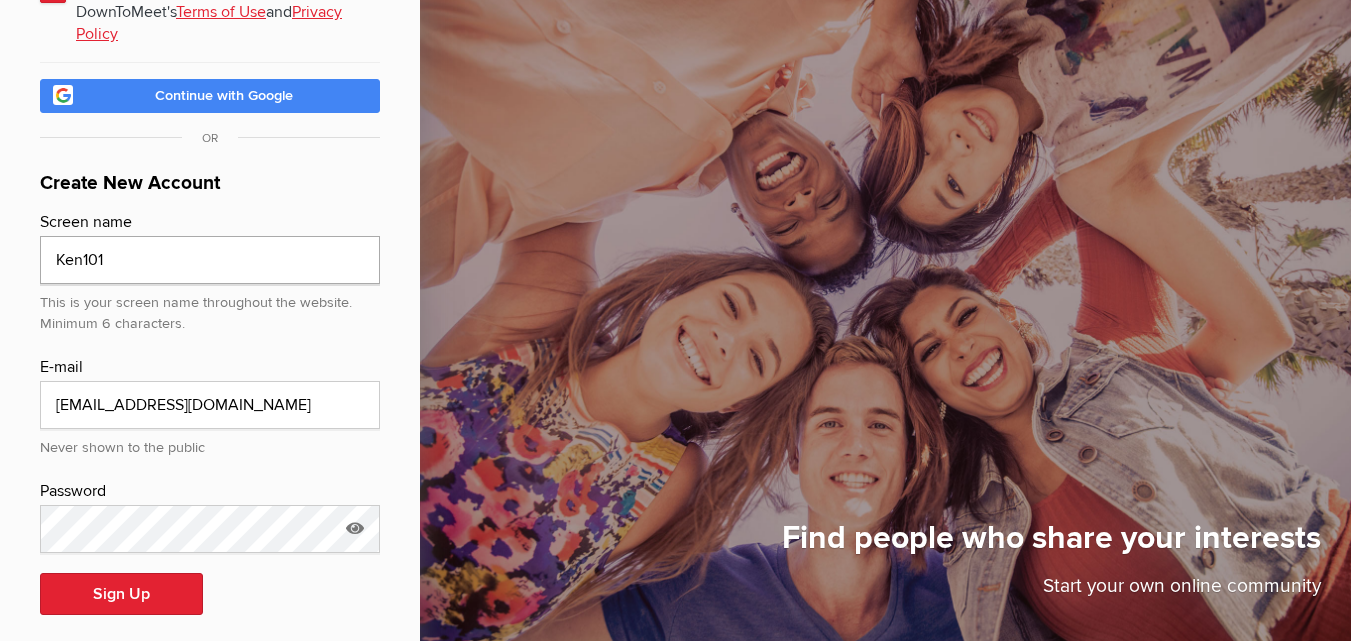 type on "Ken101" 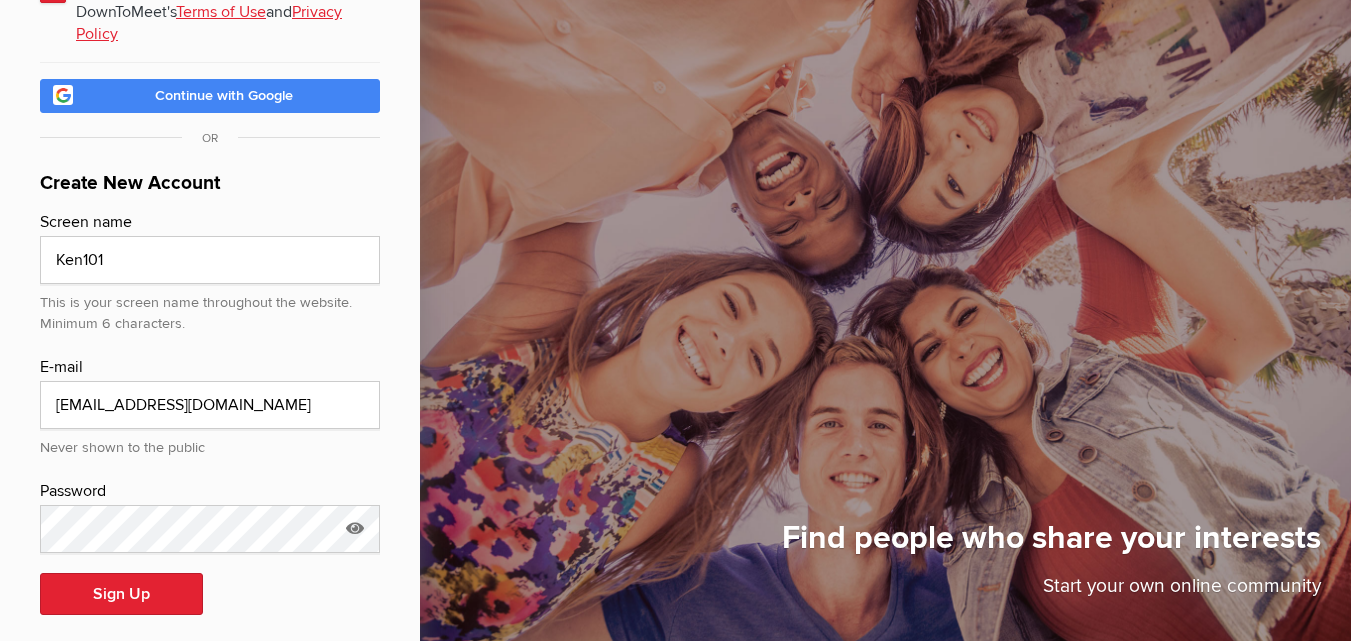 click on "Password" 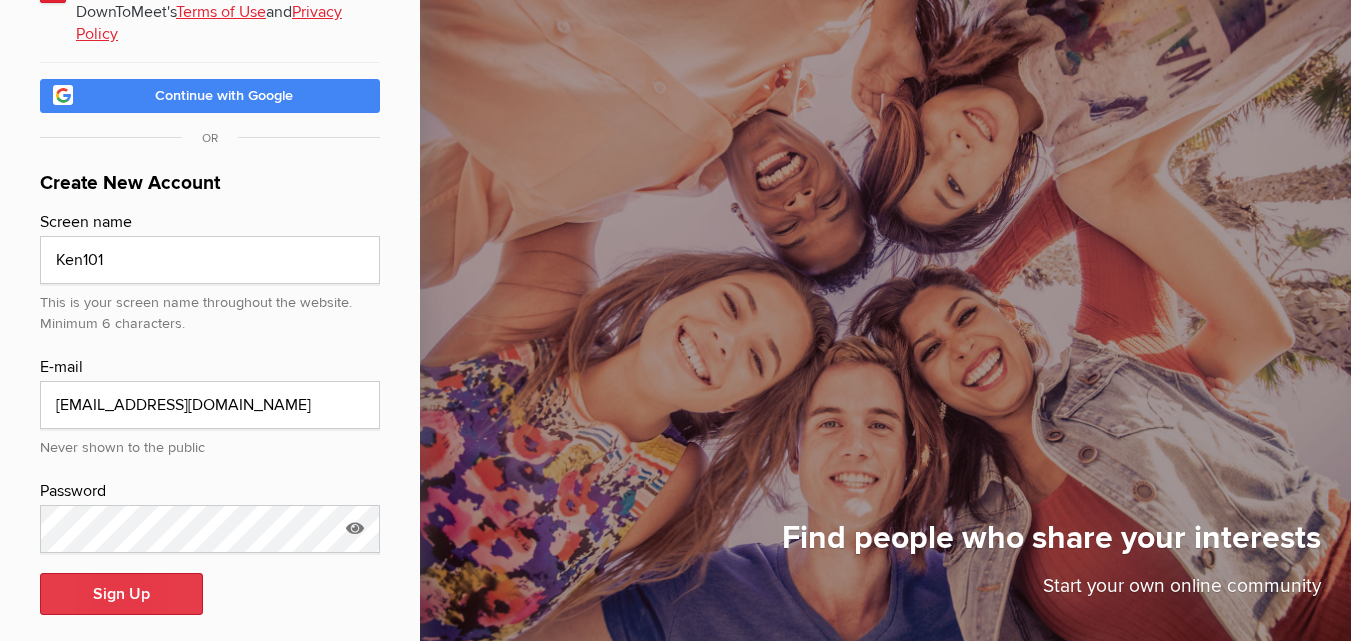 click on "Sign Up" 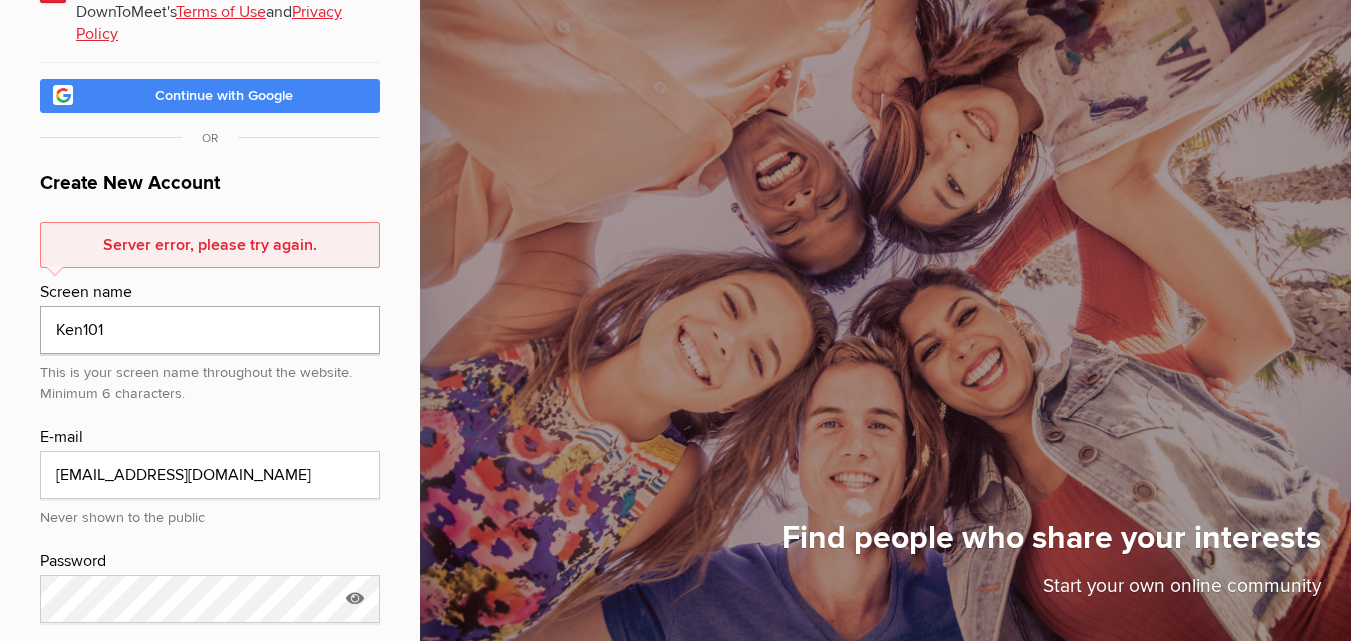 click on "Ken101" 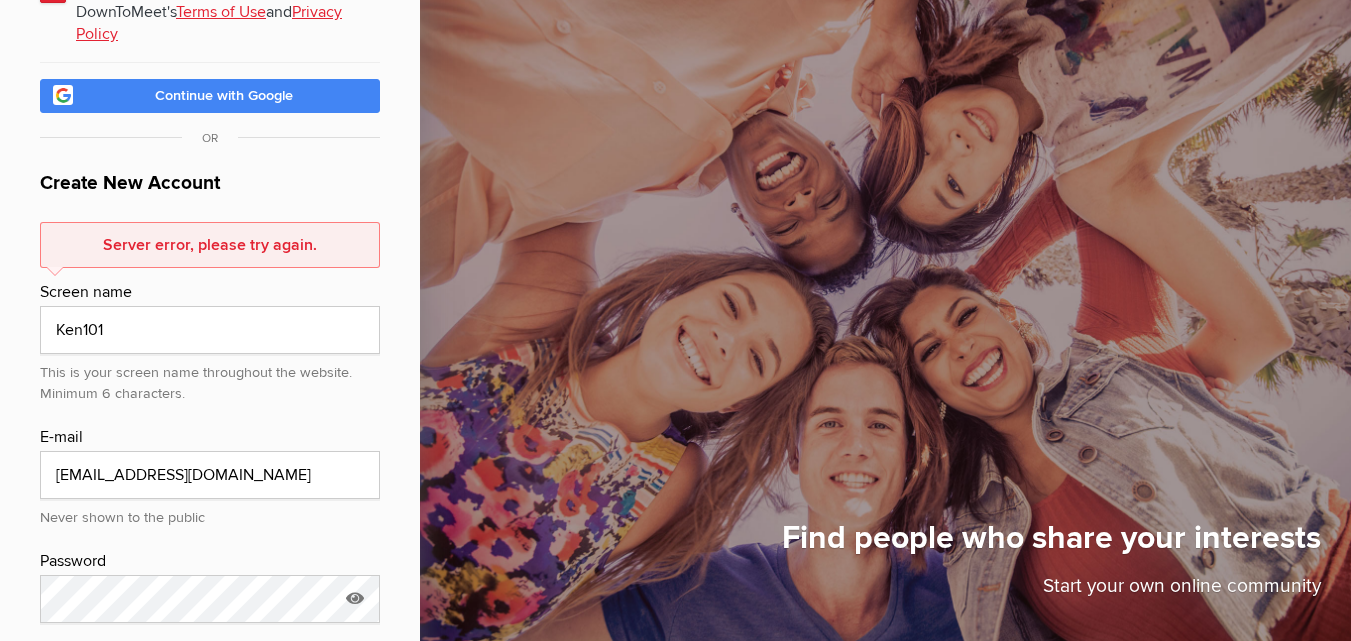 click on "Sign Up" 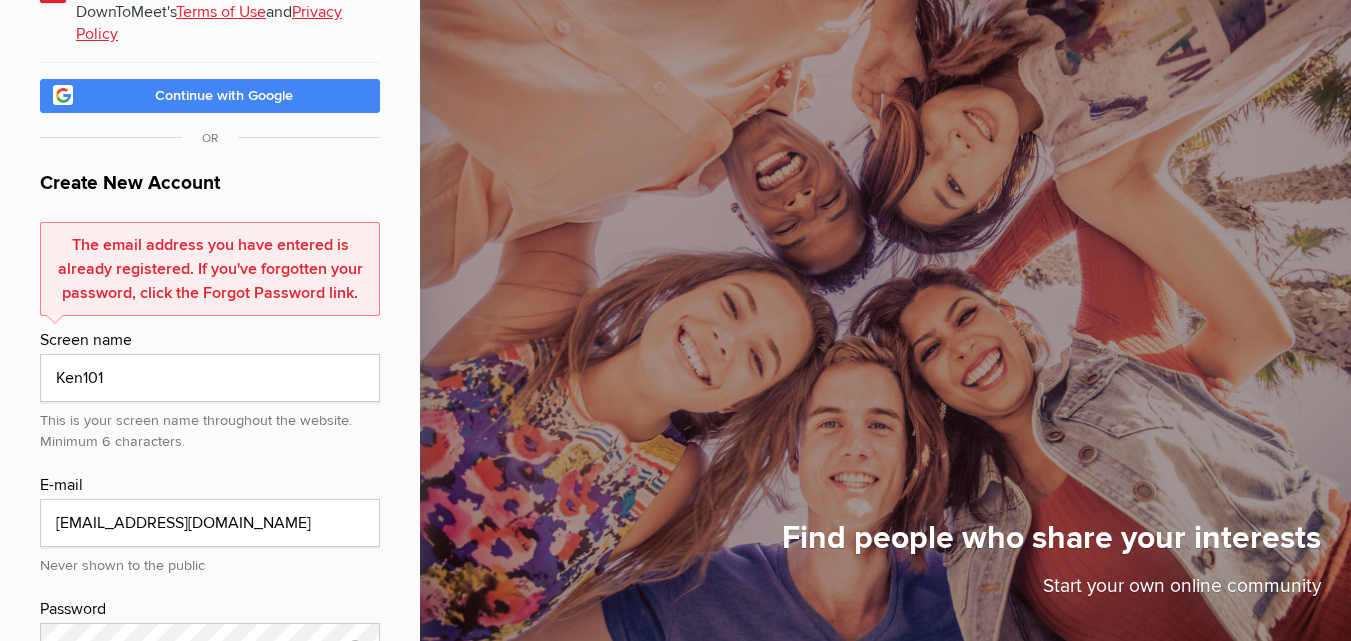 type 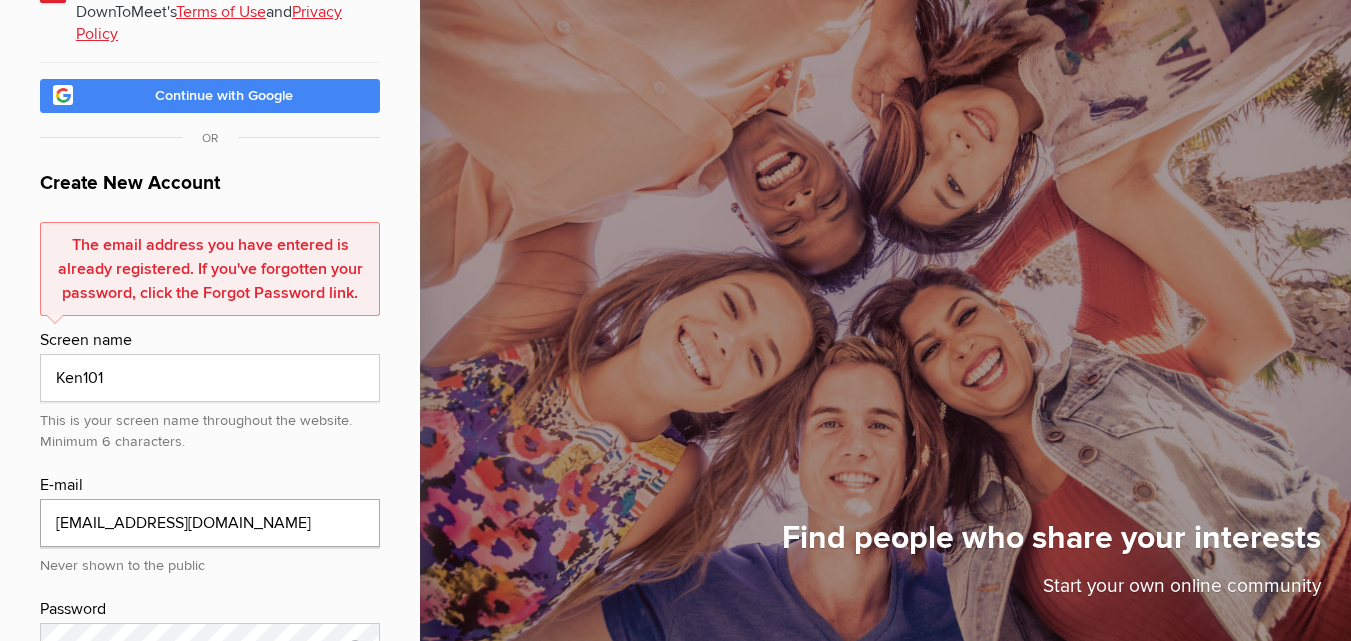 click on "kencole667@proton.me" 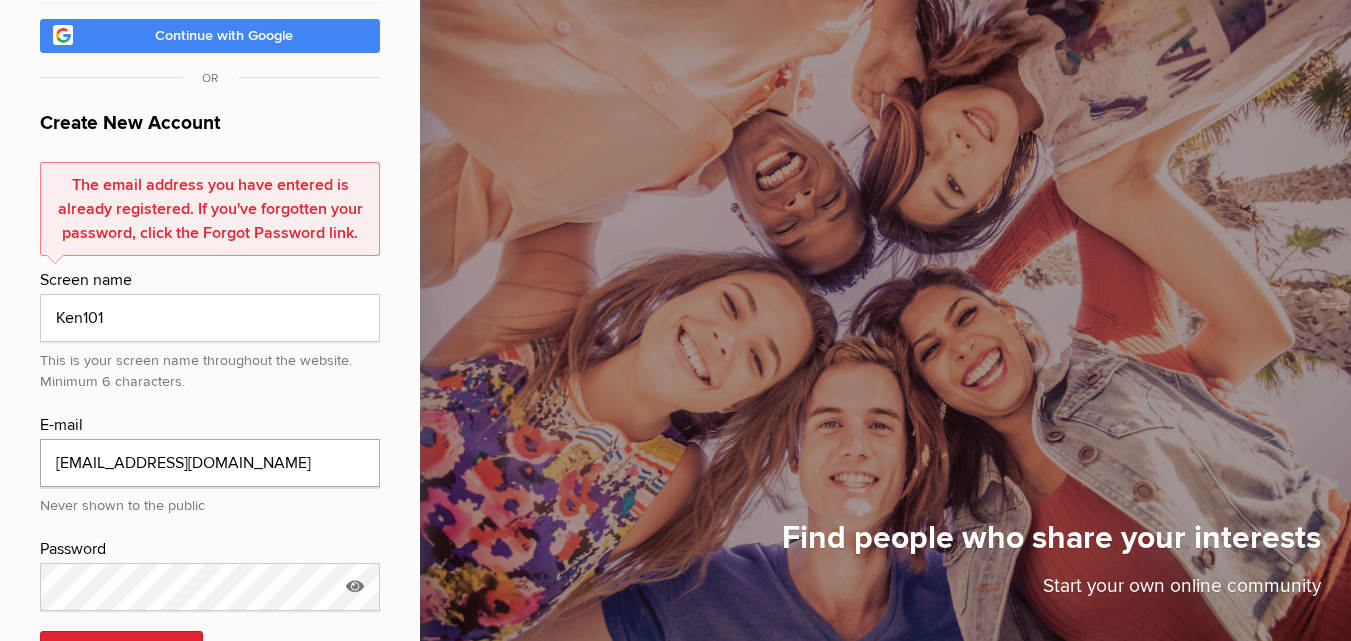 scroll, scrollTop: 284, scrollLeft: 0, axis: vertical 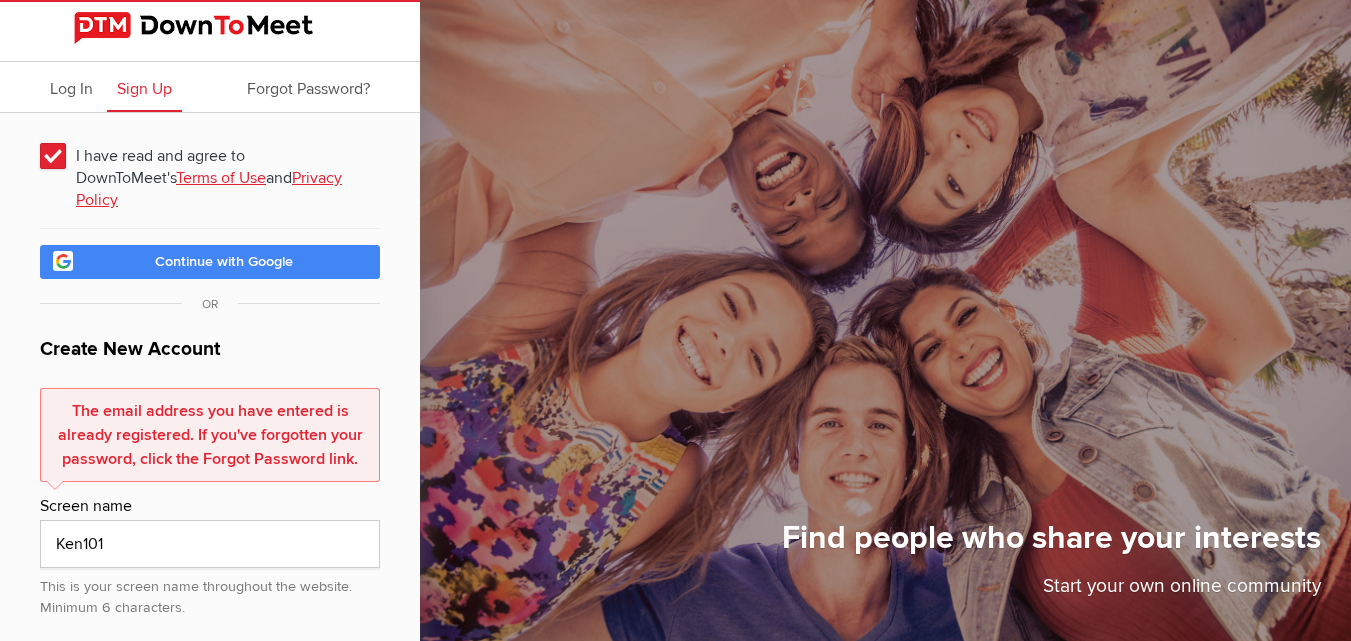 click on "Find people who share your interests
Start your own online community" 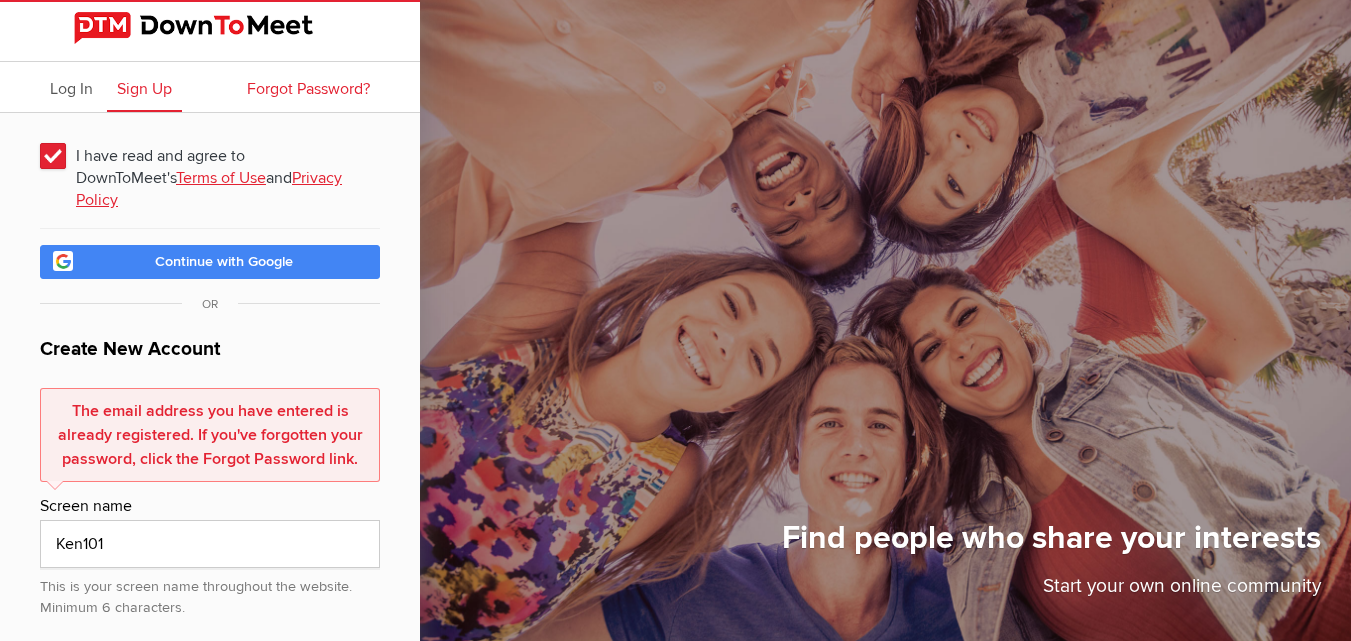 click on "Forgot Password?" 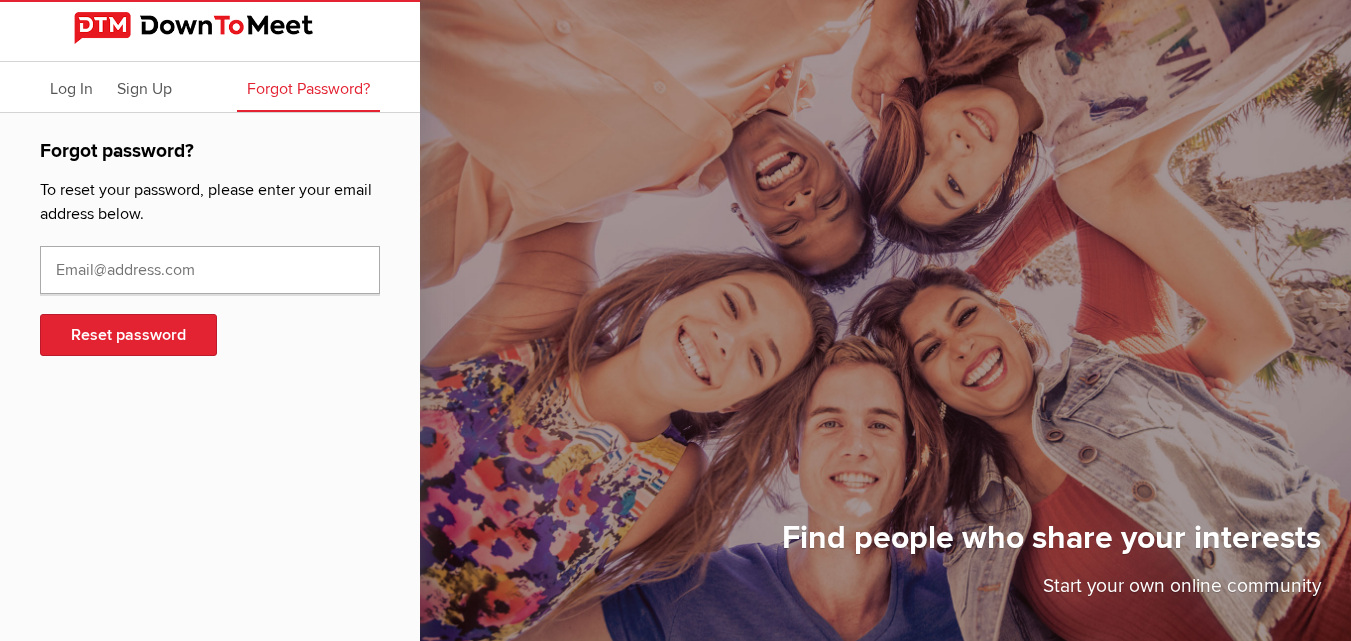 click 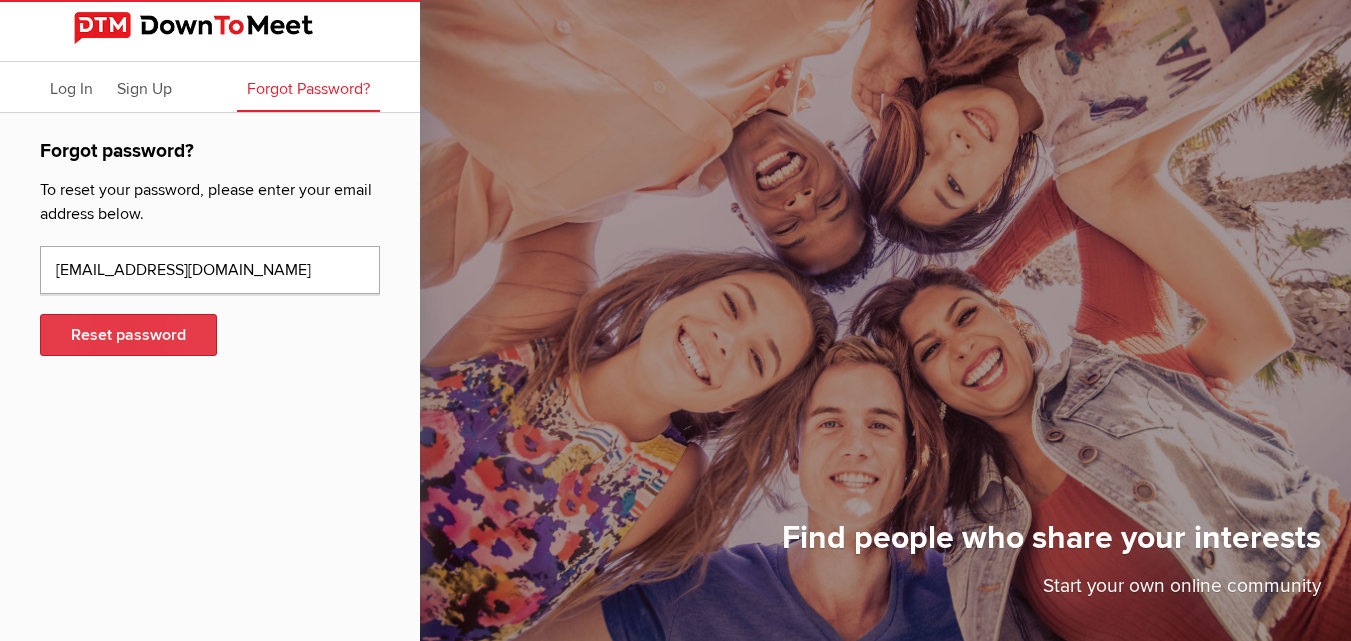type on "kencole667@proton.me" 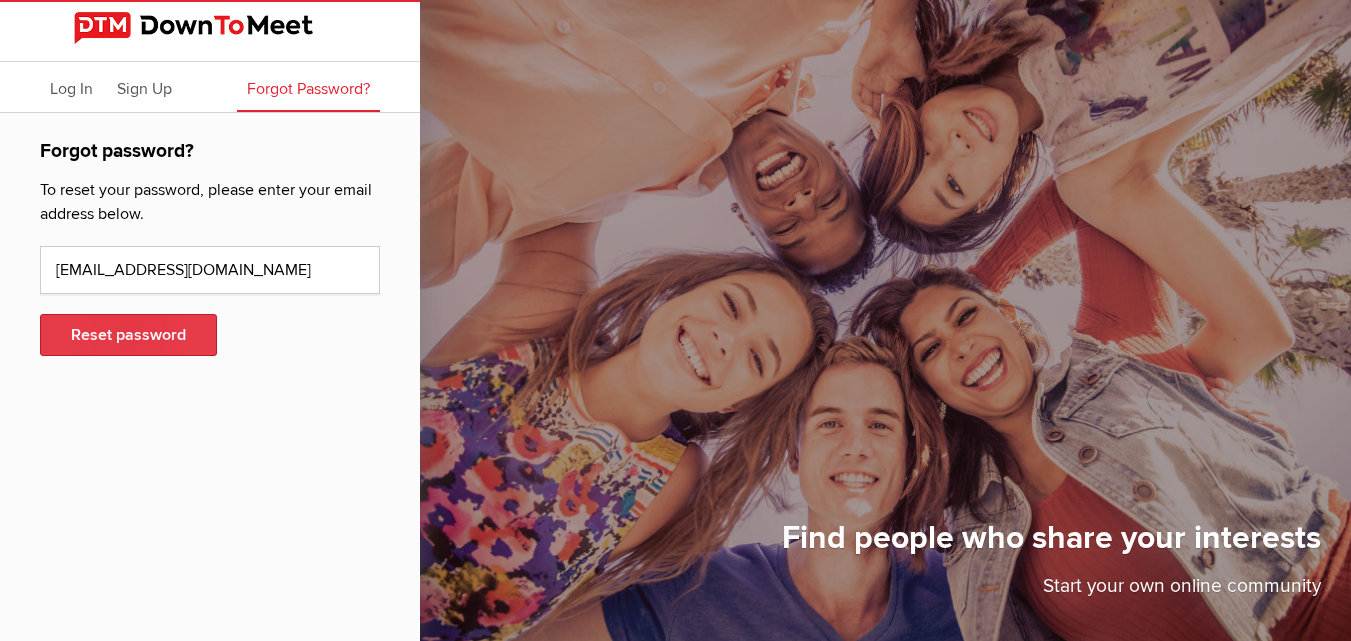 click on "Reset password" 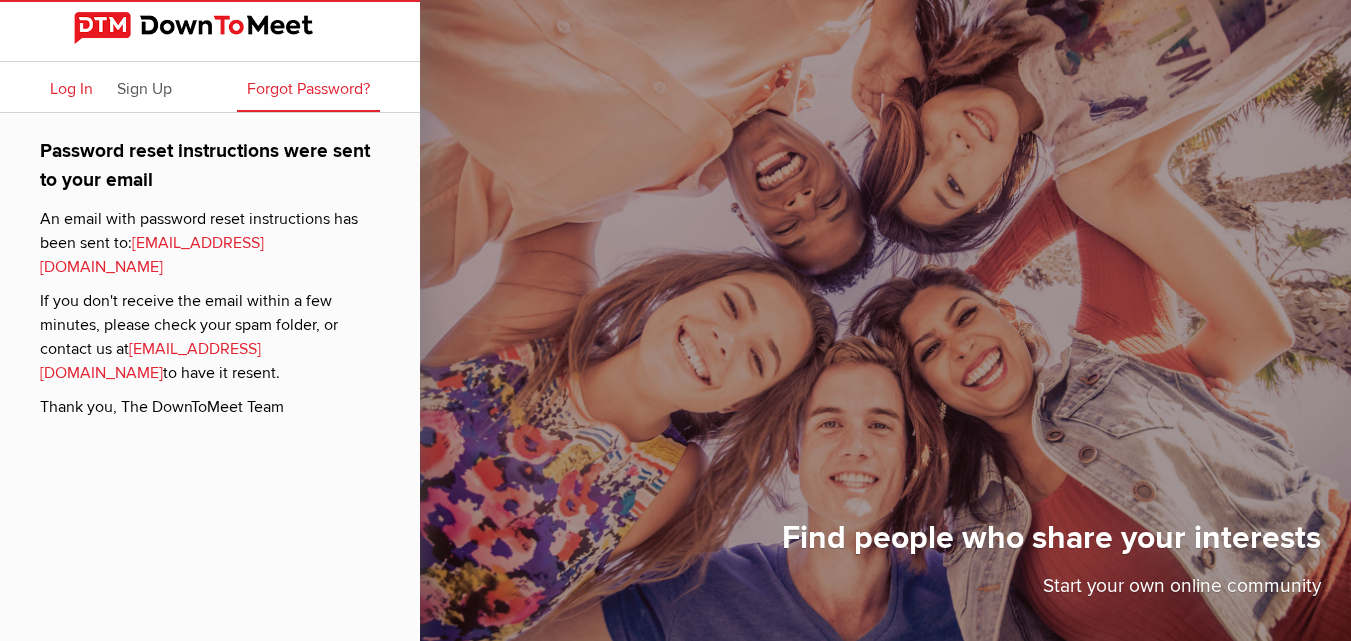 click on "Log In" 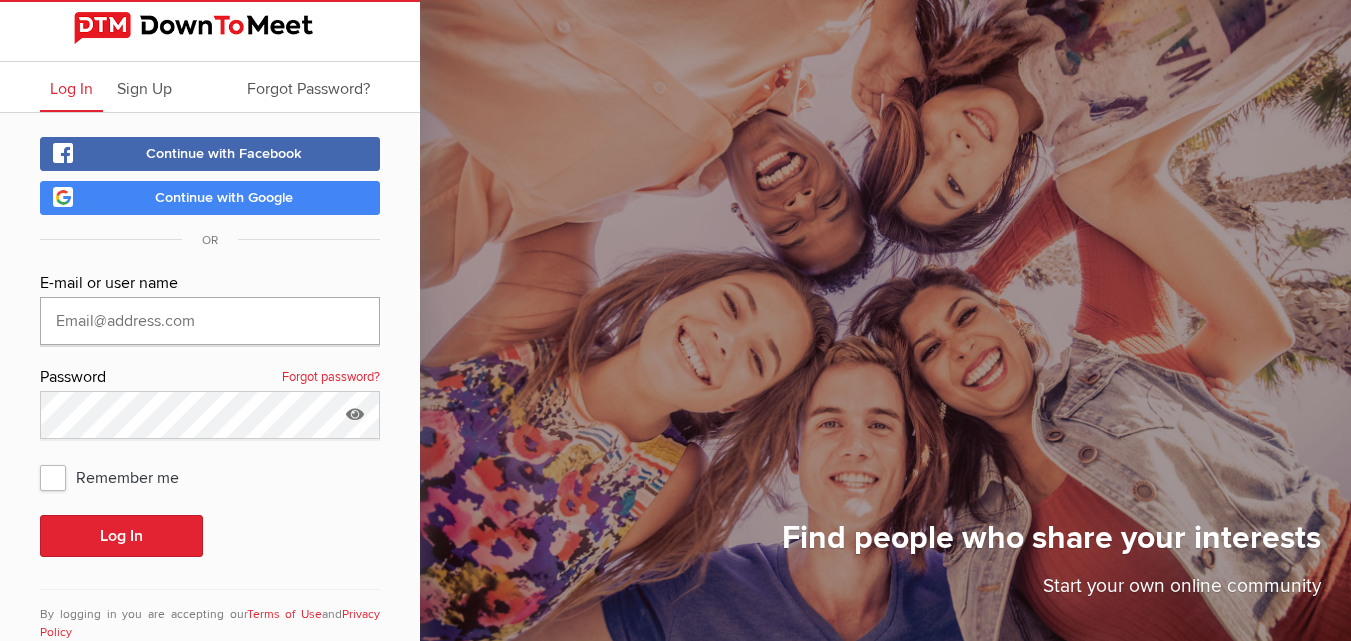 click at bounding box center (210, 321) 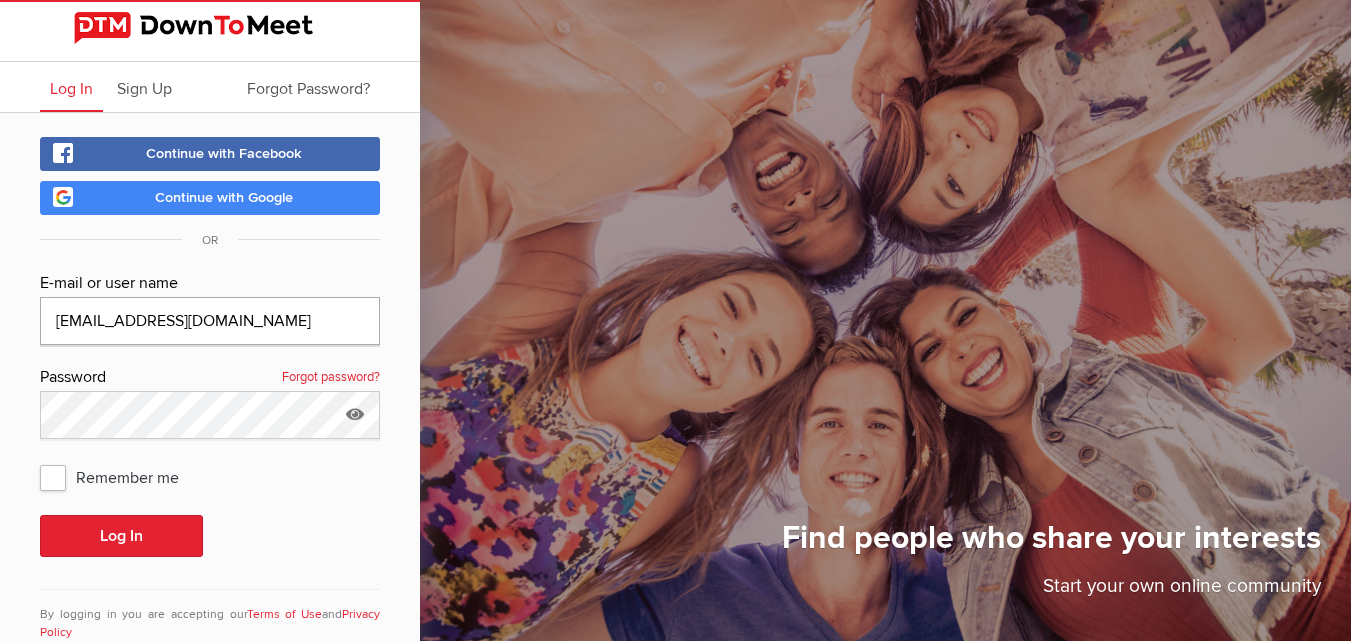 type on "kencole667@proton.me" 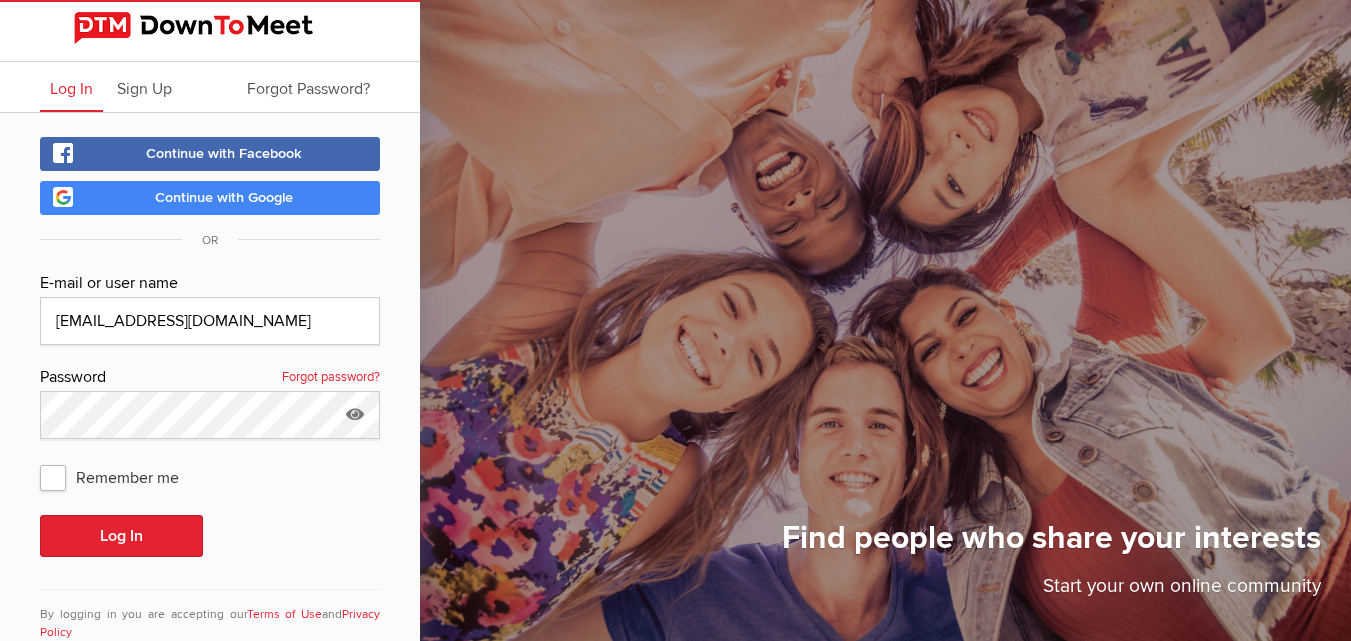 click on "Remember me" 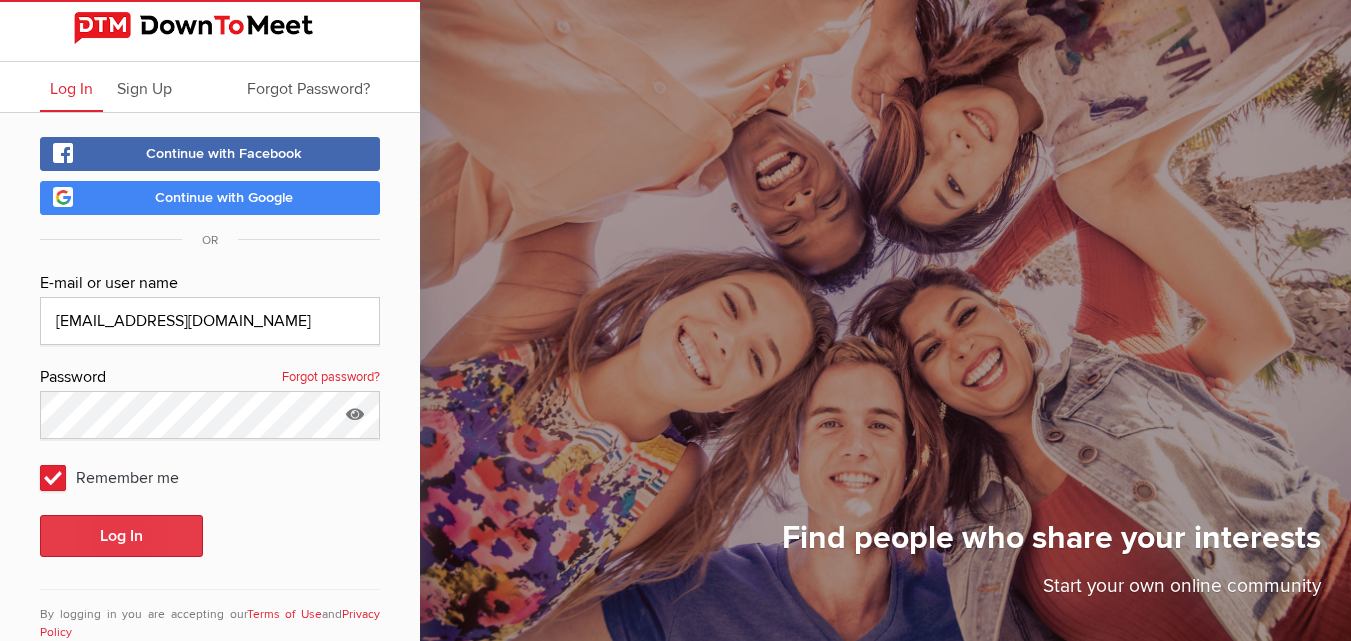 click on "Log In" 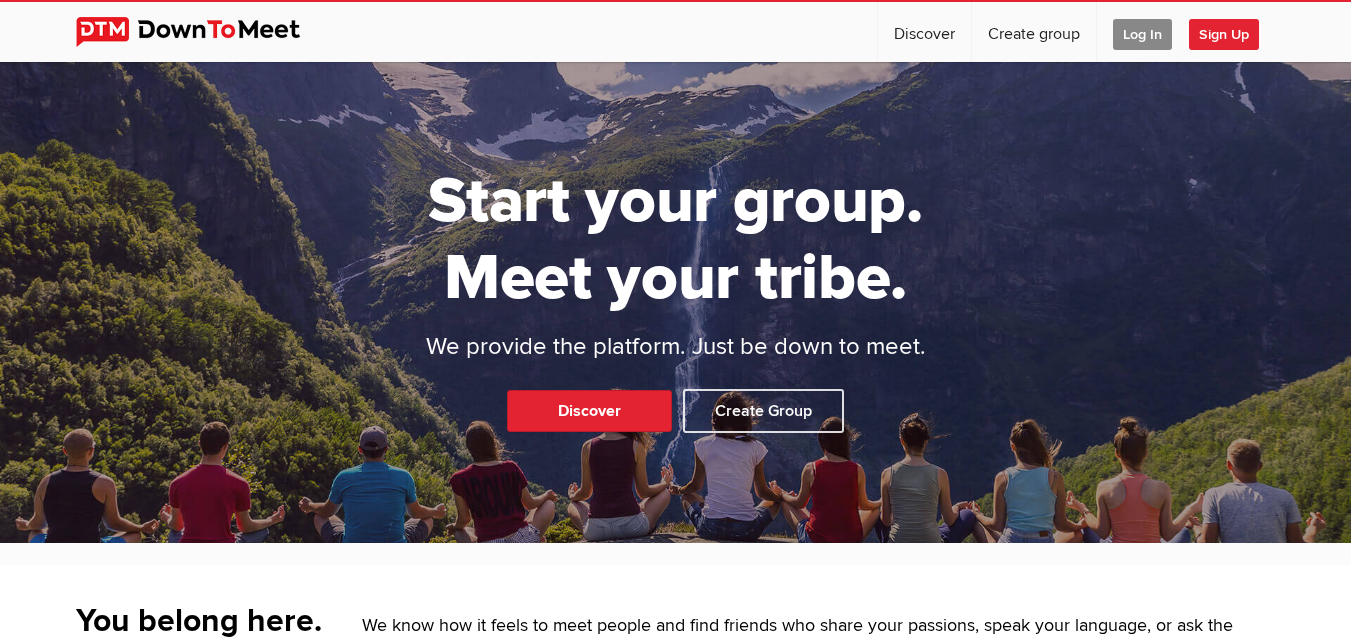 scroll, scrollTop: 0, scrollLeft: 0, axis: both 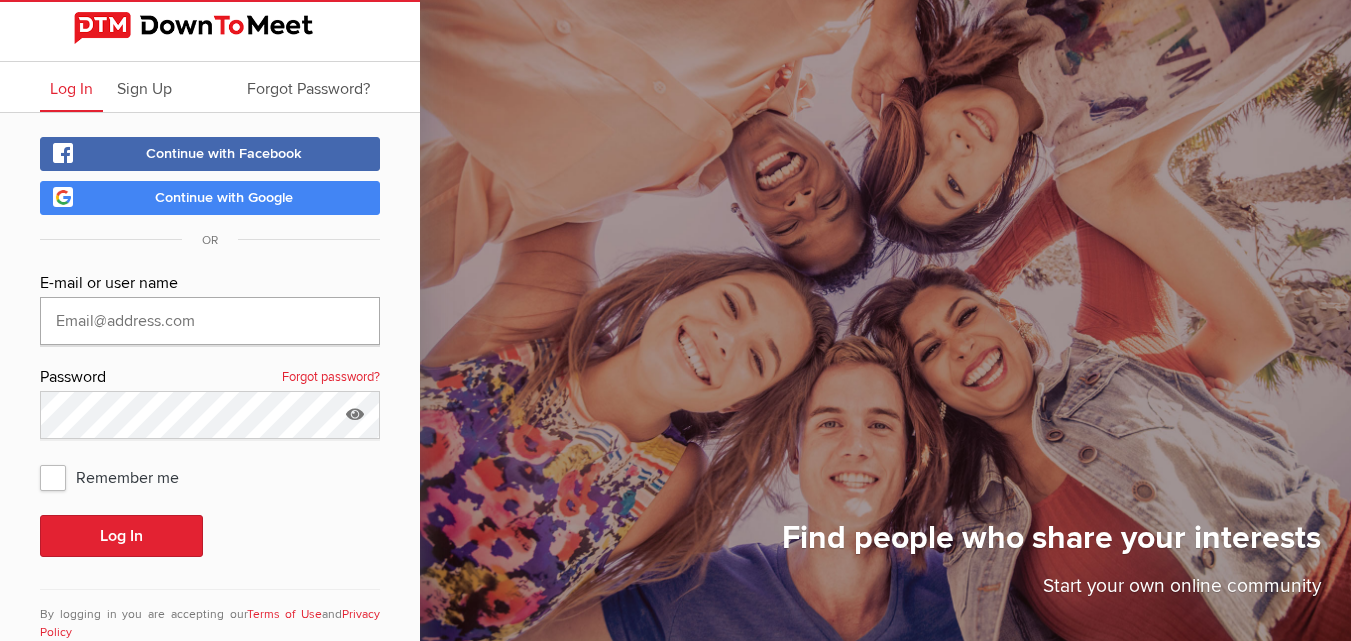 click at bounding box center [210, 321] 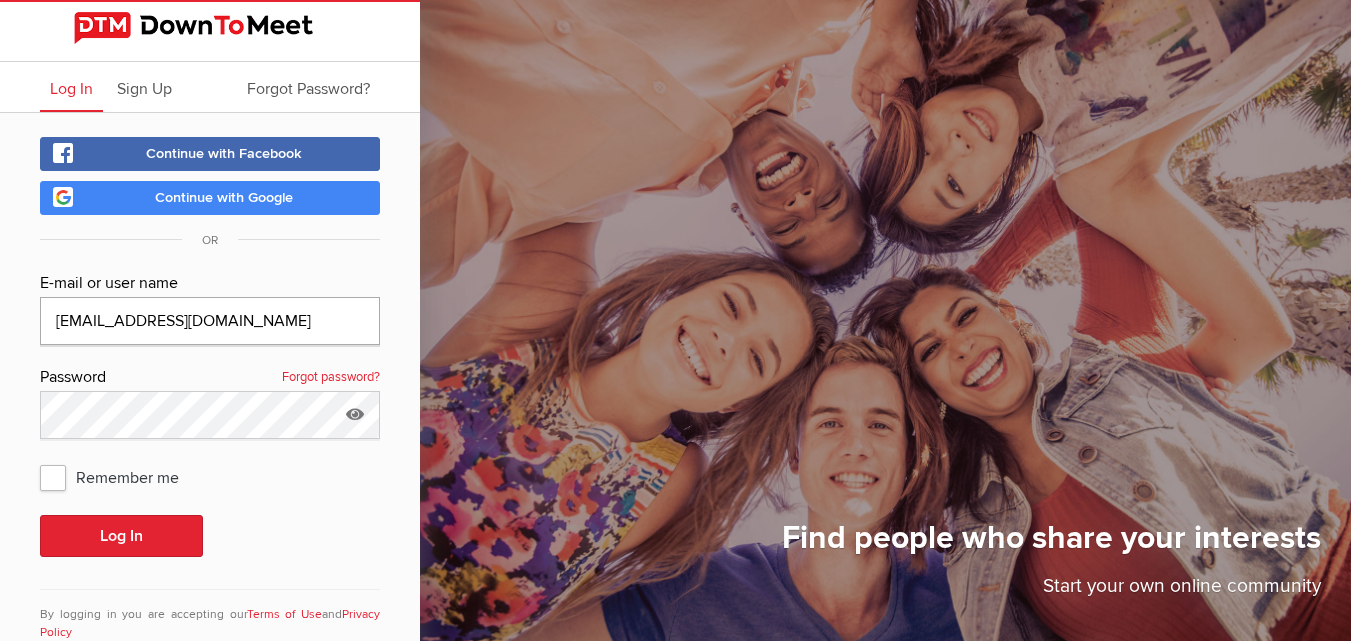 type on "kencole667@proton.me" 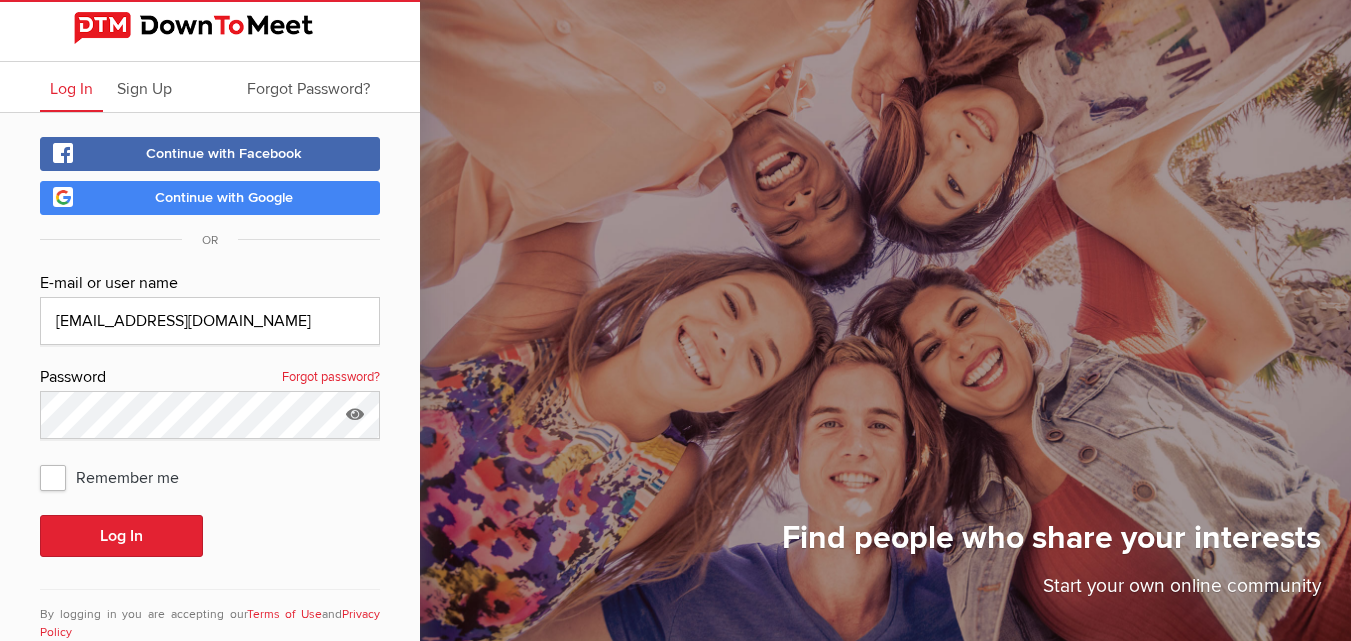 click on "Remember me" 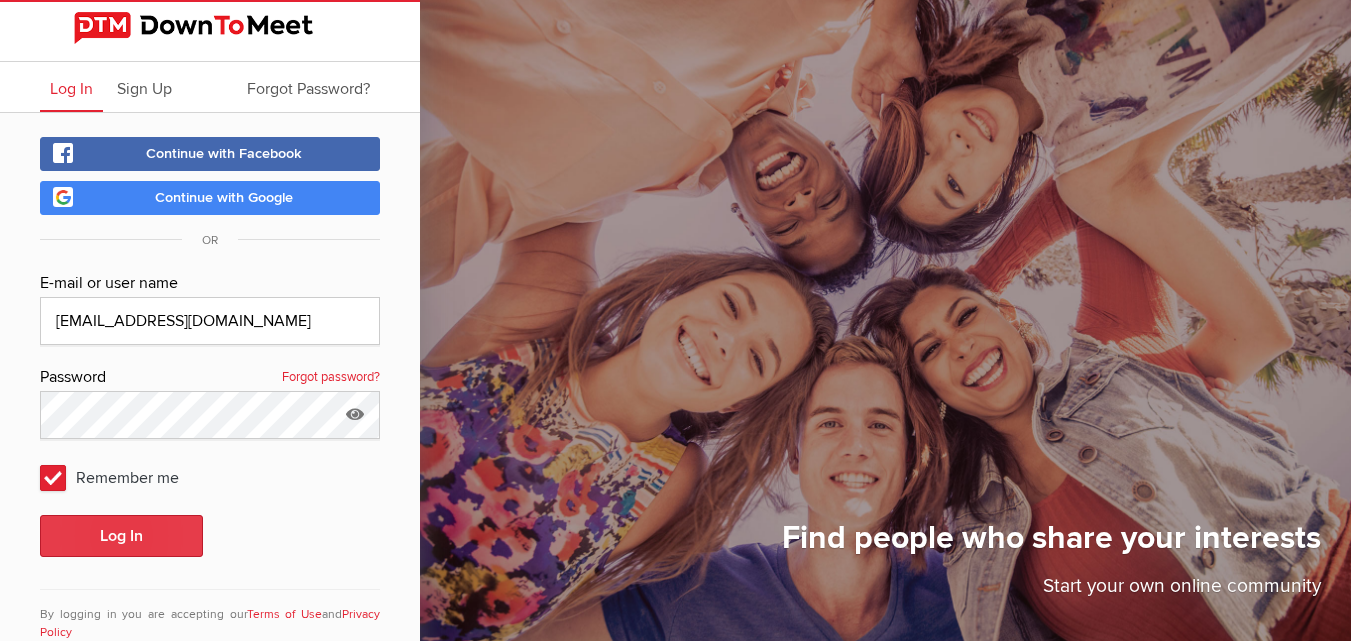 click on "Log In" 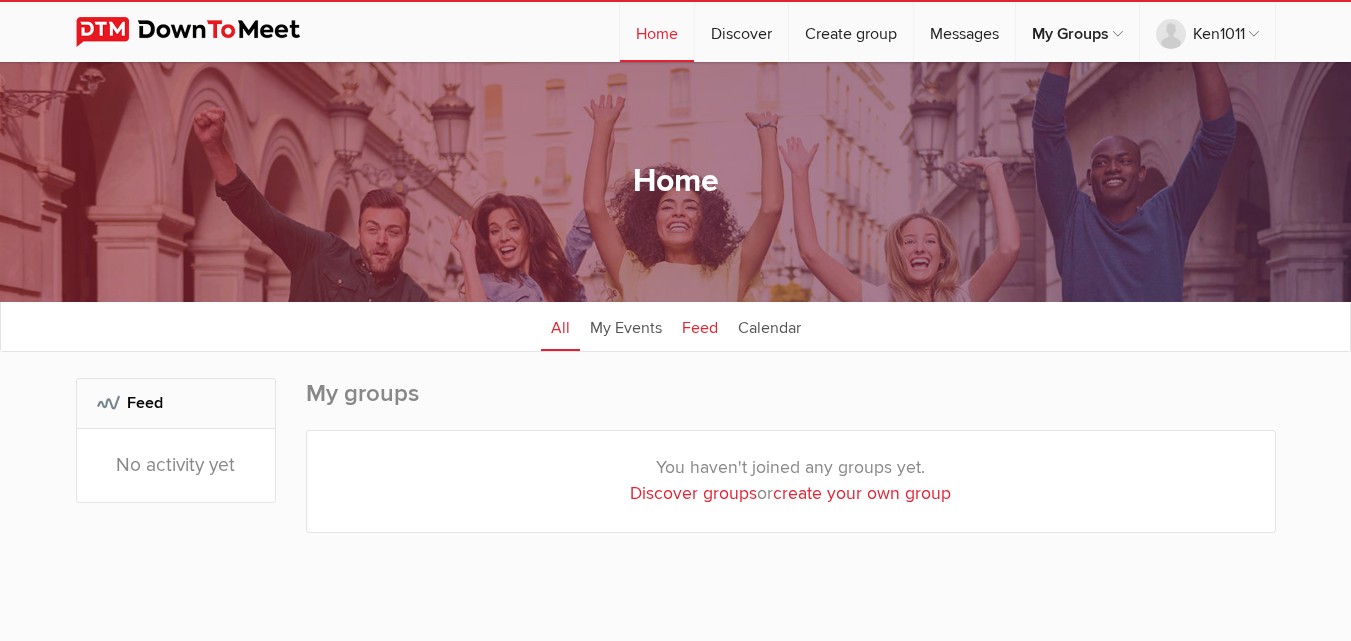 click on "Feed" 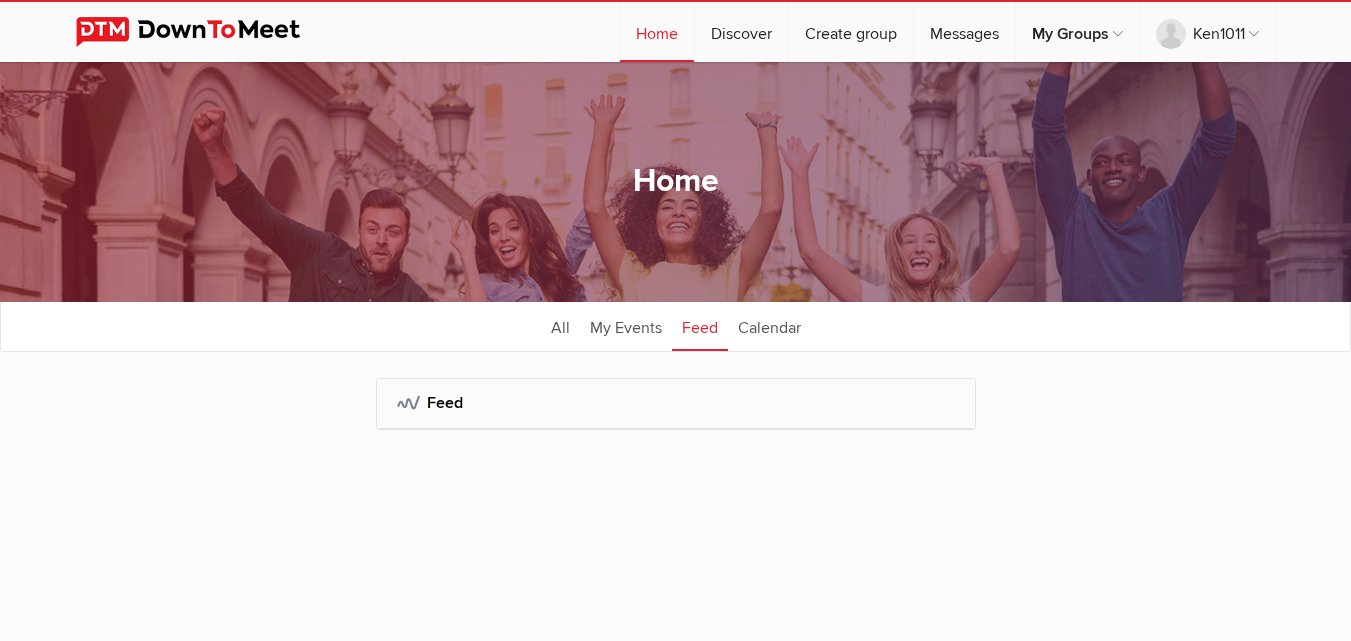 drag, startPoint x: 1346, startPoint y: 120, endPoint x: 1347, endPoint y: 166, distance: 46.010868 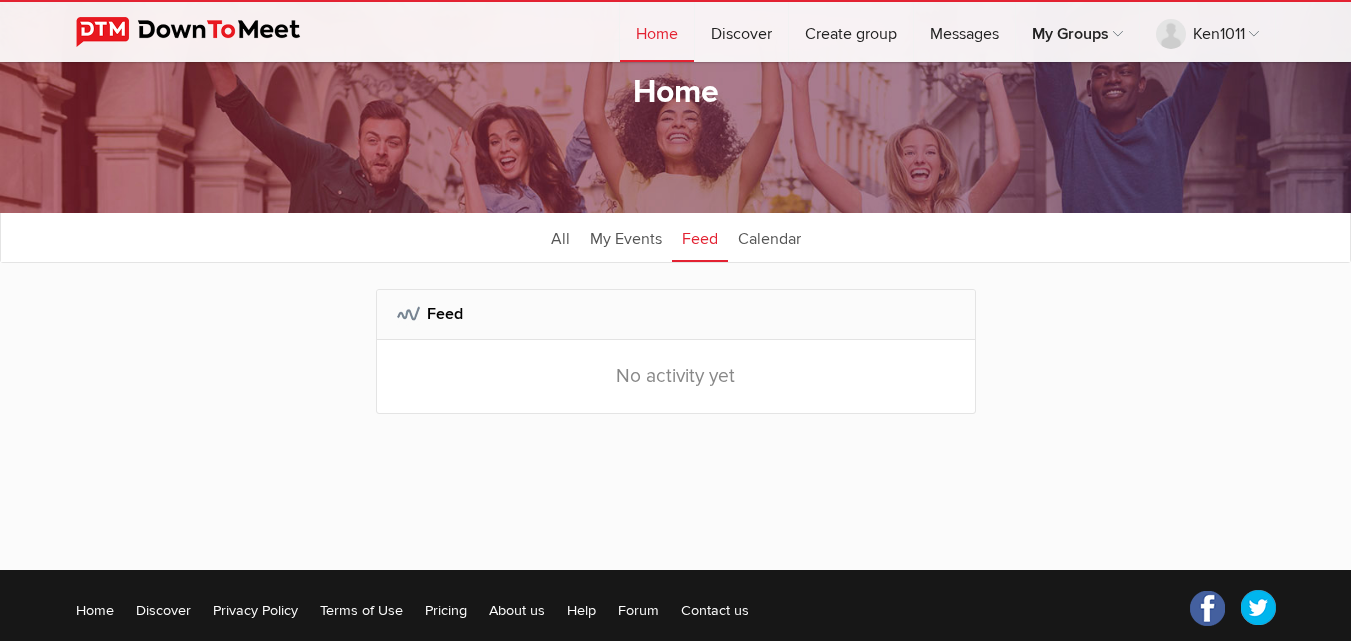 scroll, scrollTop: 98, scrollLeft: 0, axis: vertical 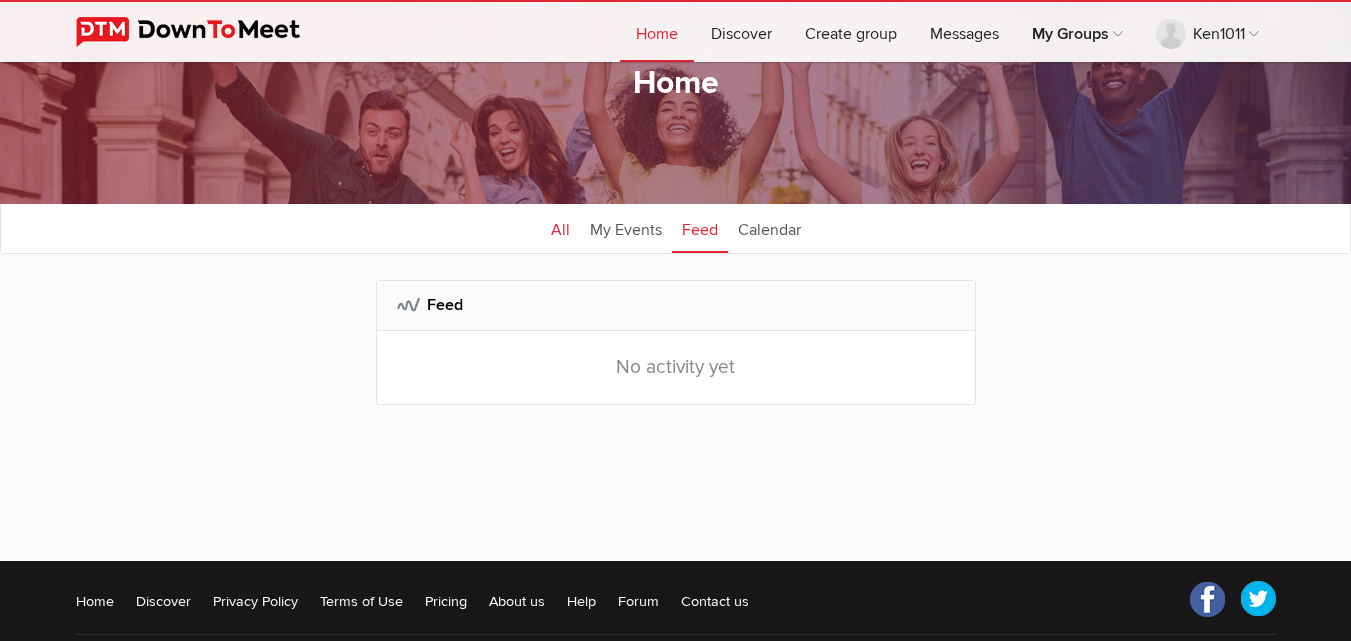 click on "All" 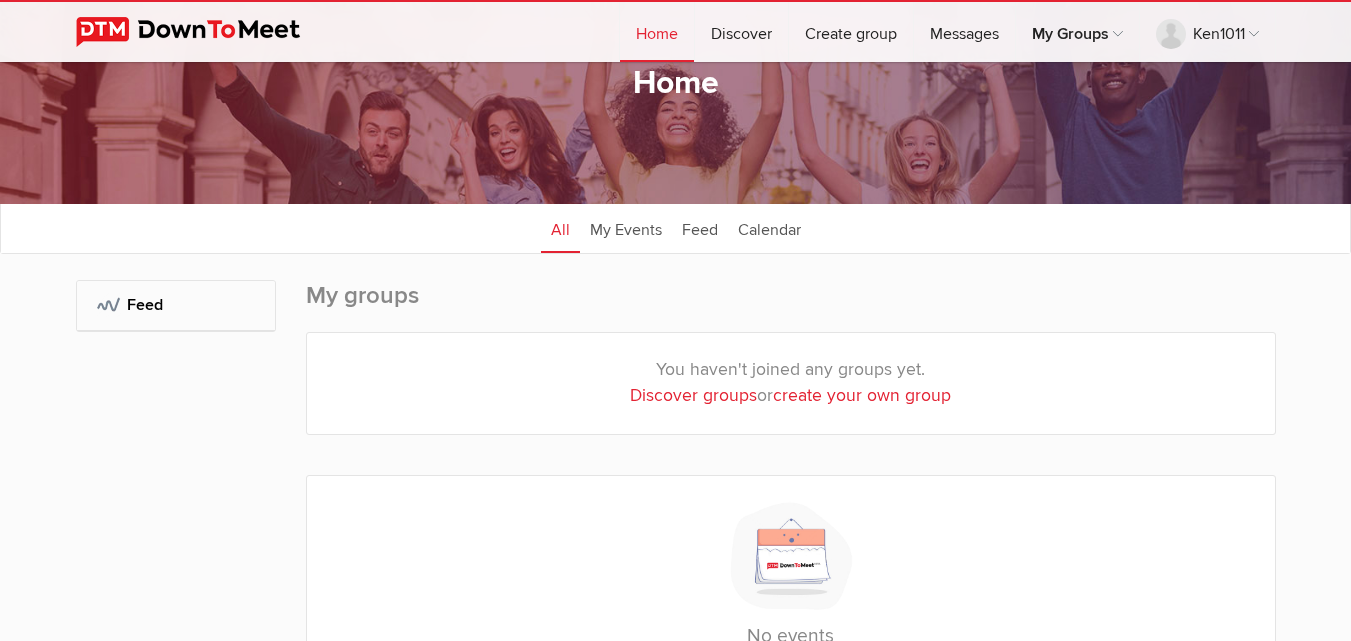 scroll, scrollTop: 0, scrollLeft: 0, axis: both 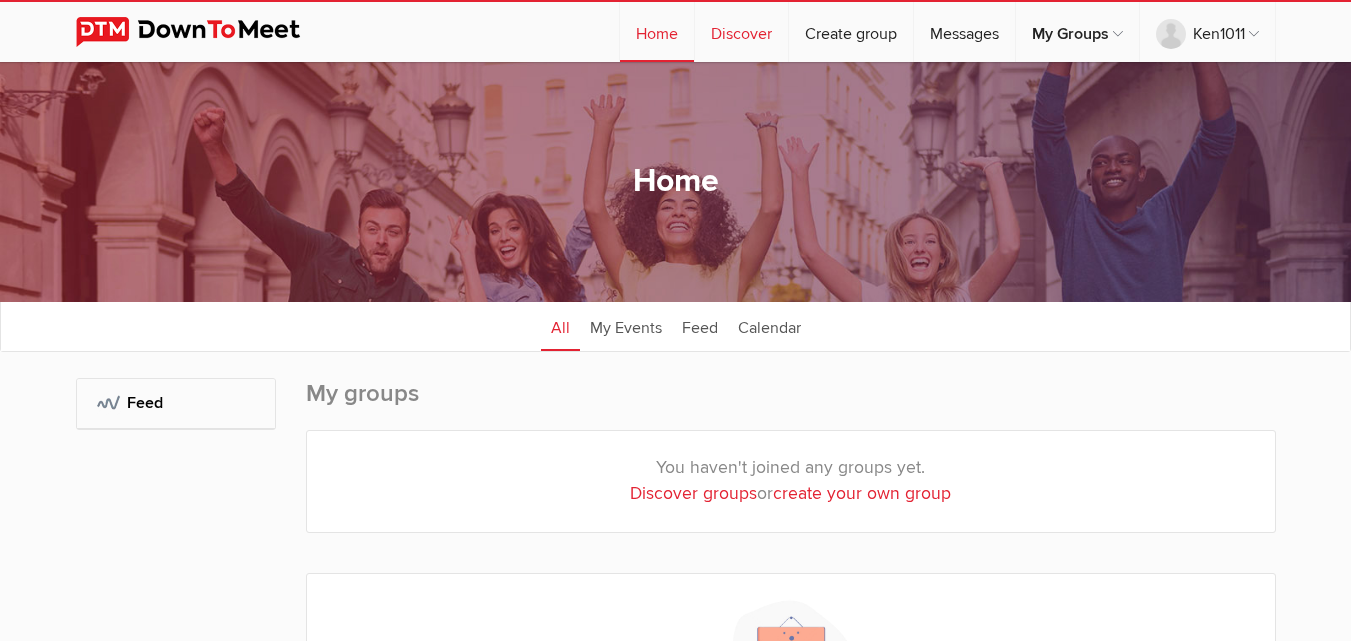 click on "Discover" 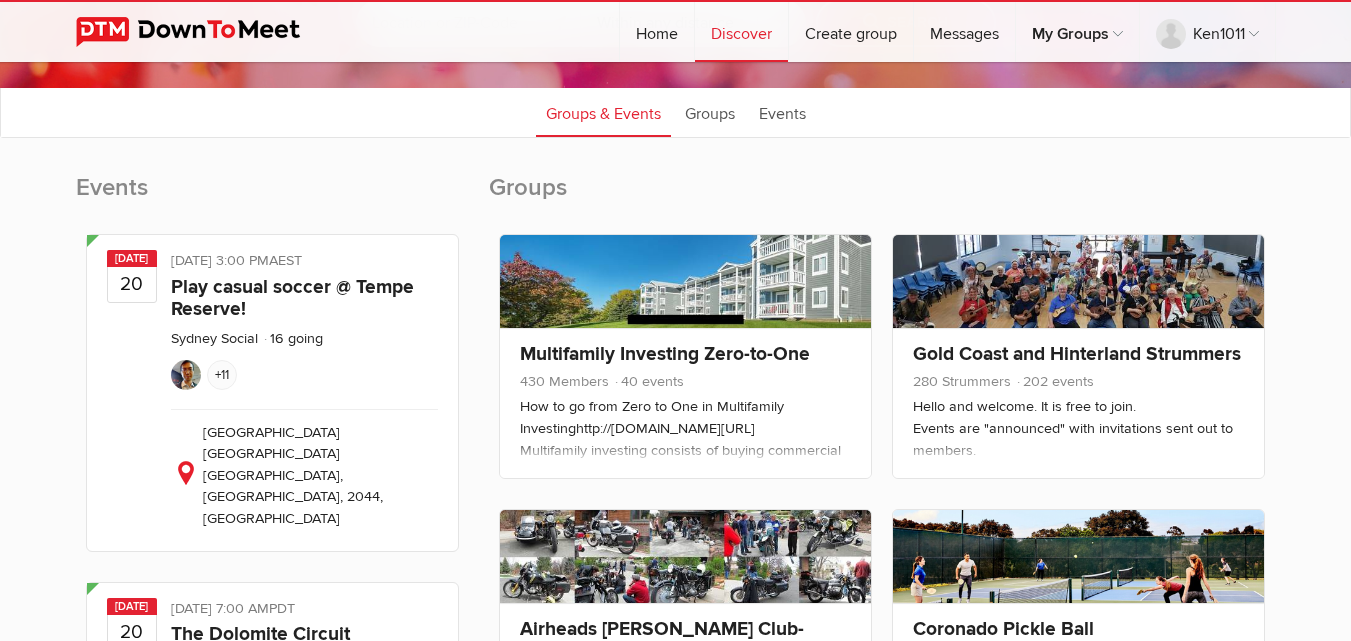 scroll, scrollTop: 238, scrollLeft: 0, axis: vertical 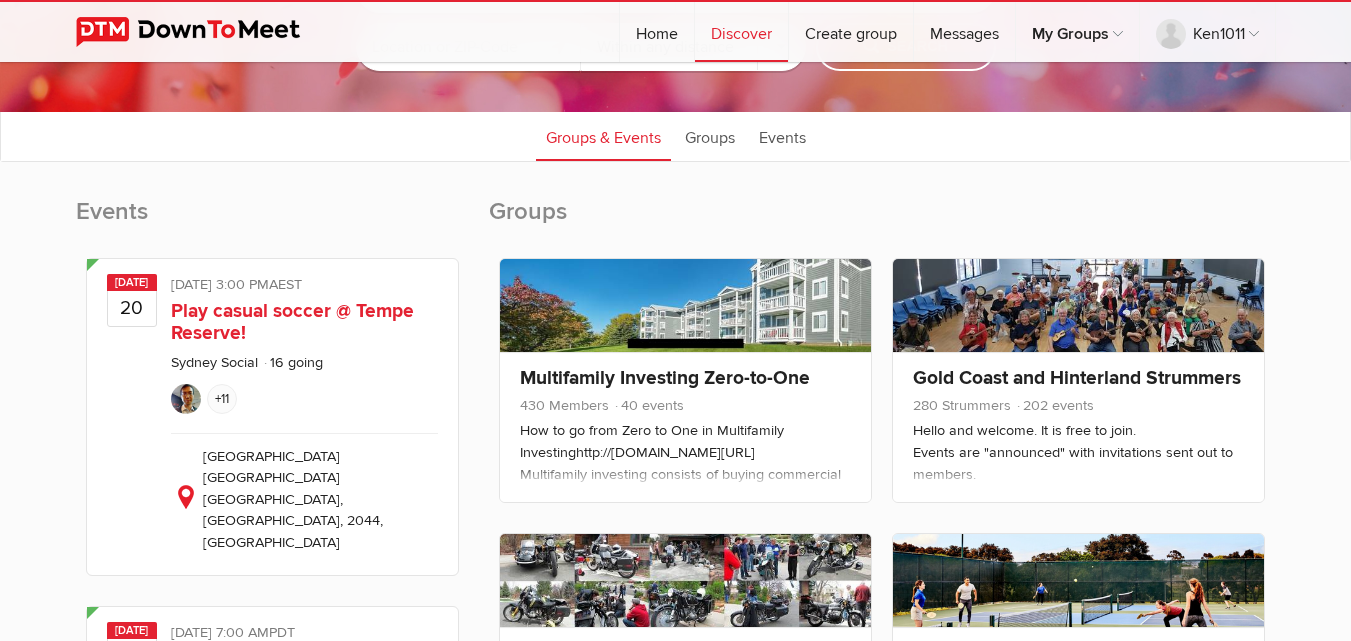 click on "Public event Anyone who has access to the group can see the event, description, location, comments, photos, and RSVPs.
Sun, Jul 20 at 3:00 PM
AEST
Play casual soccer @ Tempe Reserve!
Sydney Social
16 going" 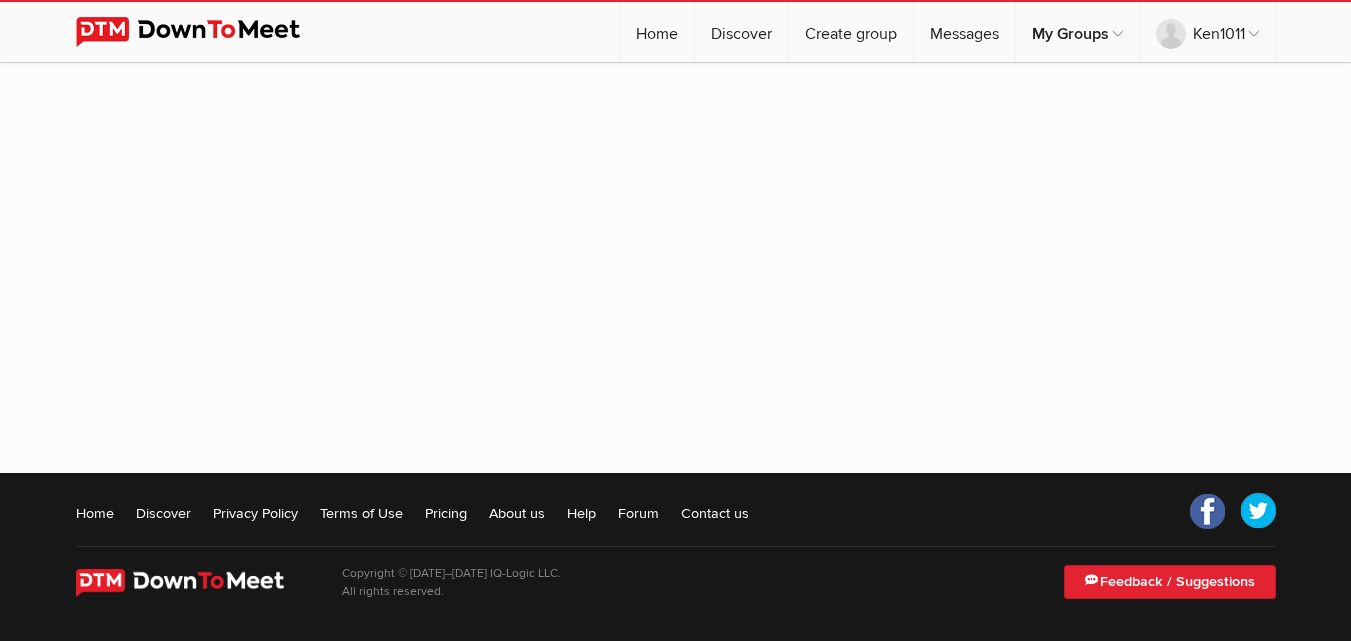 scroll, scrollTop: 0, scrollLeft: 0, axis: both 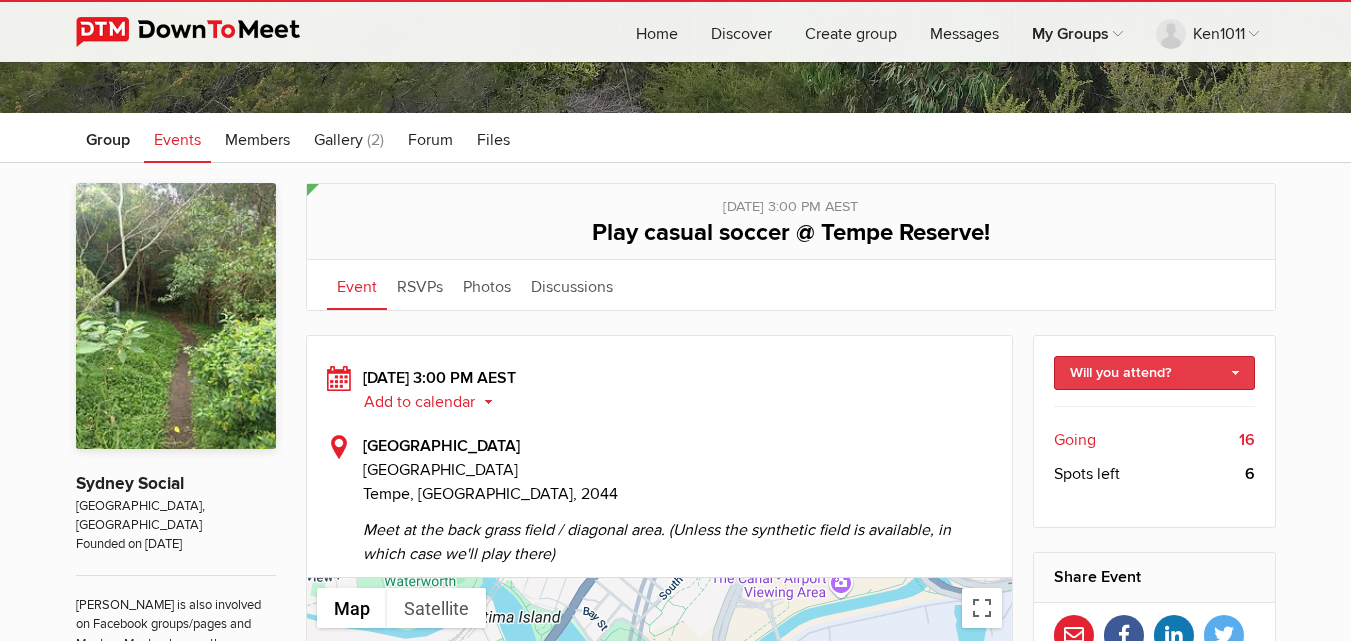 click on "Will you attend?" 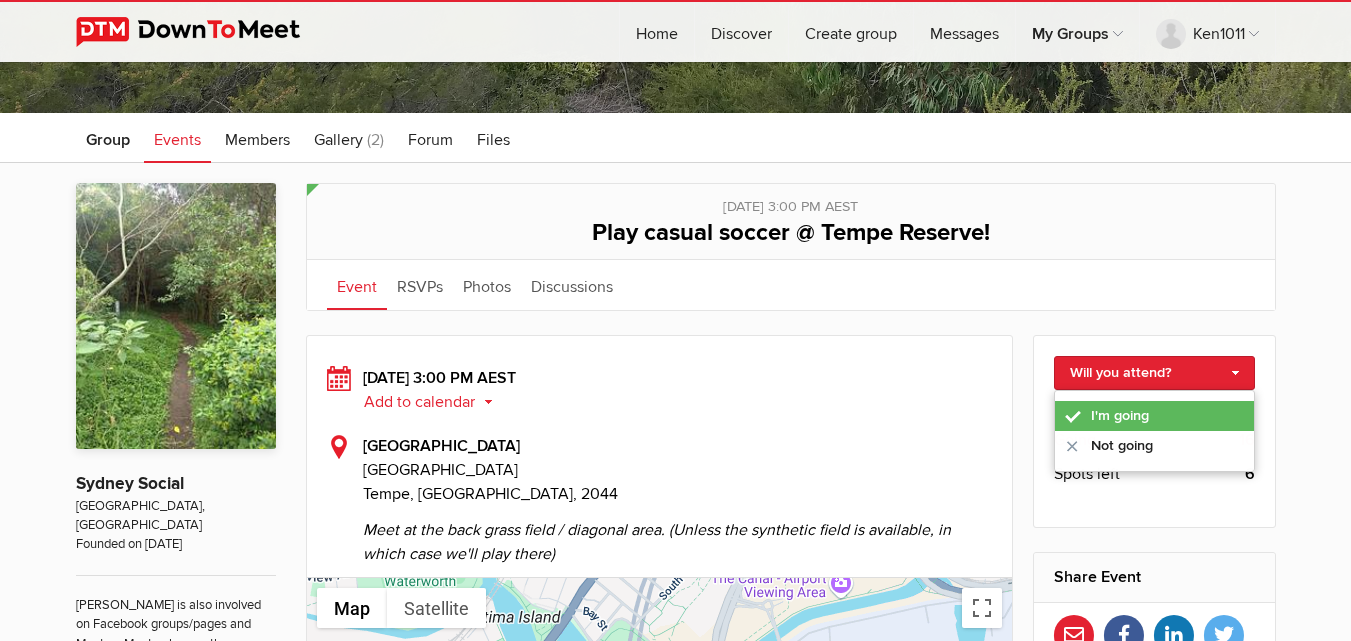 click on "I'm going" 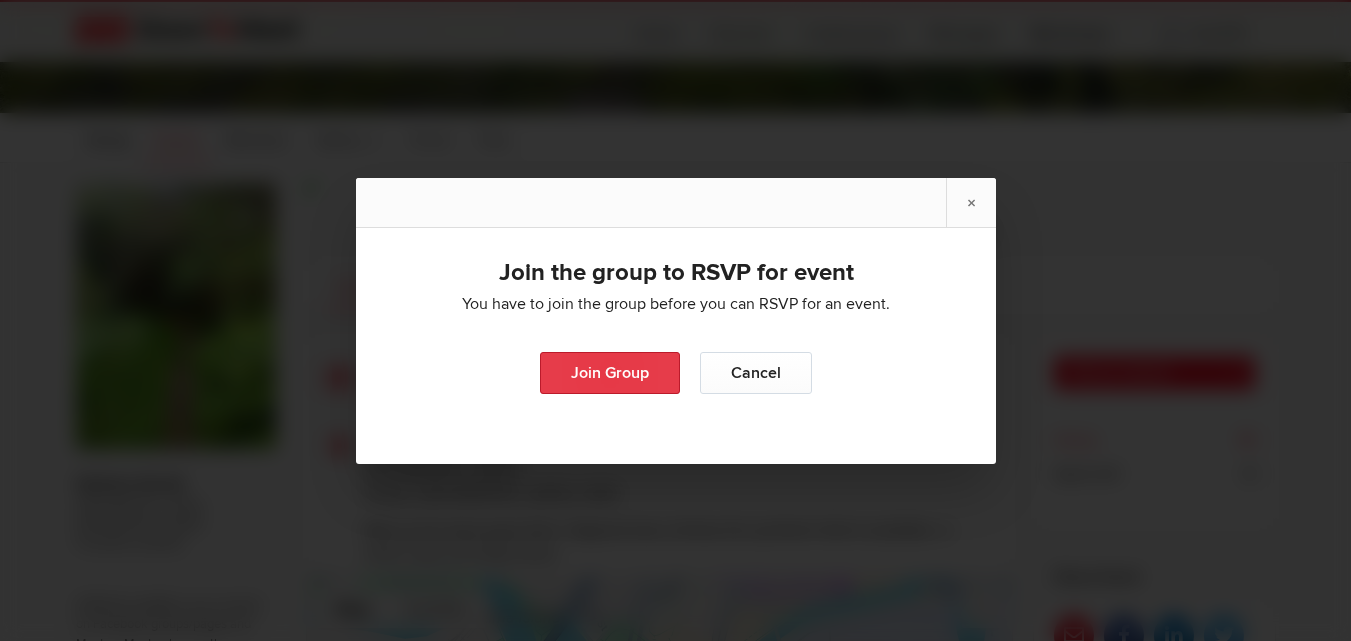 click on "Join Group" 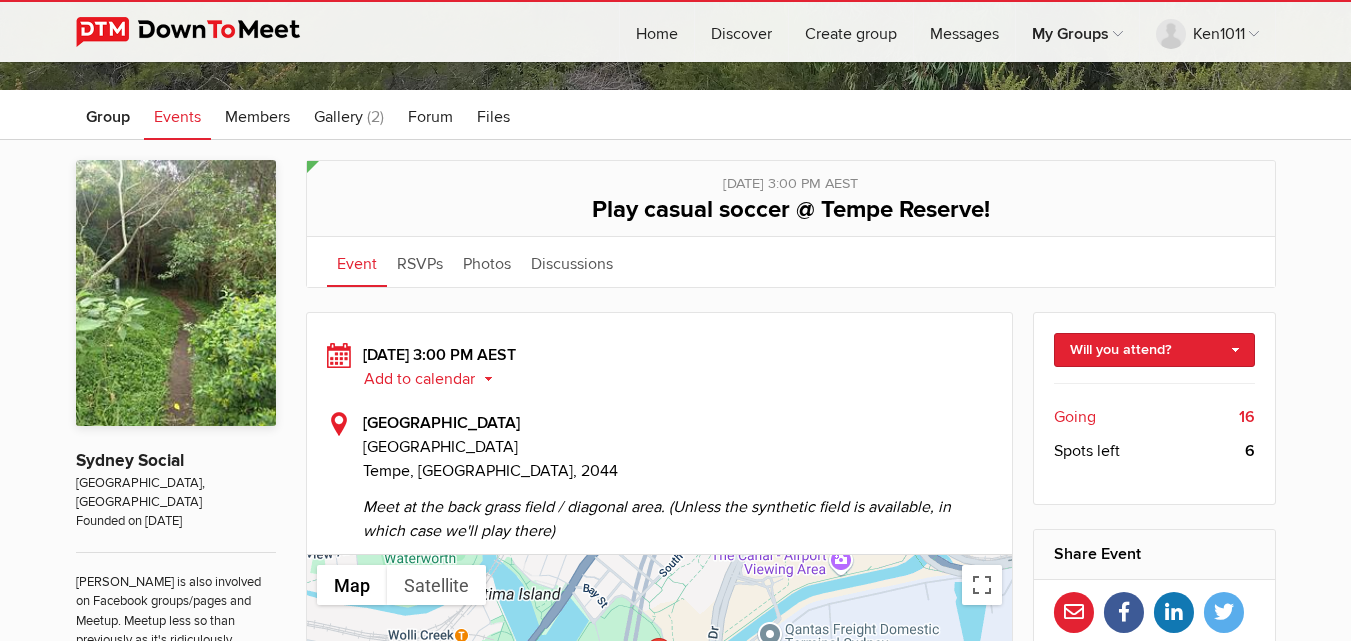 scroll, scrollTop: 336, scrollLeft: 0, axis: vertical 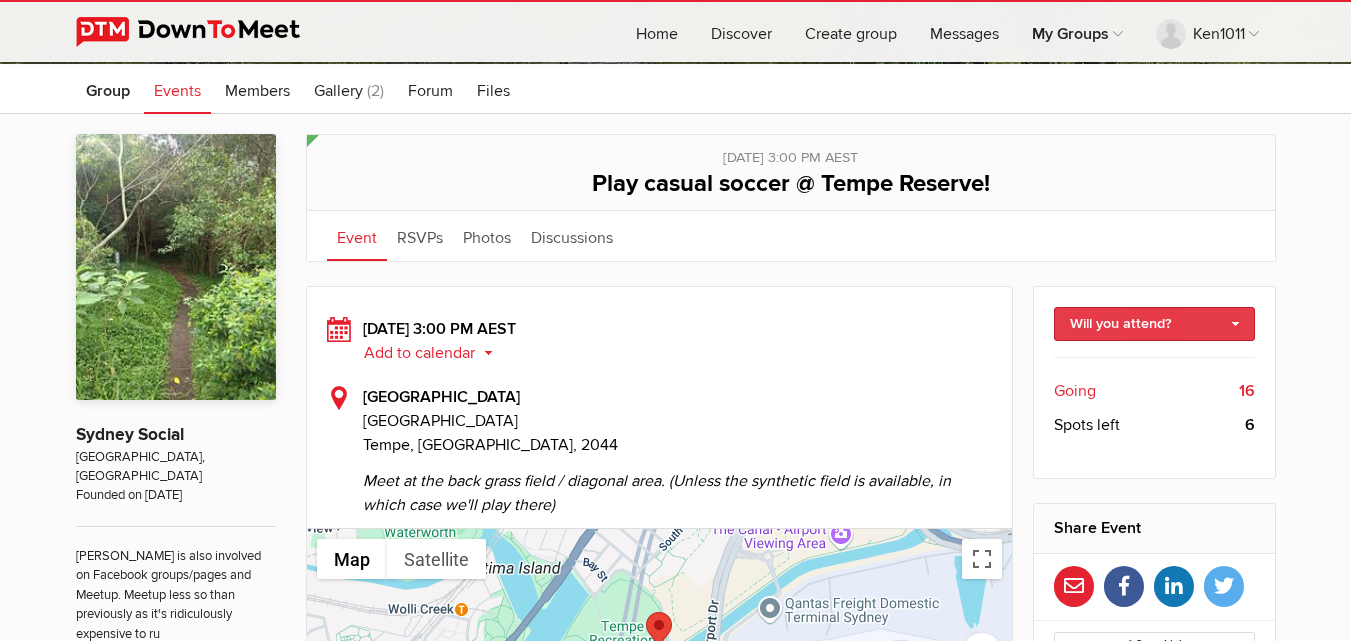 click on "Will you attend?" 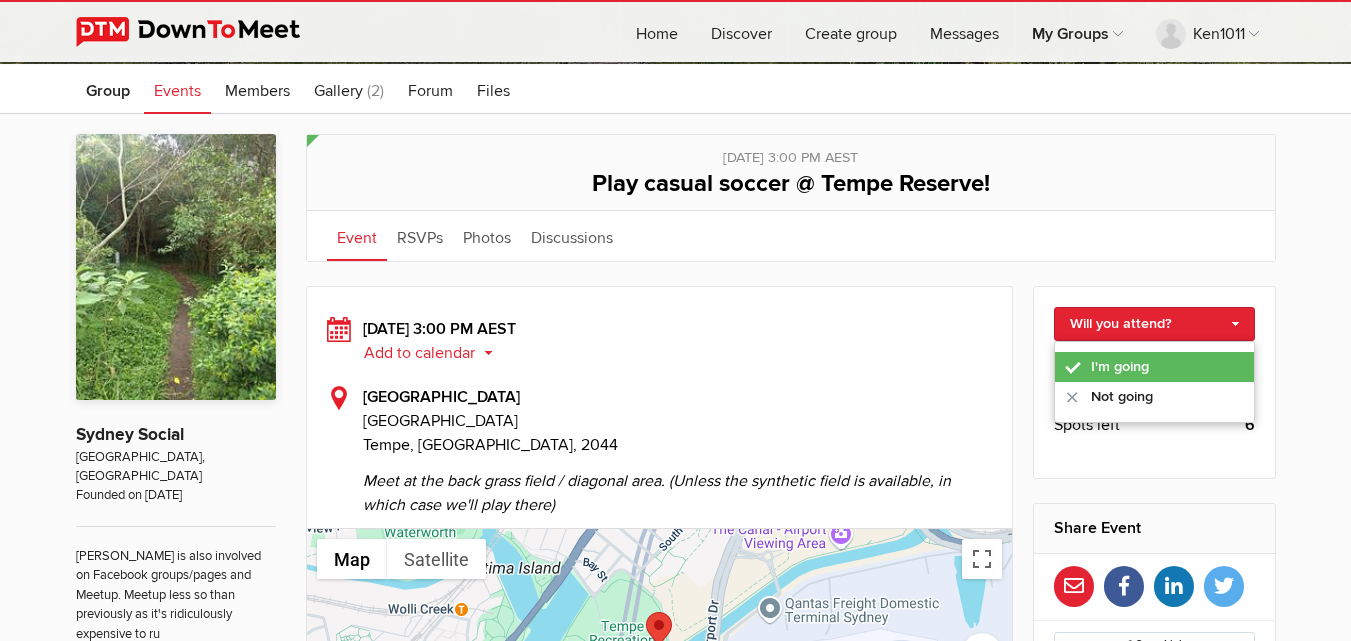 click on "I'm going" 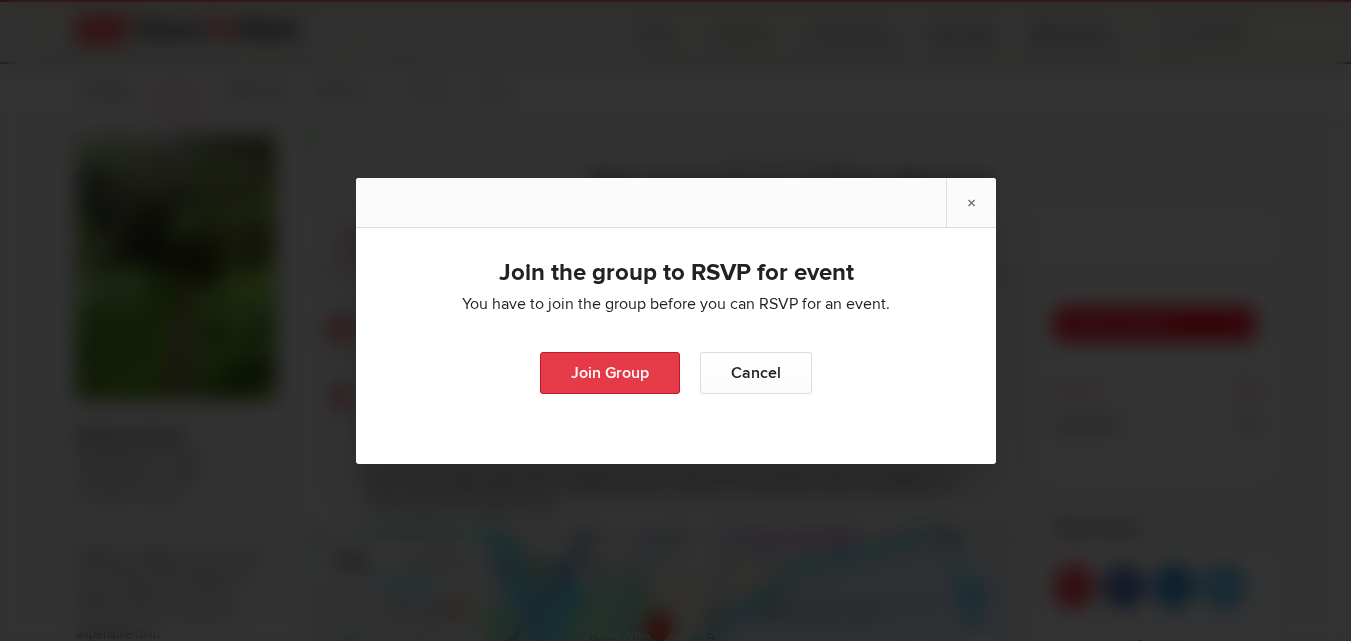 click on "Join Group" 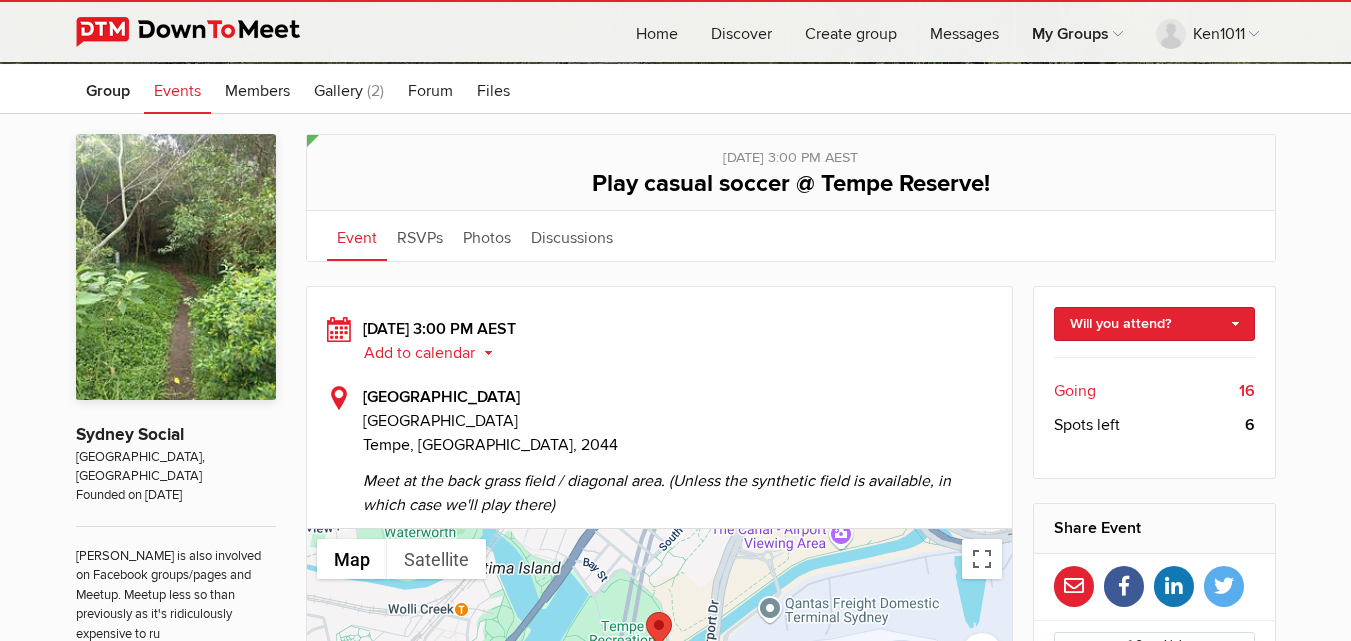 drag, startPoint x: 1347, startPoint y: 168, endPoint x: 1334, endPoint y: 73, distance: 95.885345 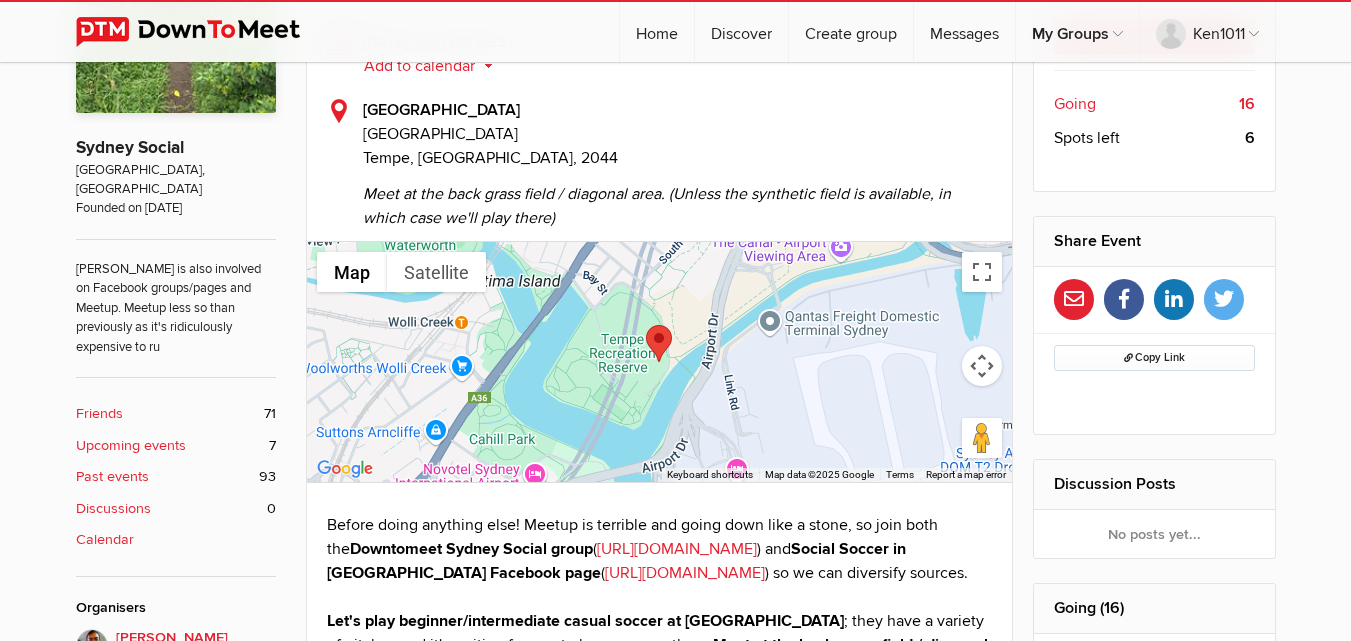 scroll, scrollTop: 629, scrollLeft: 0, axis: vertical 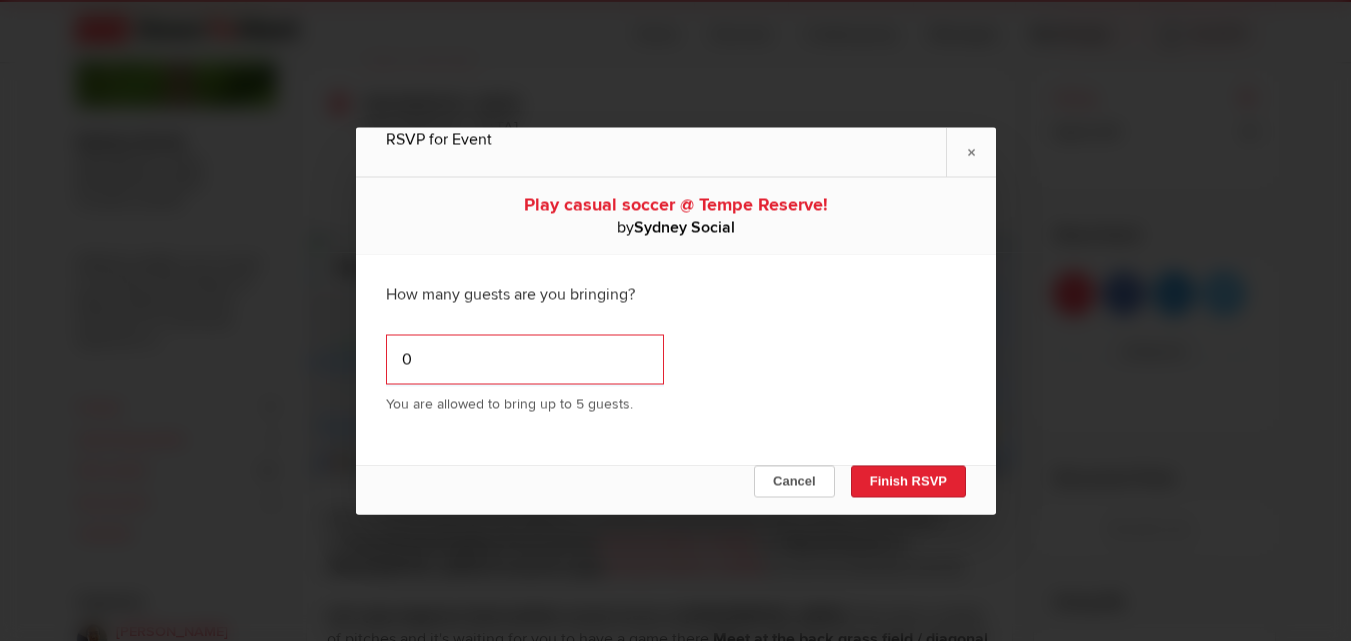 click on "0" 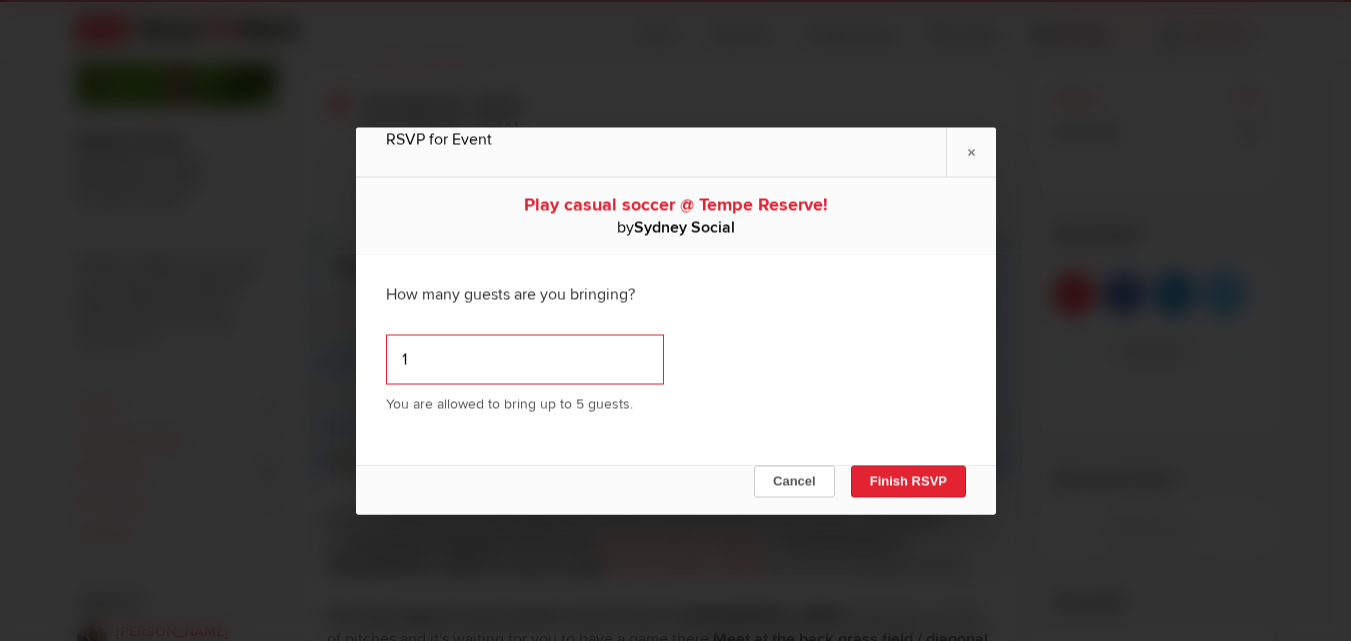 type on "1" 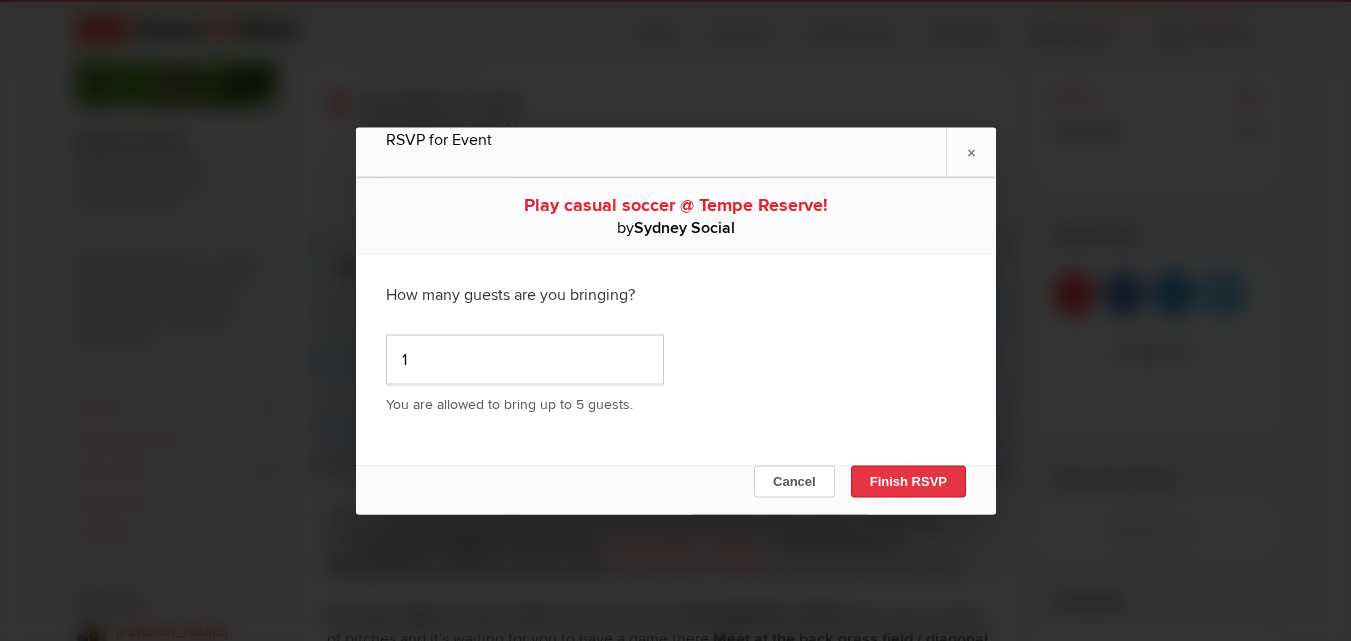 click on "Finish RSVP" 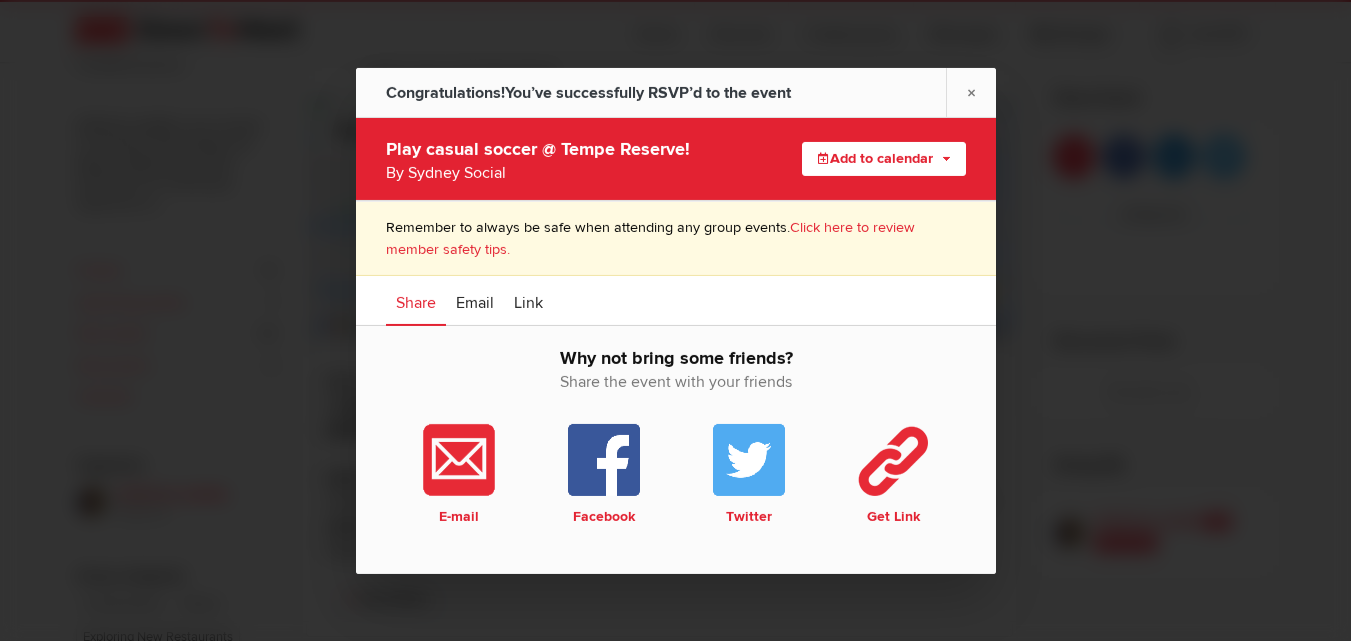 scroll, scrollTop: 776, scrollLeft: 0, axis: vertical 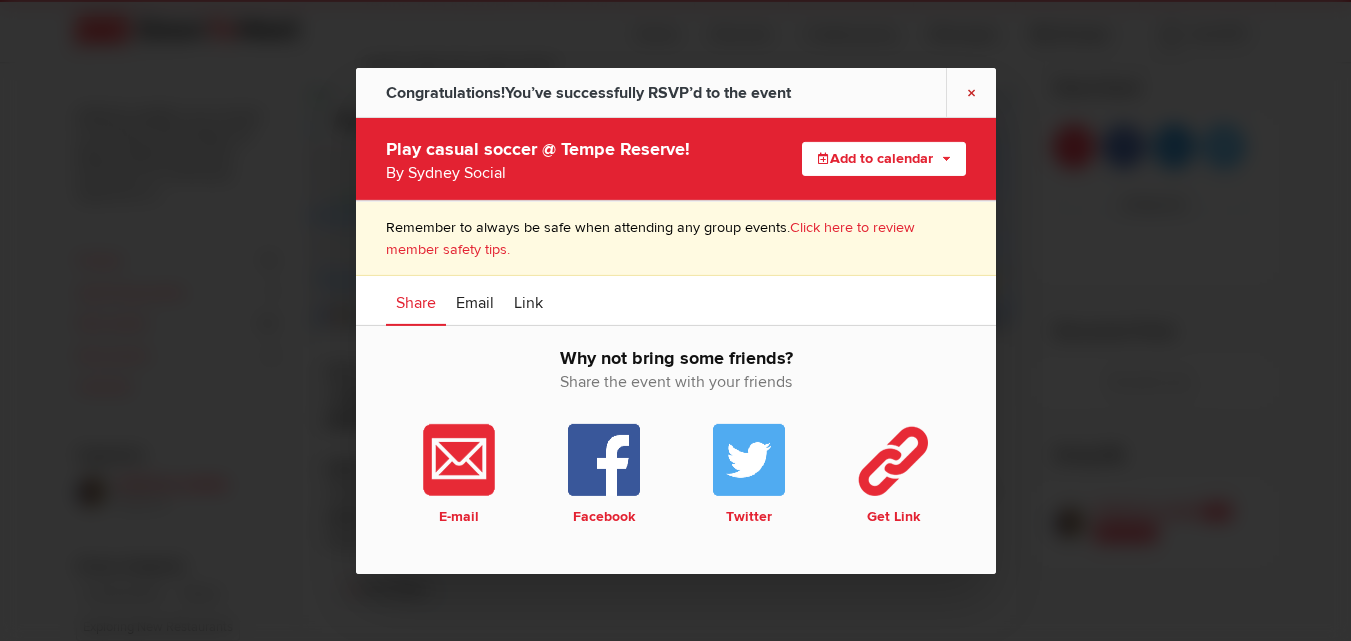 click on "×" 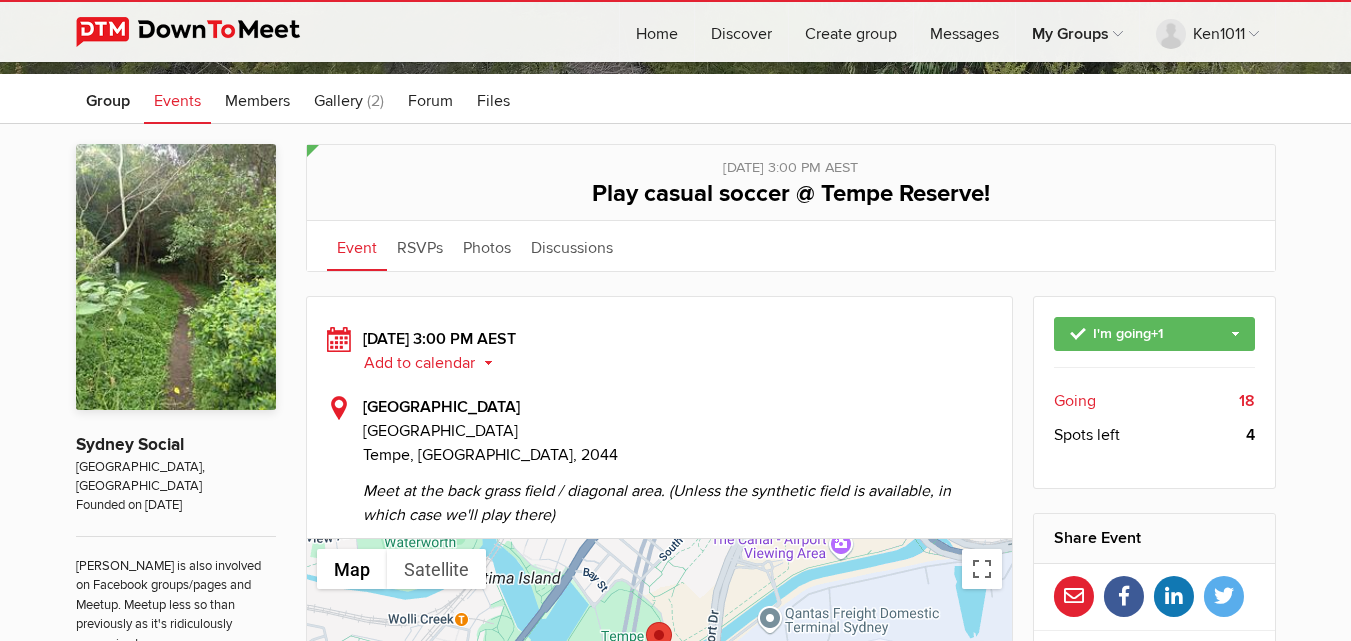 scroll, scrollTop: 316, scrollLeft: 0, axis: vertical 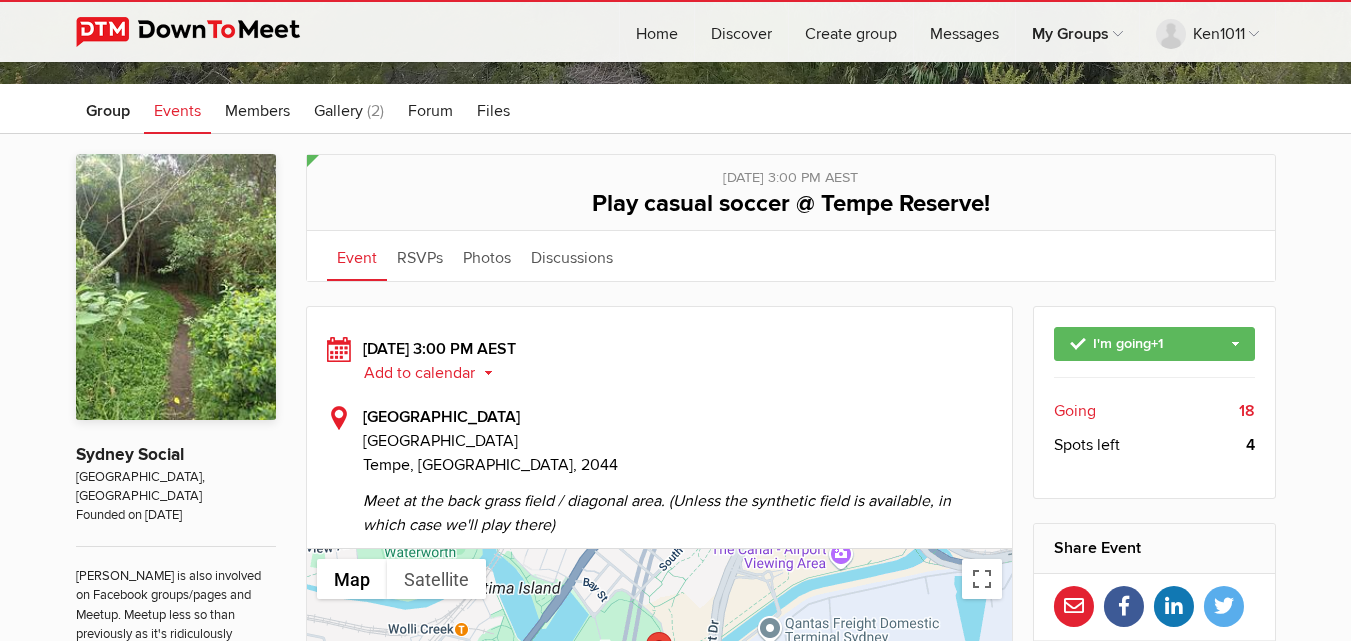 click on "Going" 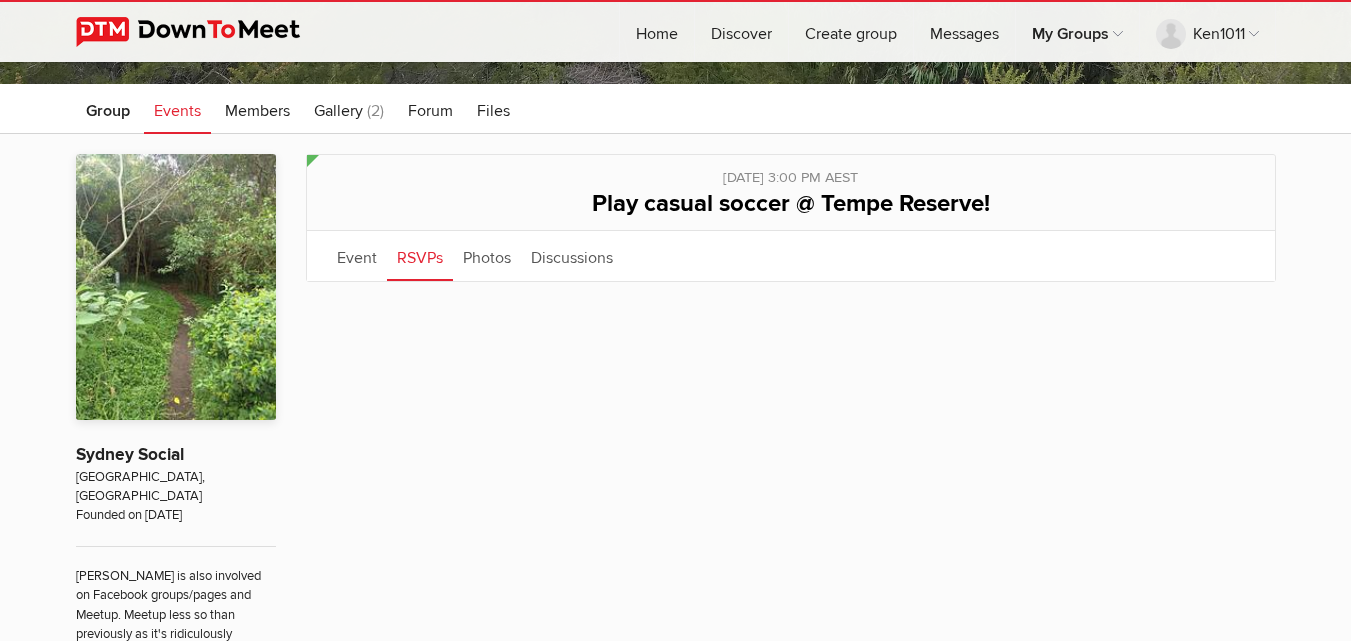 scroll, scrollTop: 400, scrollLeft: 0, axis: vertical 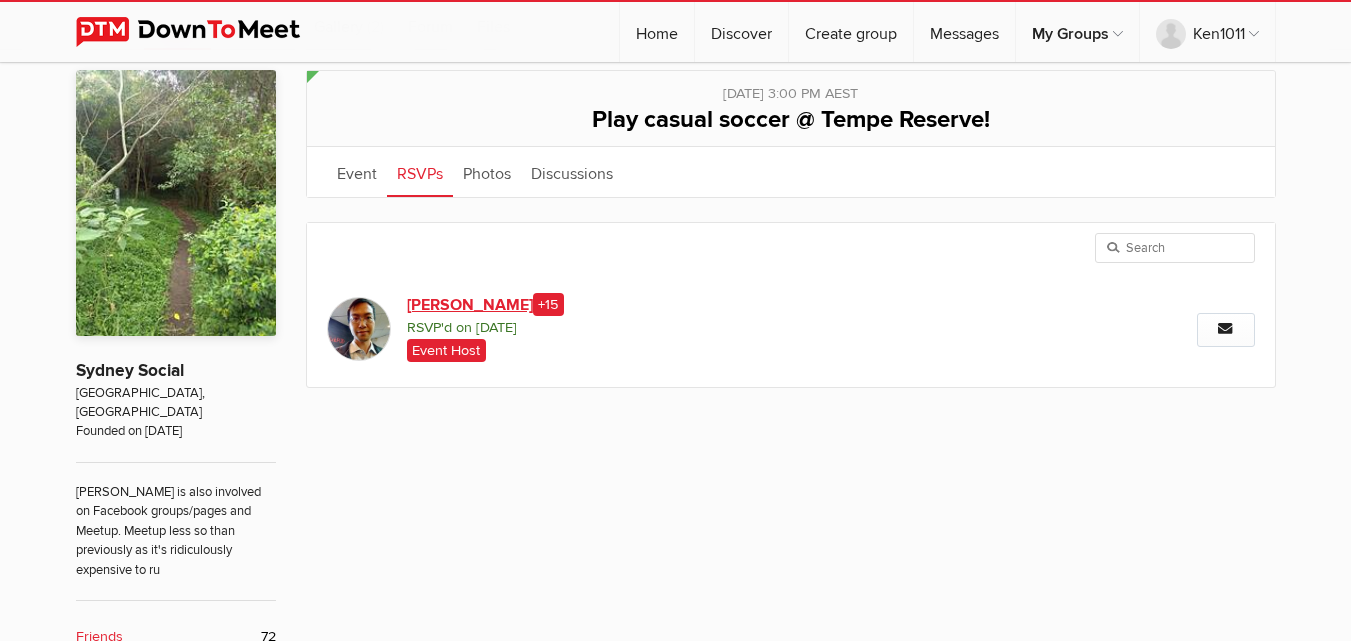 click on "+15" 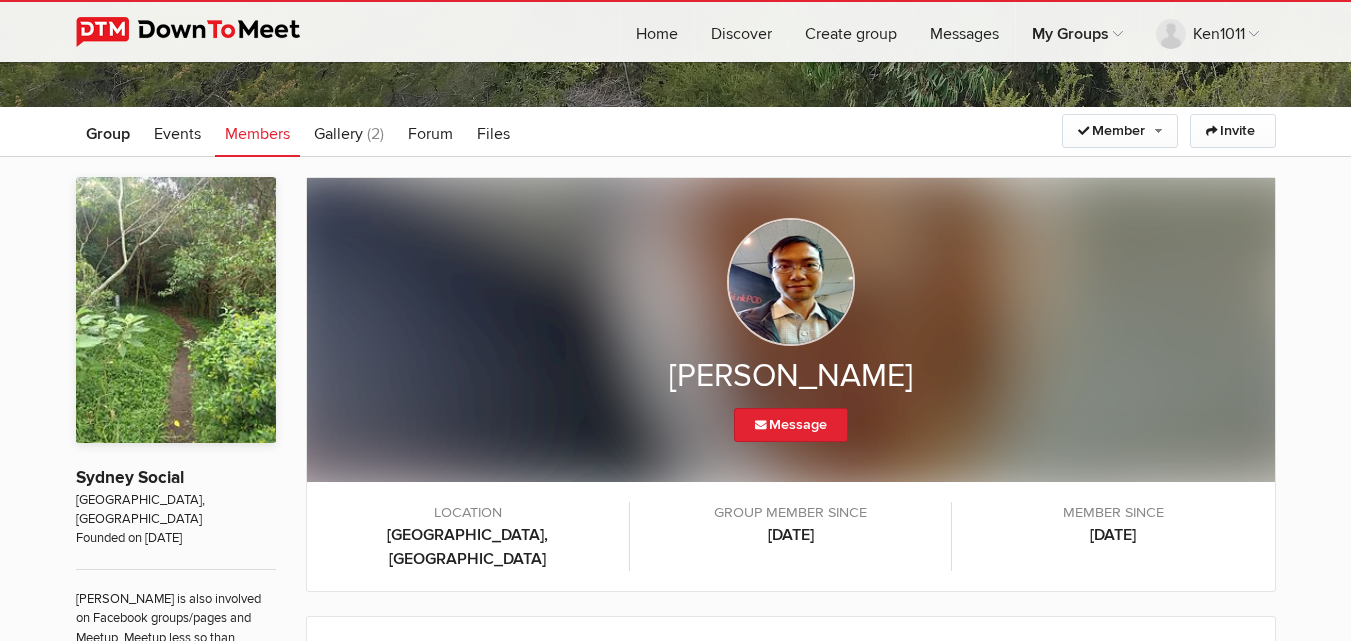 scroll, scrollTop: 266, scrollLeft: 0, axis: vertical 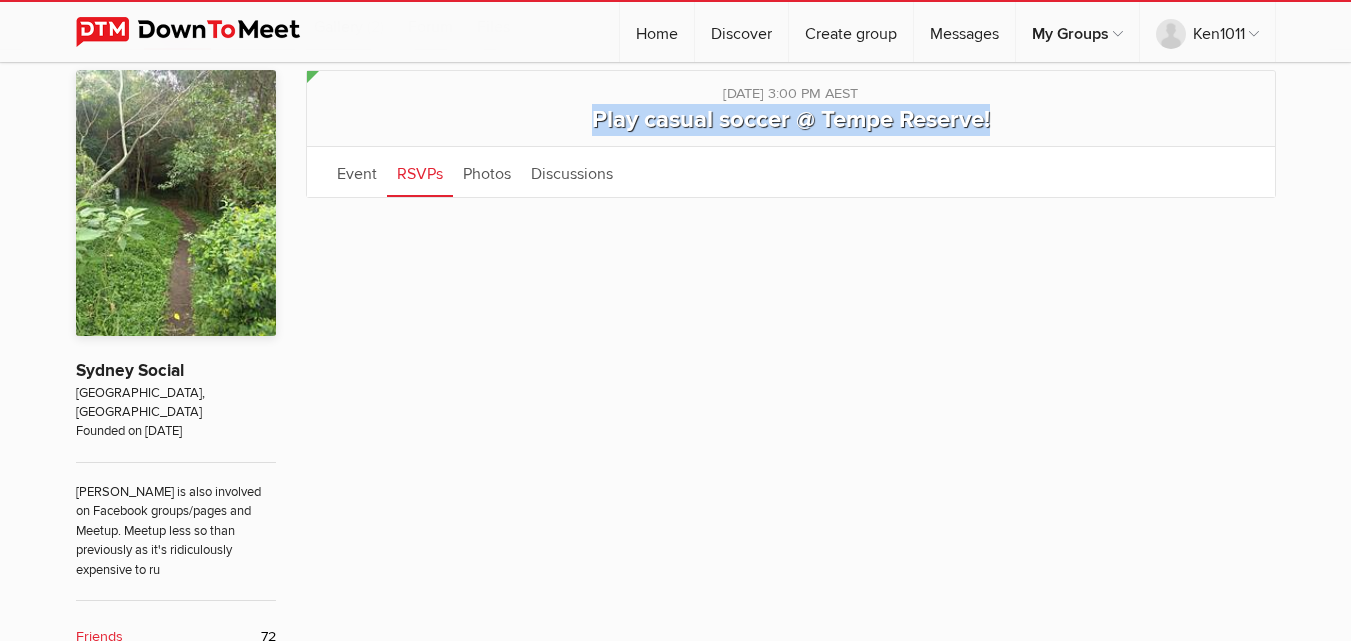drag, startPoint x: 593, startPoint y: 119, endPoint x: 1066, endPoint y: 127, distance: 473.06766 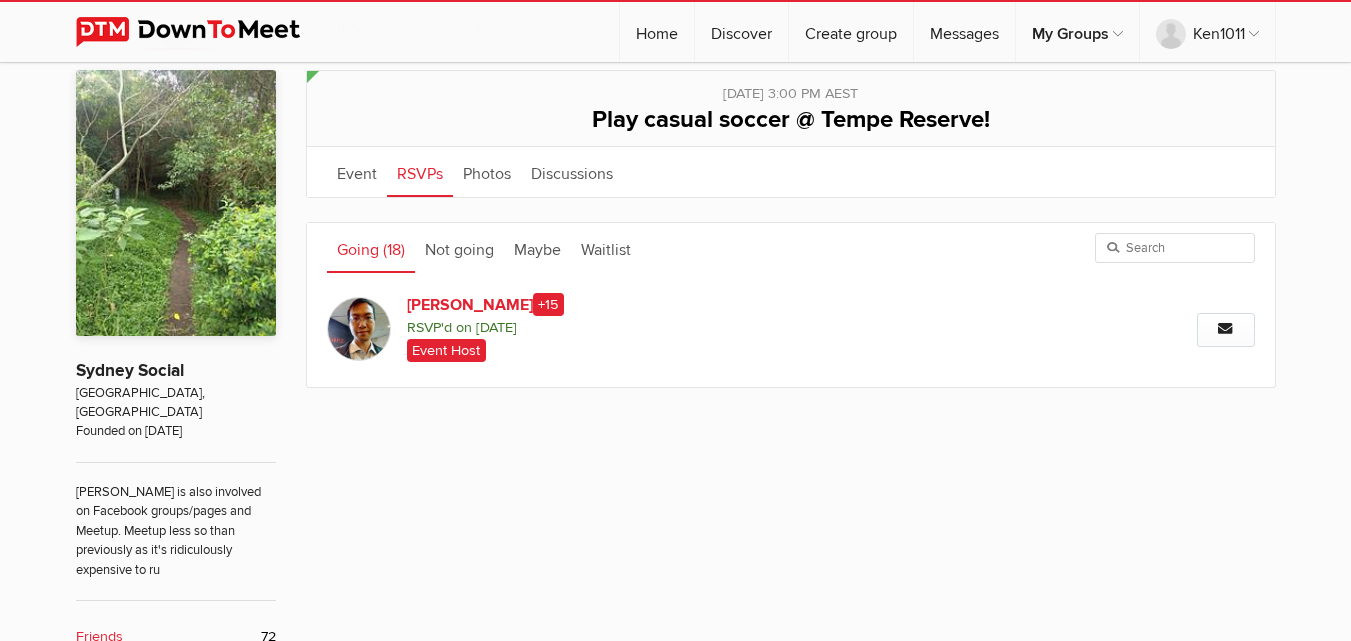 drag, startPoint x: 106, startPoint y: 0, endPoint x: 787, endPoint y: 375, distance: 777.42267 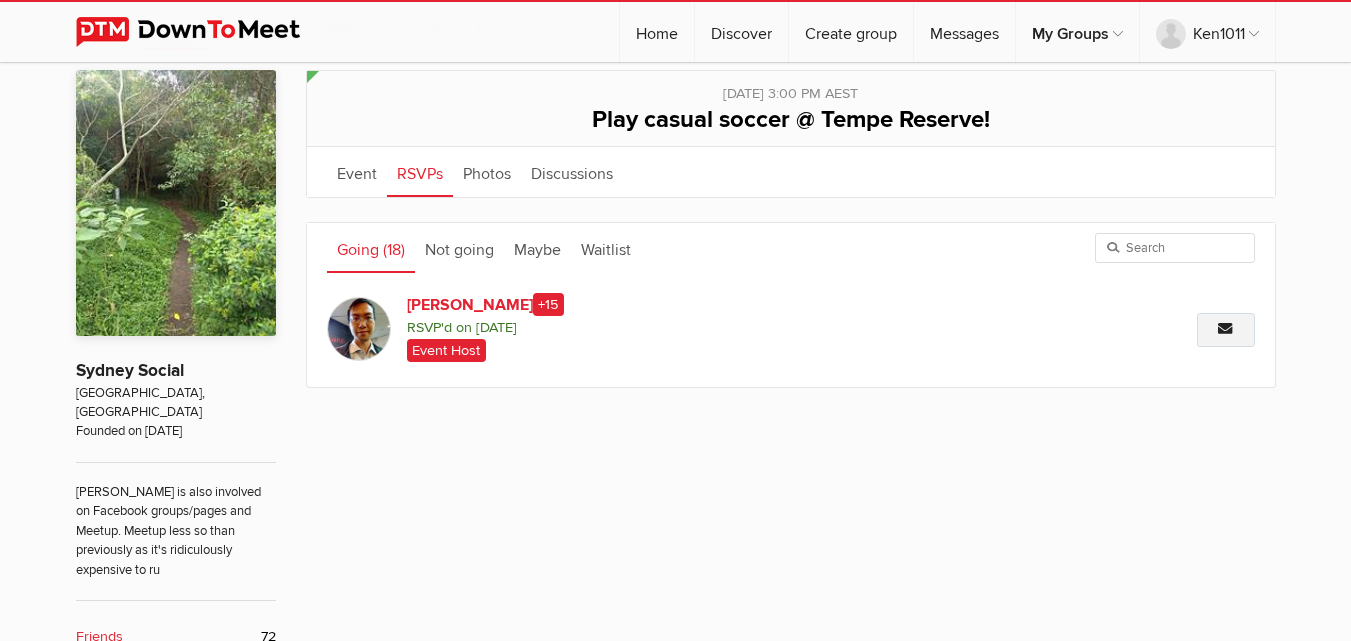 click on "Message" 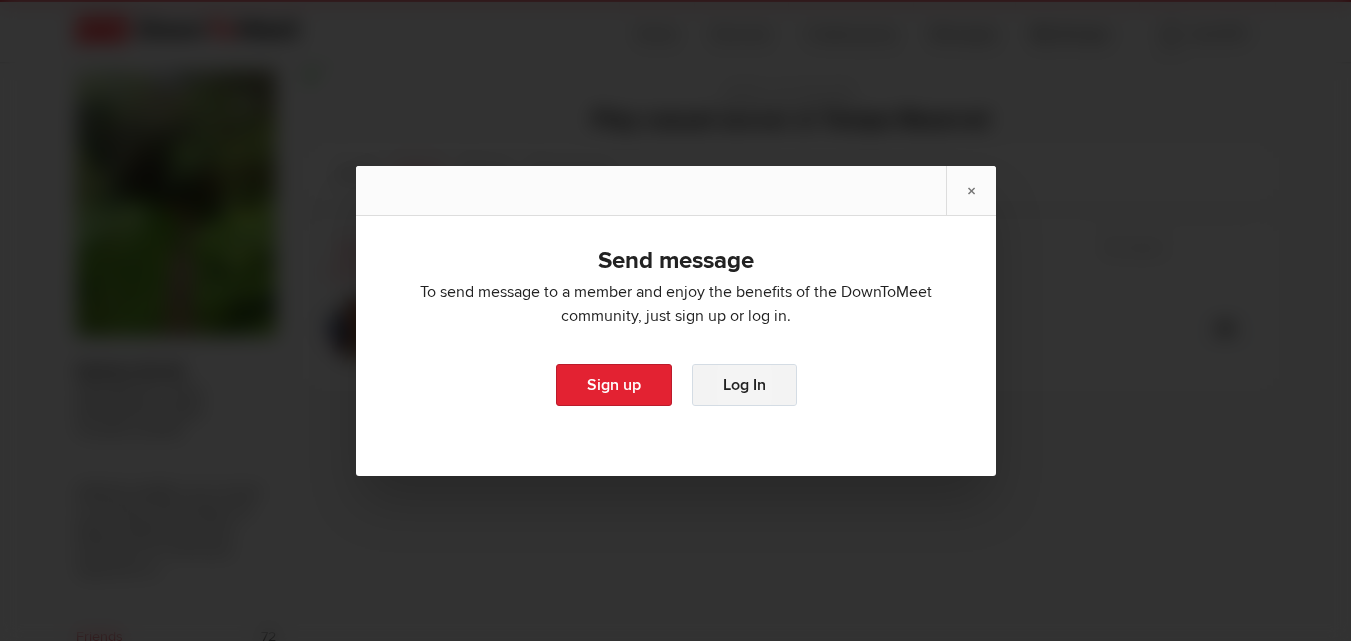 click on "Log In" 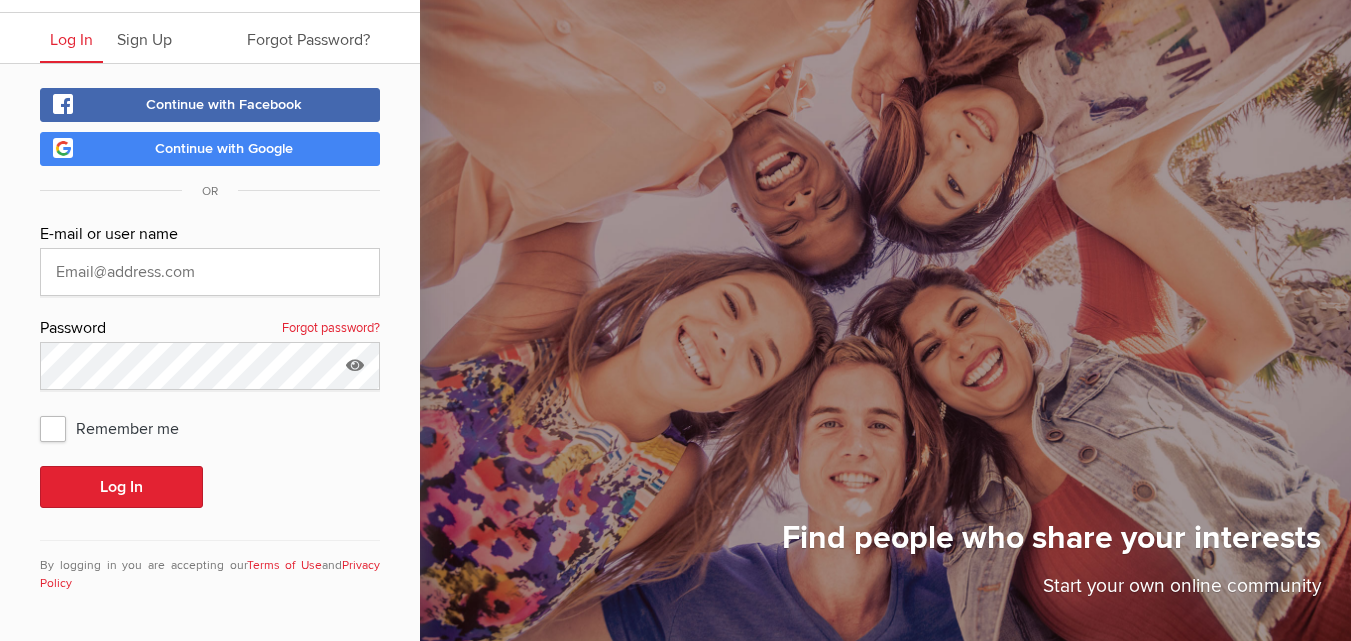 scroll, scrollTop: 49, scrollLeft: 0, axis: vertical 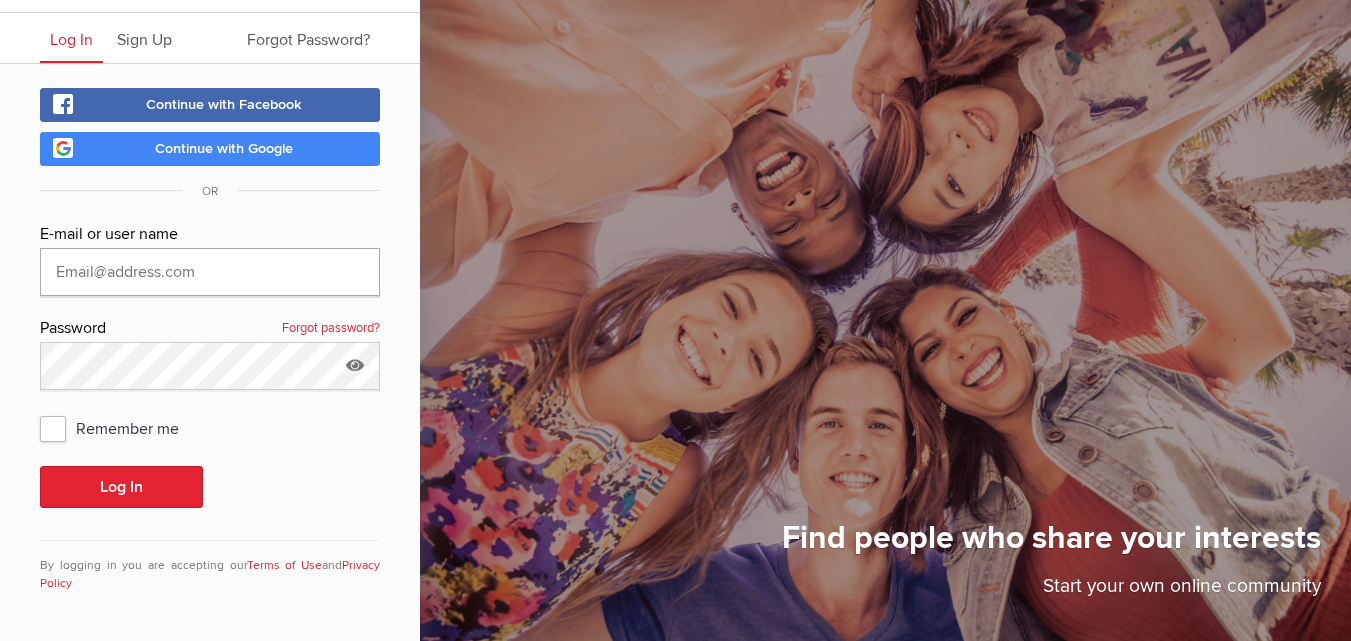 type on "kencole667@proton.me" 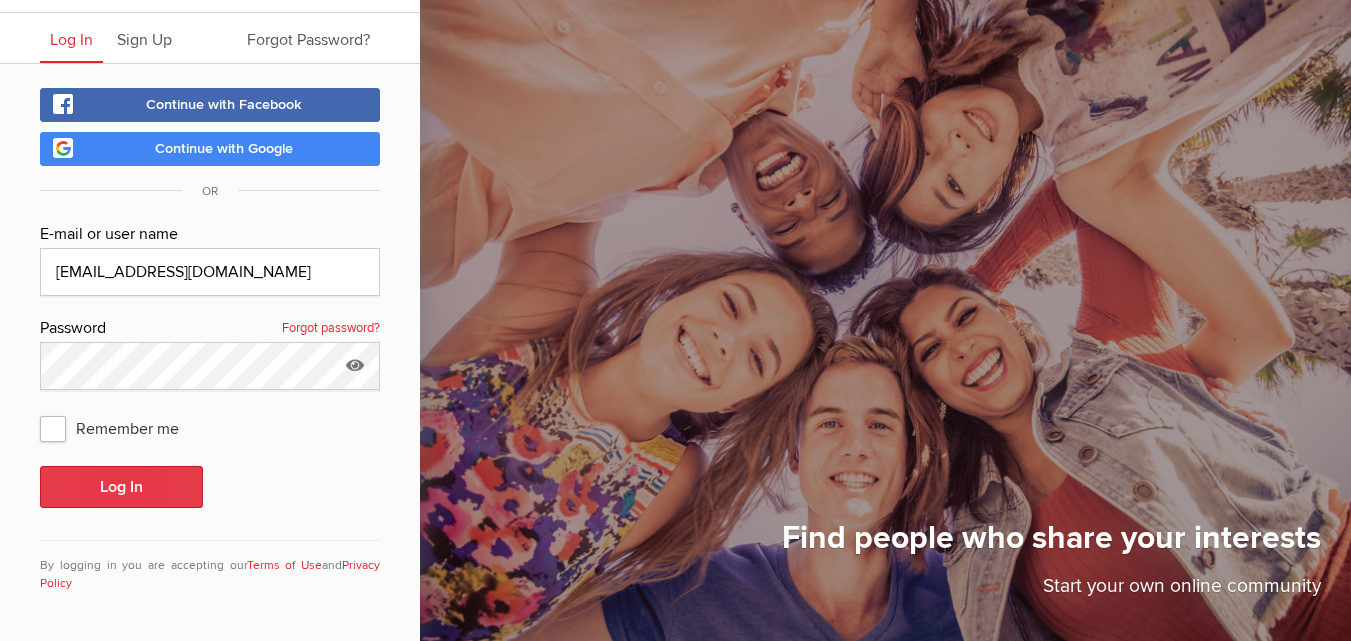click on "Log In" 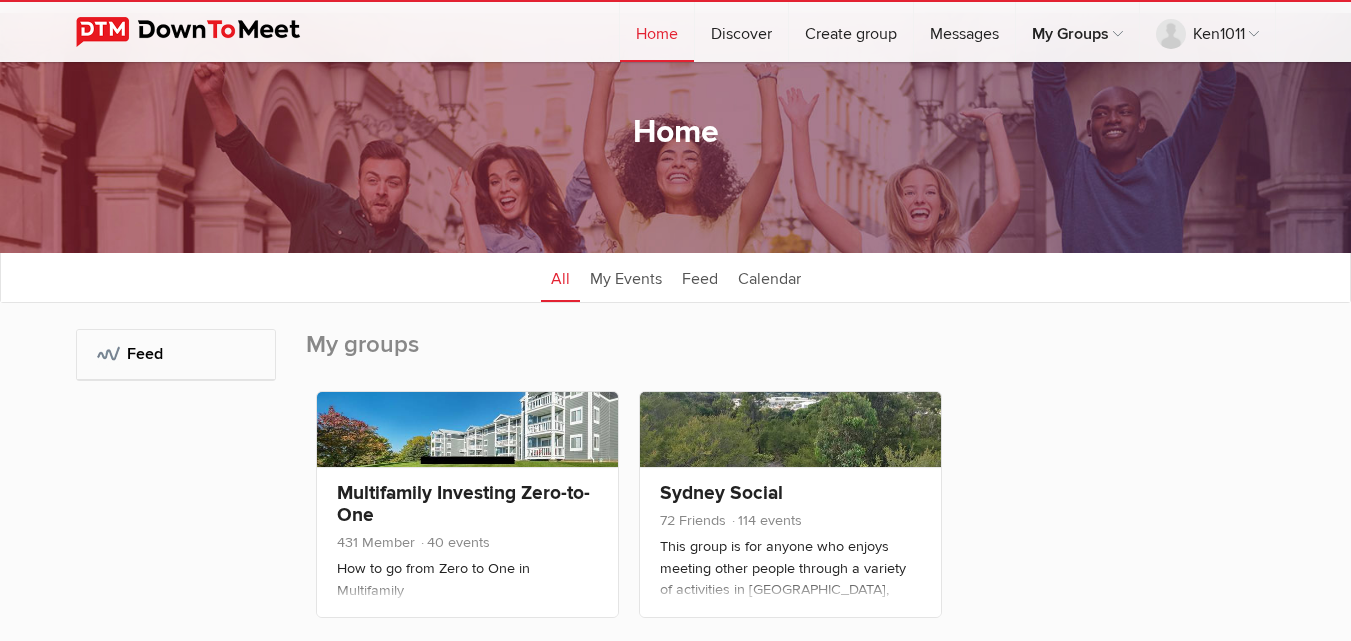 scroll, scrollTop: 0, scrollLeft: 0, axis: both 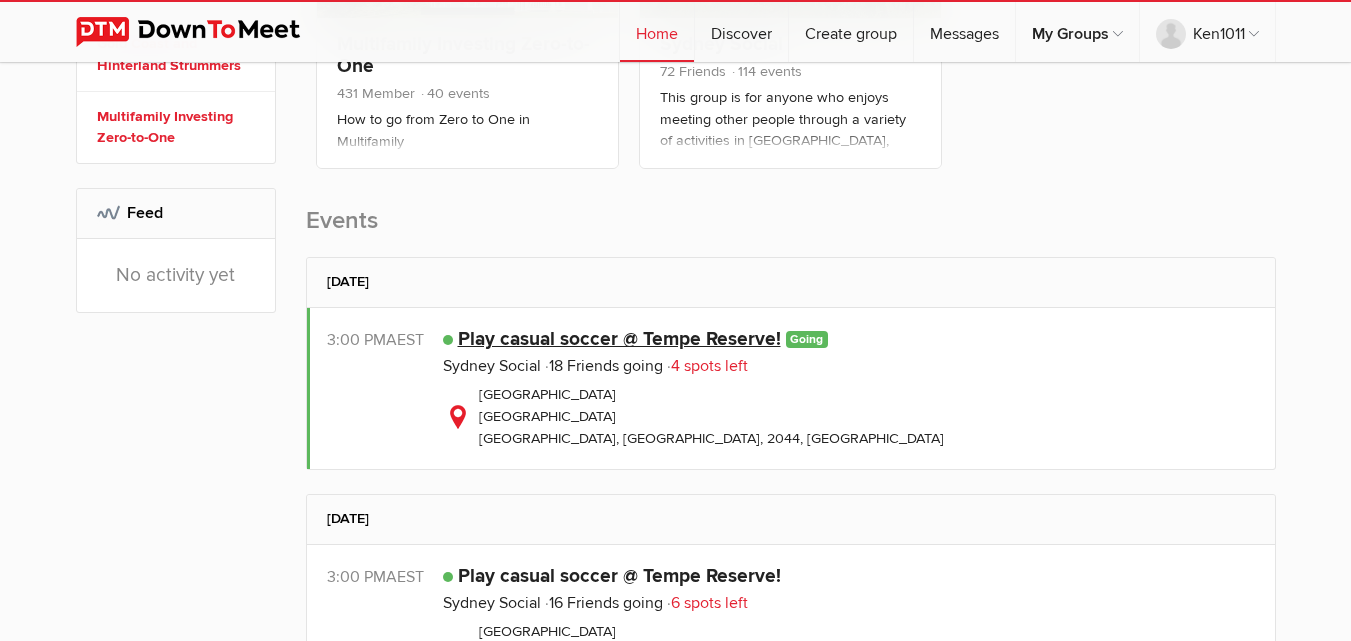 click on "Play casual soccer @ Tempe Reserve!" 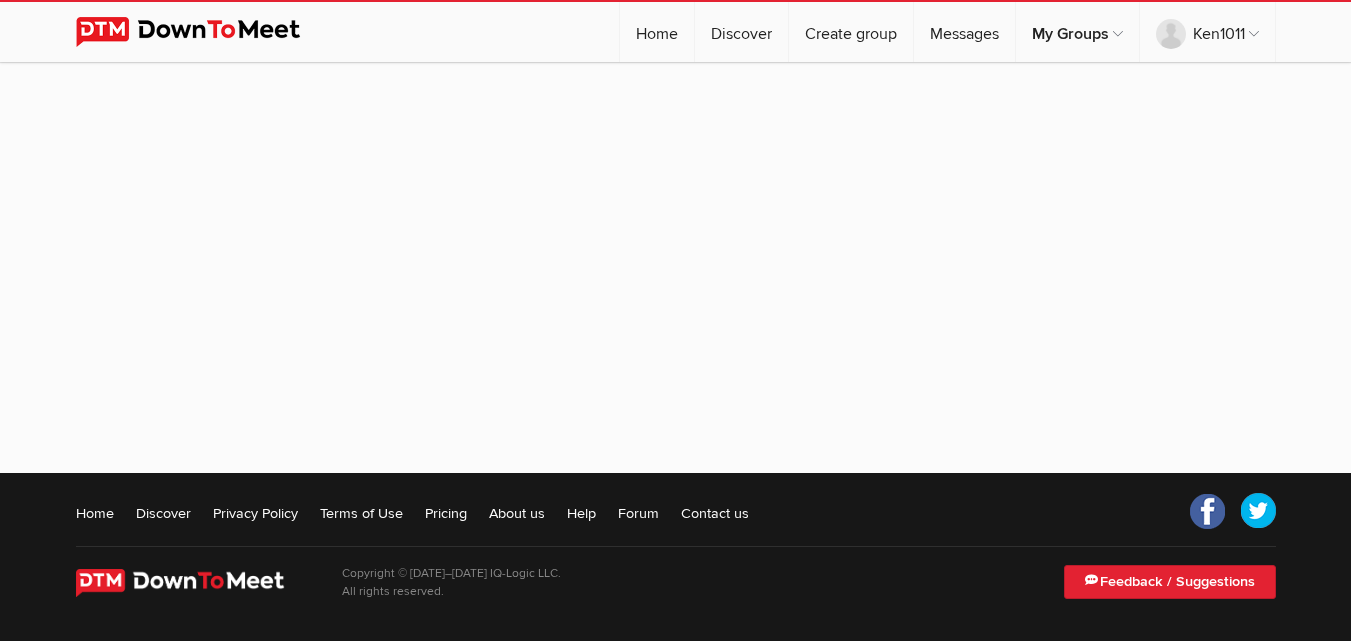 scroll, scrollTop: 0, scrollLeft: 0, axis: both 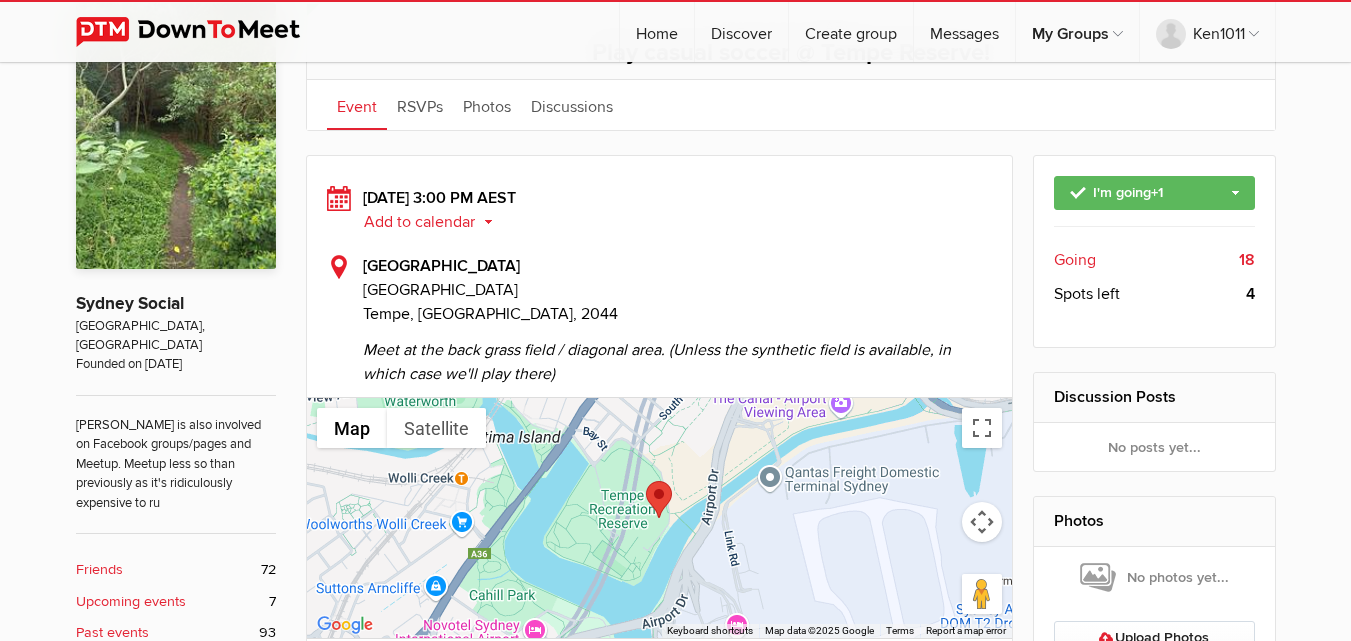 click on "18" 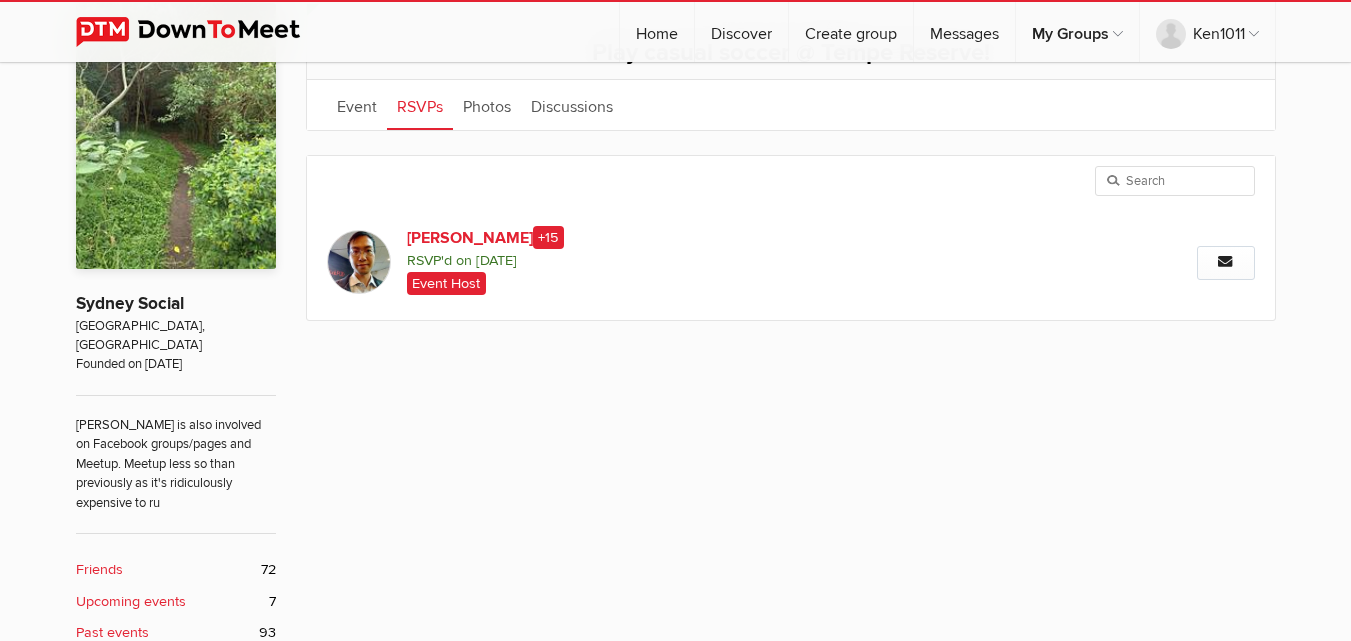 scroll, scrollTop: 400, scrollLeft: 0, axis: vertical 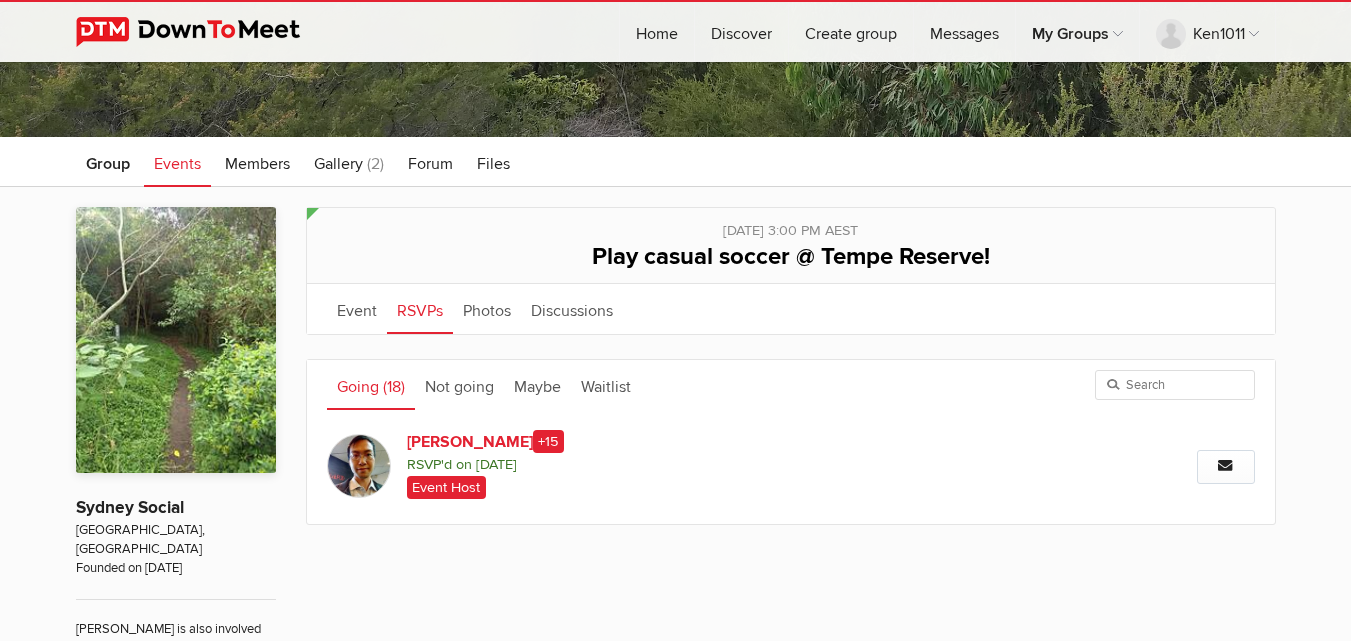 drag, startPoint x: 1335, startPoint y: 141, endPoint x: 1337, endPoint y: 151, distance: 10.198039 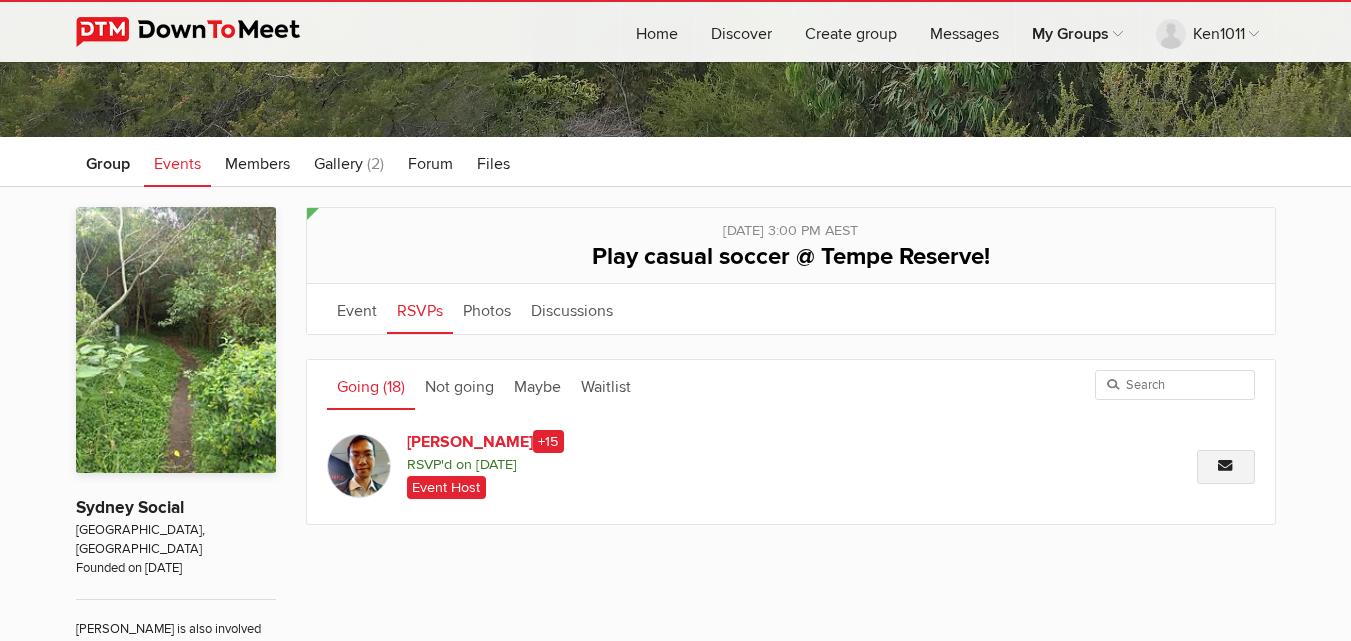click 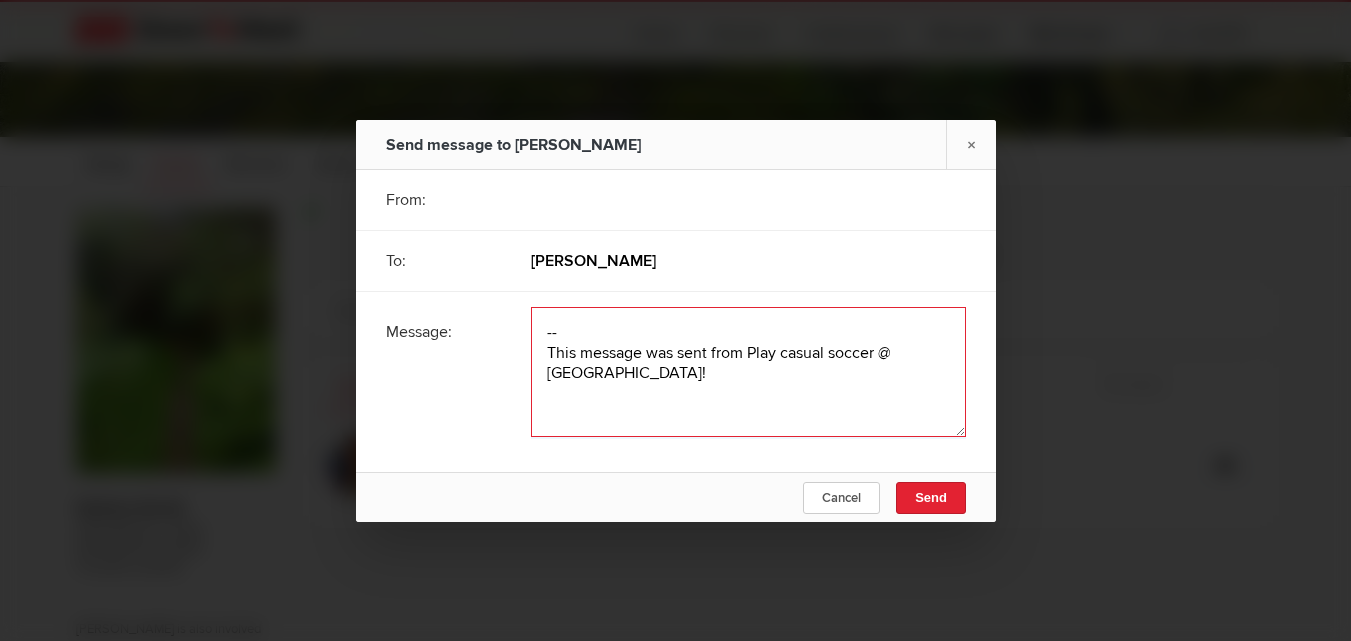 click 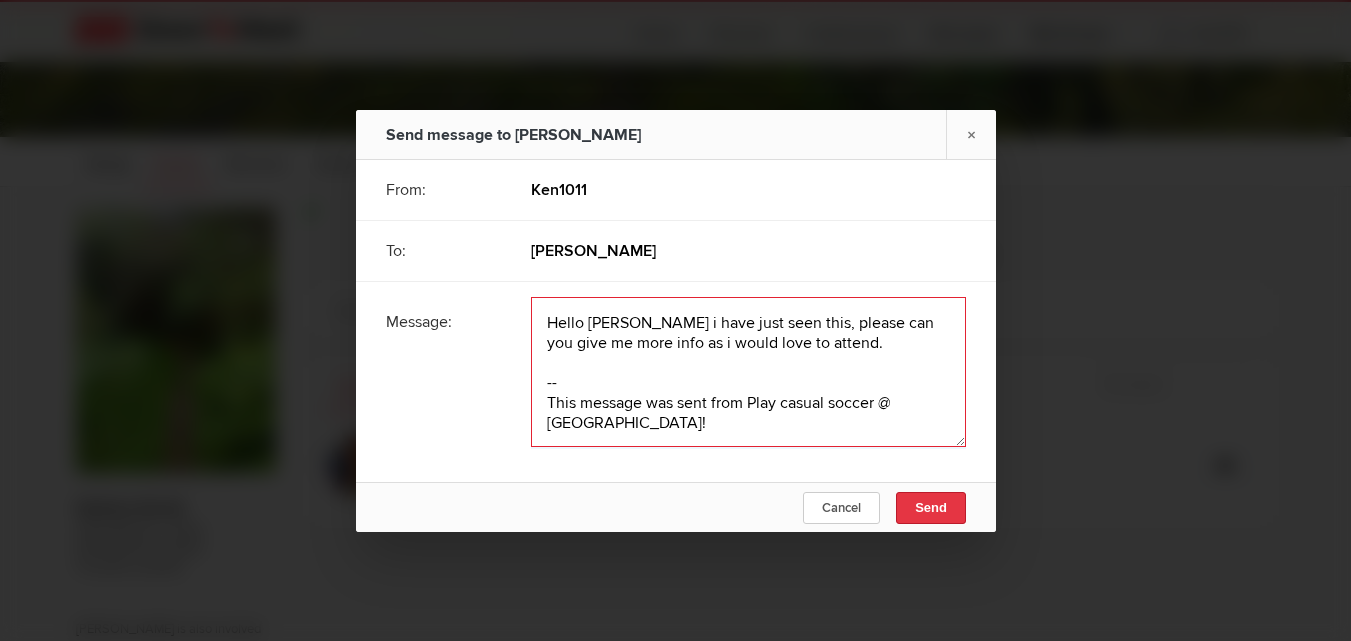 type on "Hello Arthur i have just seen this, please can you give me more info as i would love to attend.
--
This message was sent from Play casual soccer @ Tempe Reserve!" 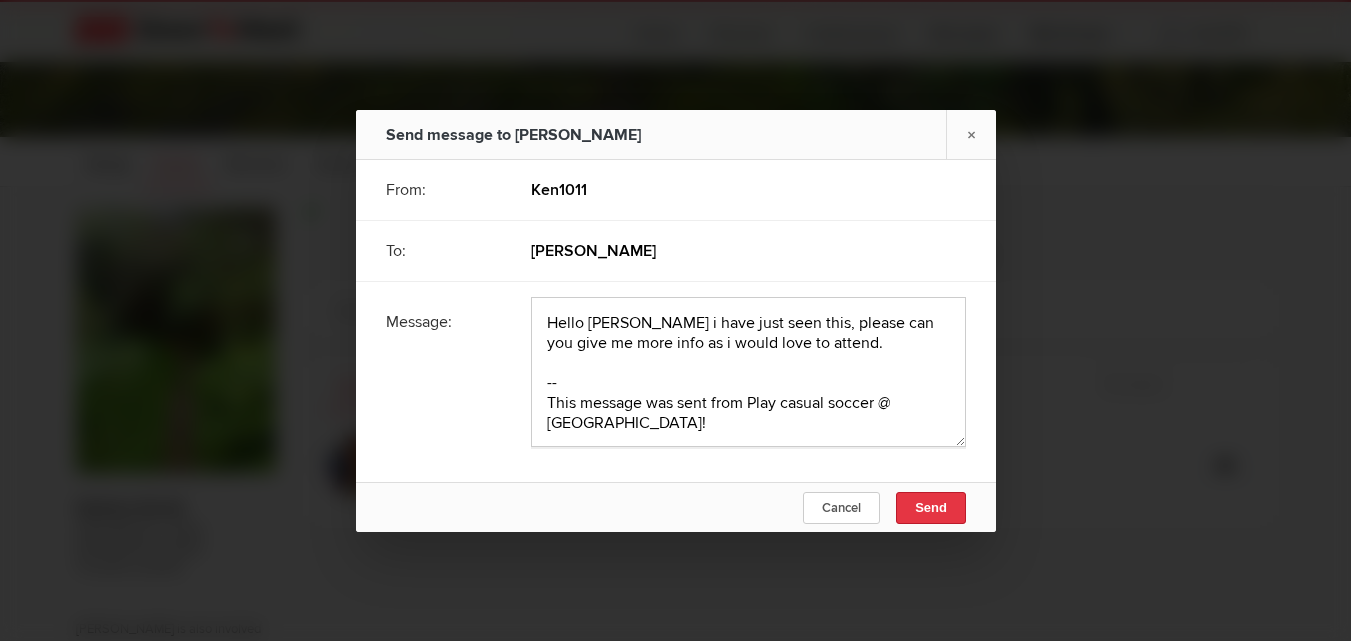 click on "Send" 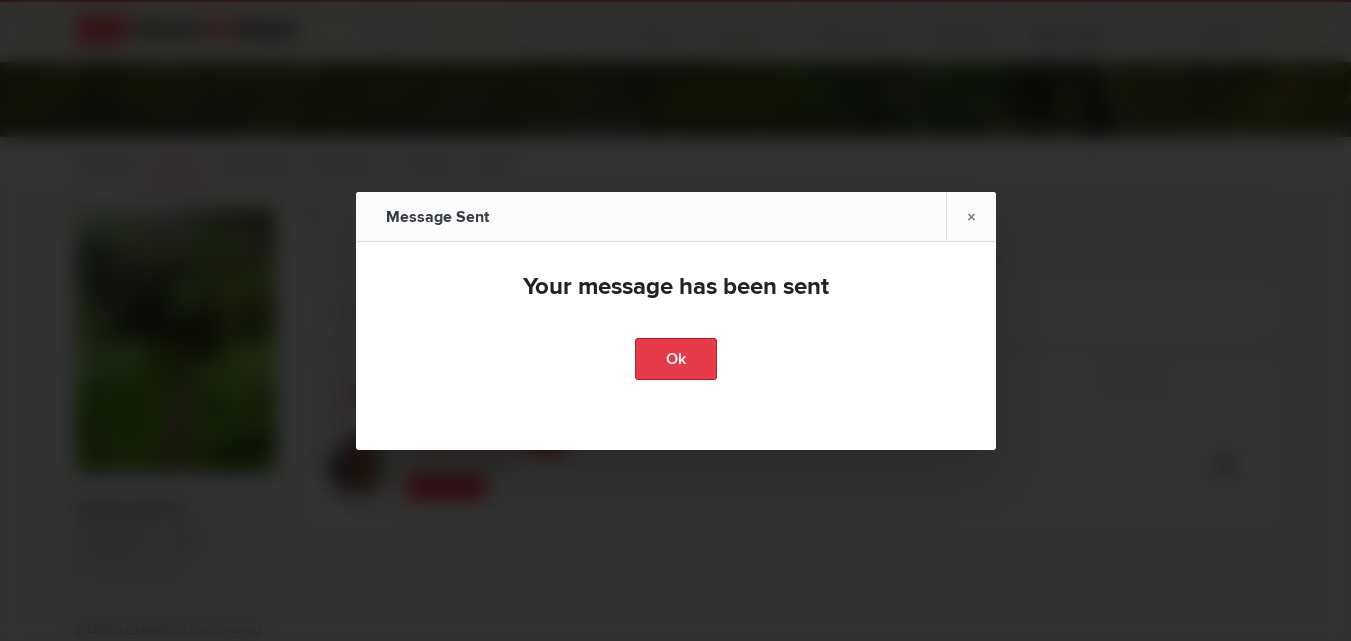 click on "Ok" 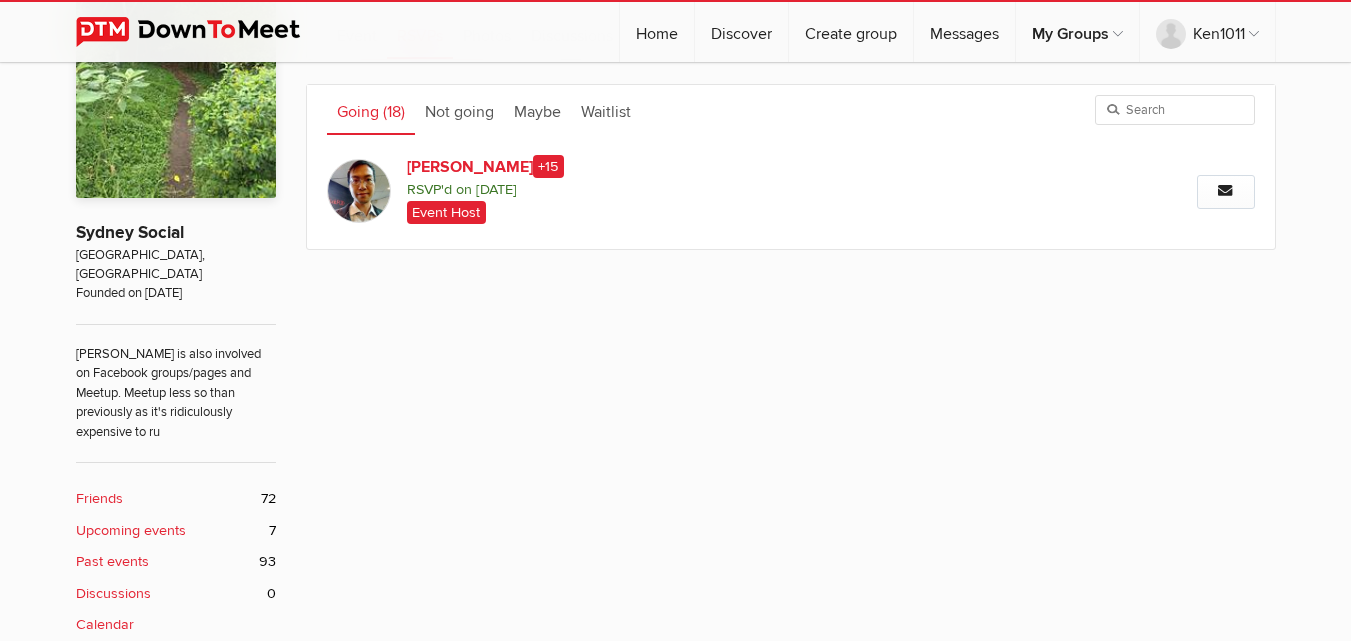 scroll, scrollTop: 614, scrollLeft: 0, axis: vertical 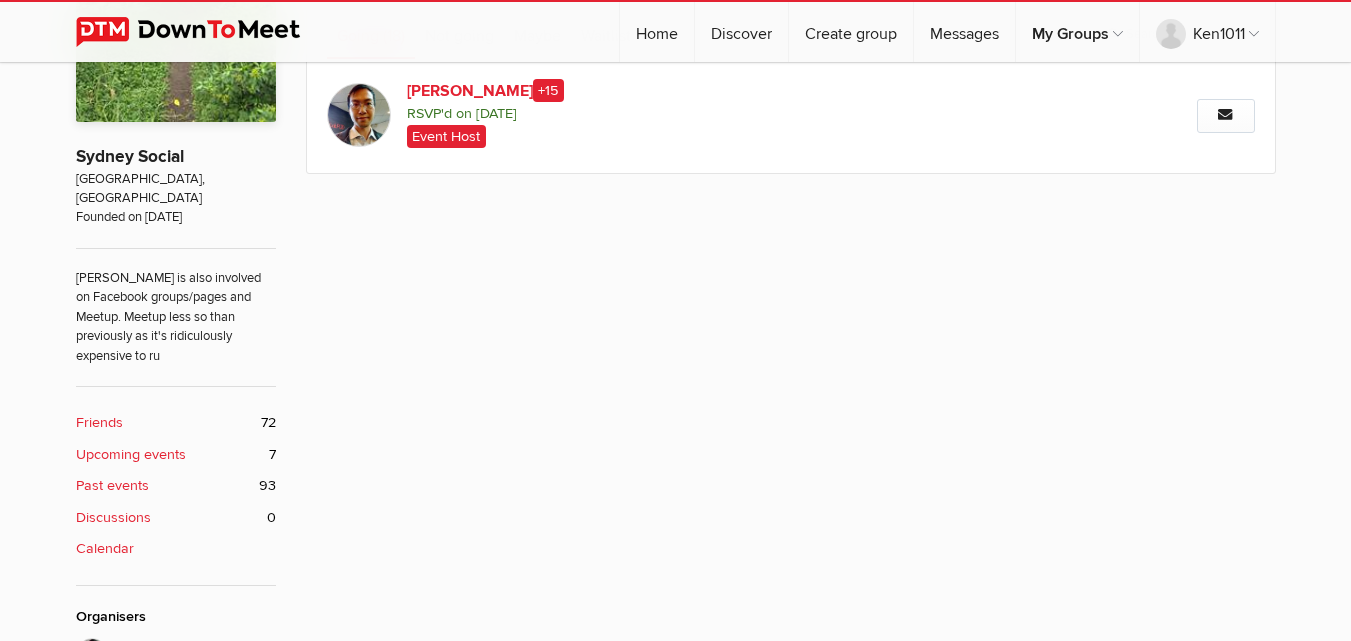 click on "Upcoming events" 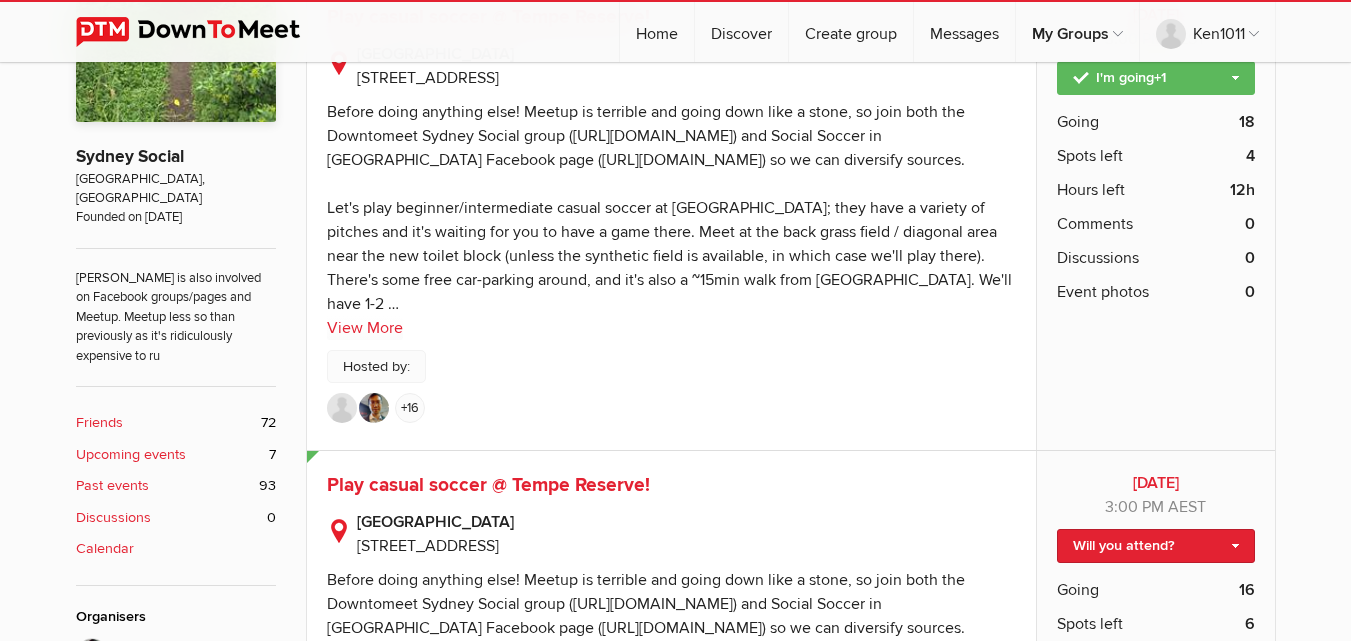 scroll, scrollTop: 0, scrollLeft: 0, axis: both 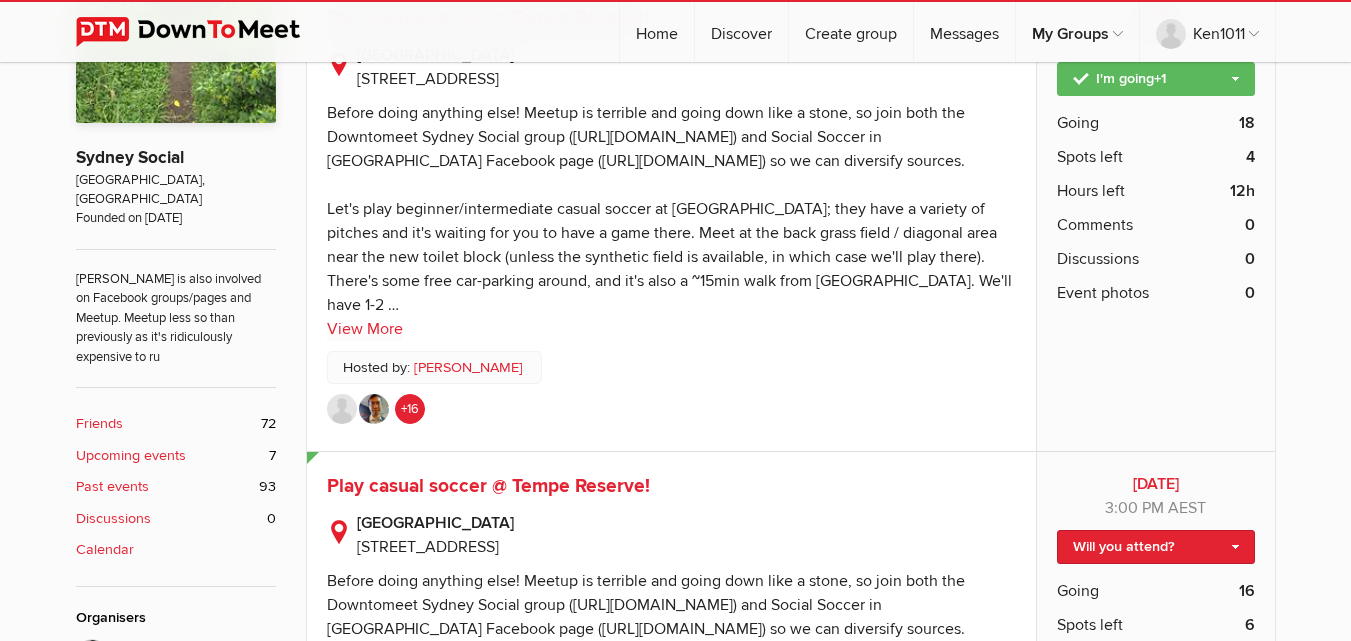 click on "+16" 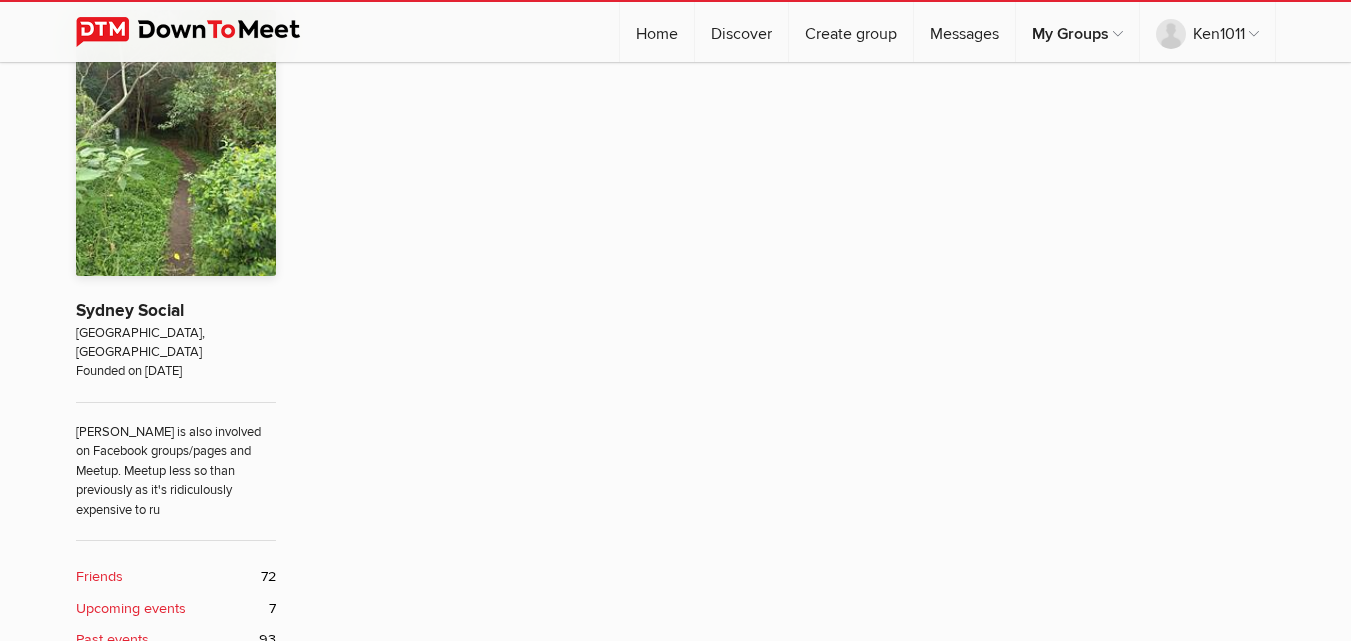scroll, scrollTop: 335, scrollLeft: 0, axis: vertical 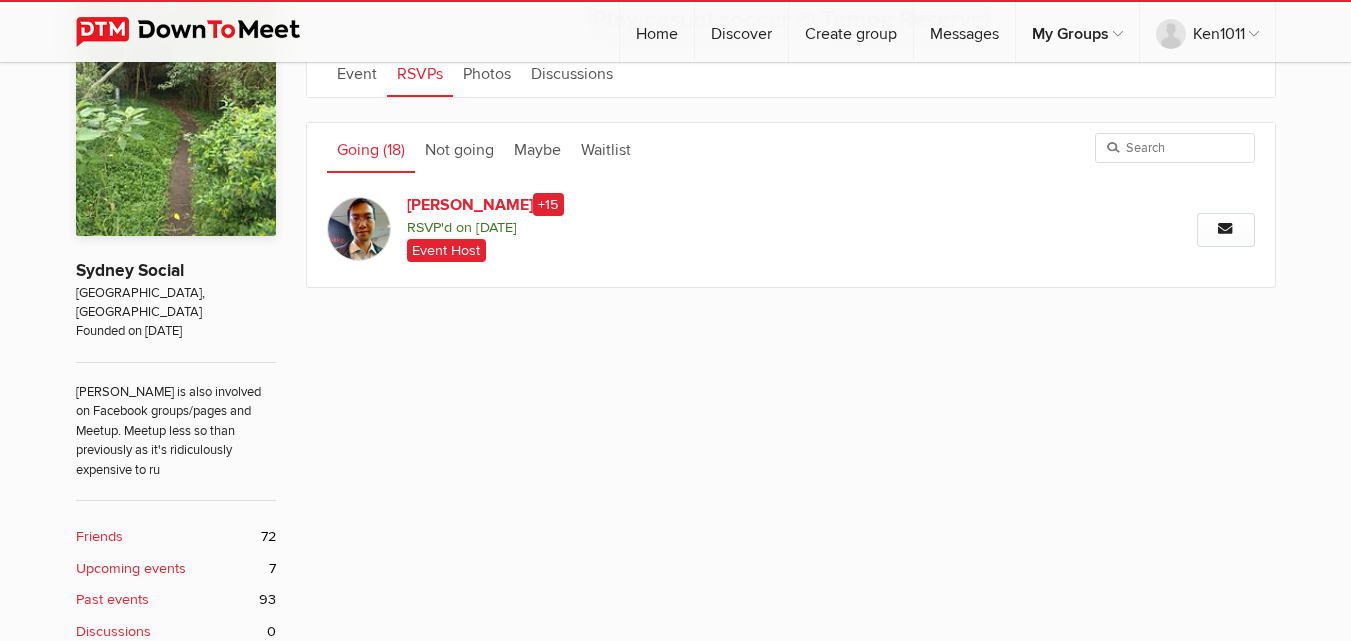 click on "Friends
72" 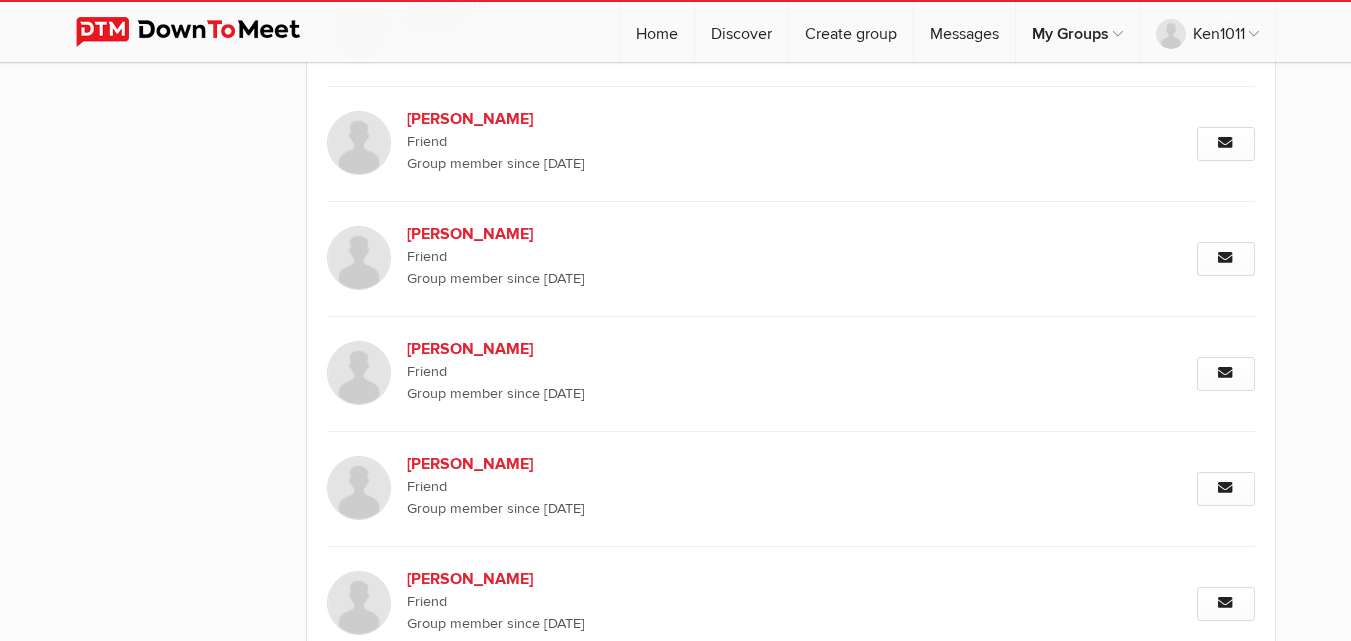 scroll, scrollTop: 5213, scrollLeft: 0, axis: vertical 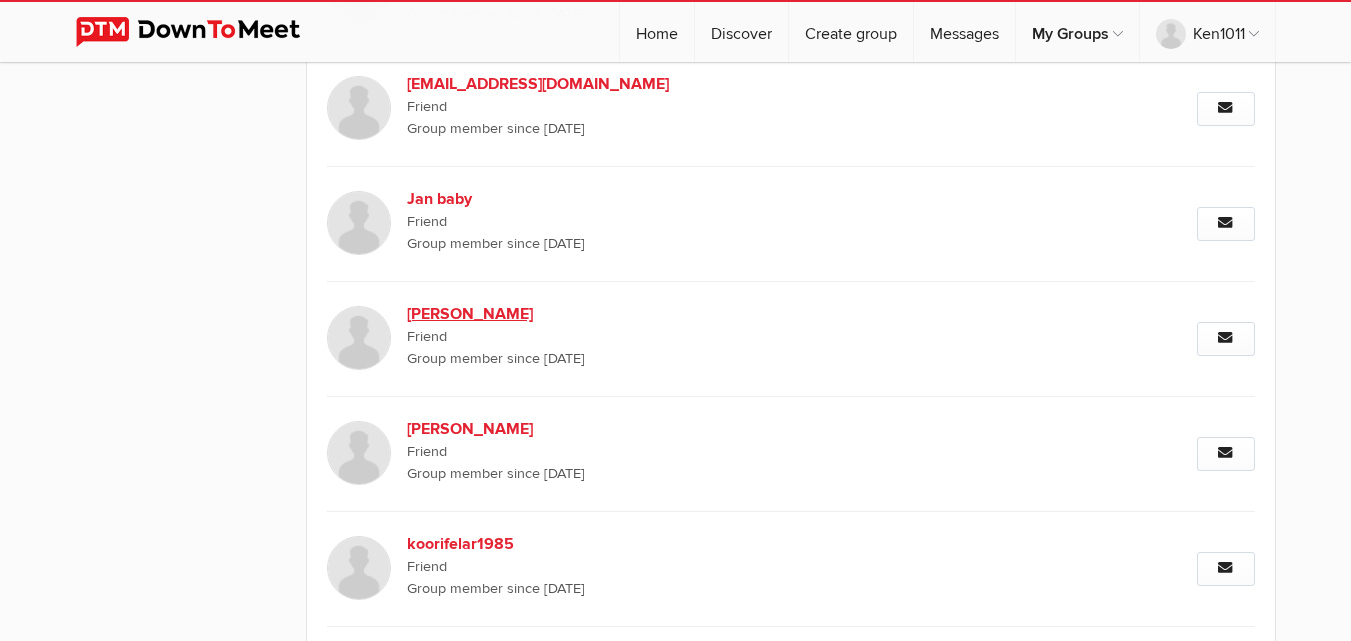click on "Dorothy" 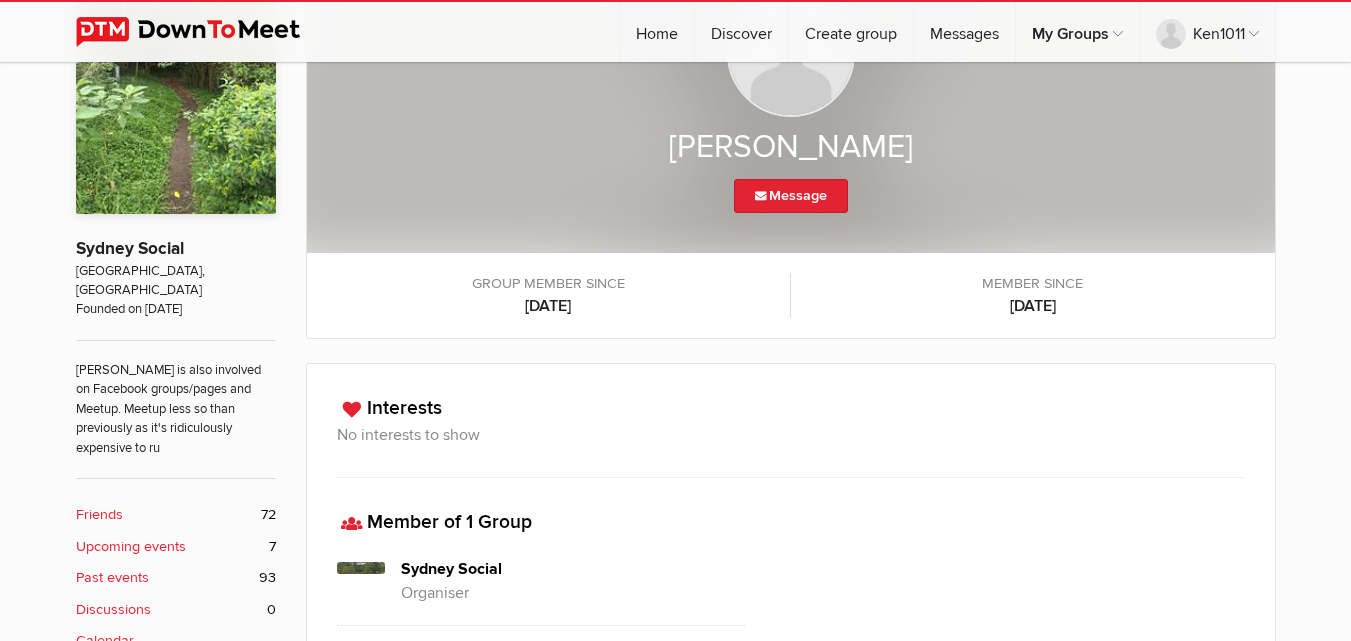 scroll, scrollTop: 75, scrollLeft: 0, axis: vertical 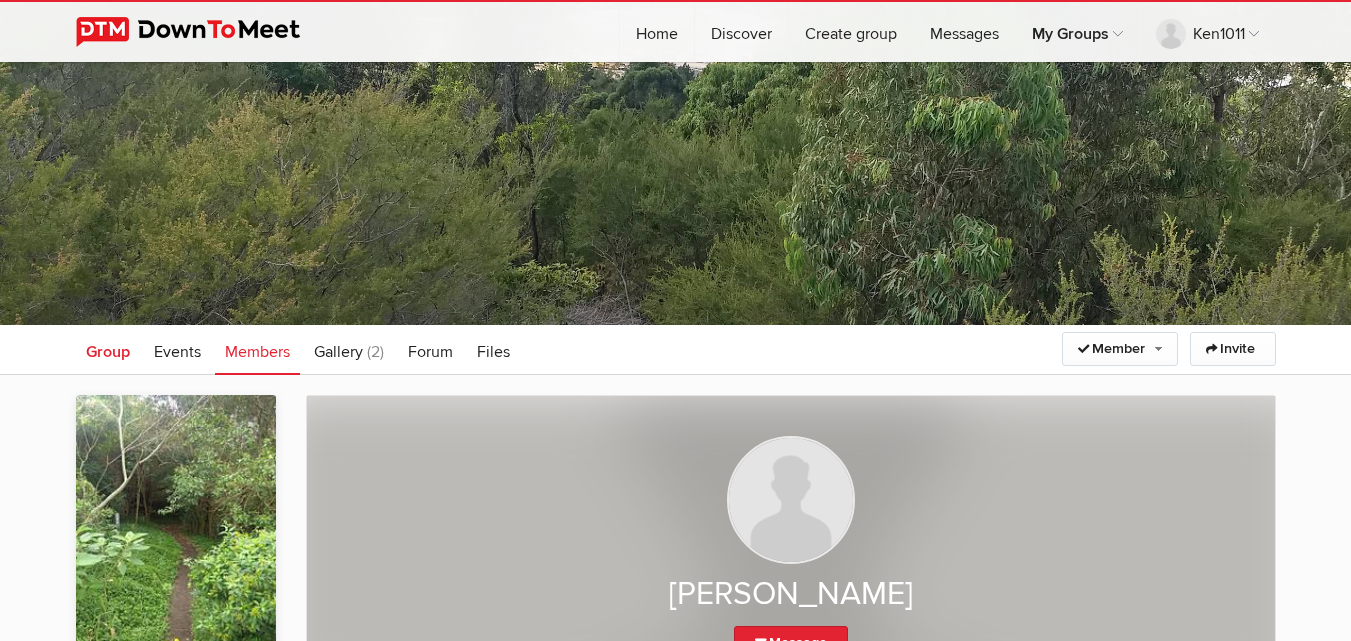 click on "Group" 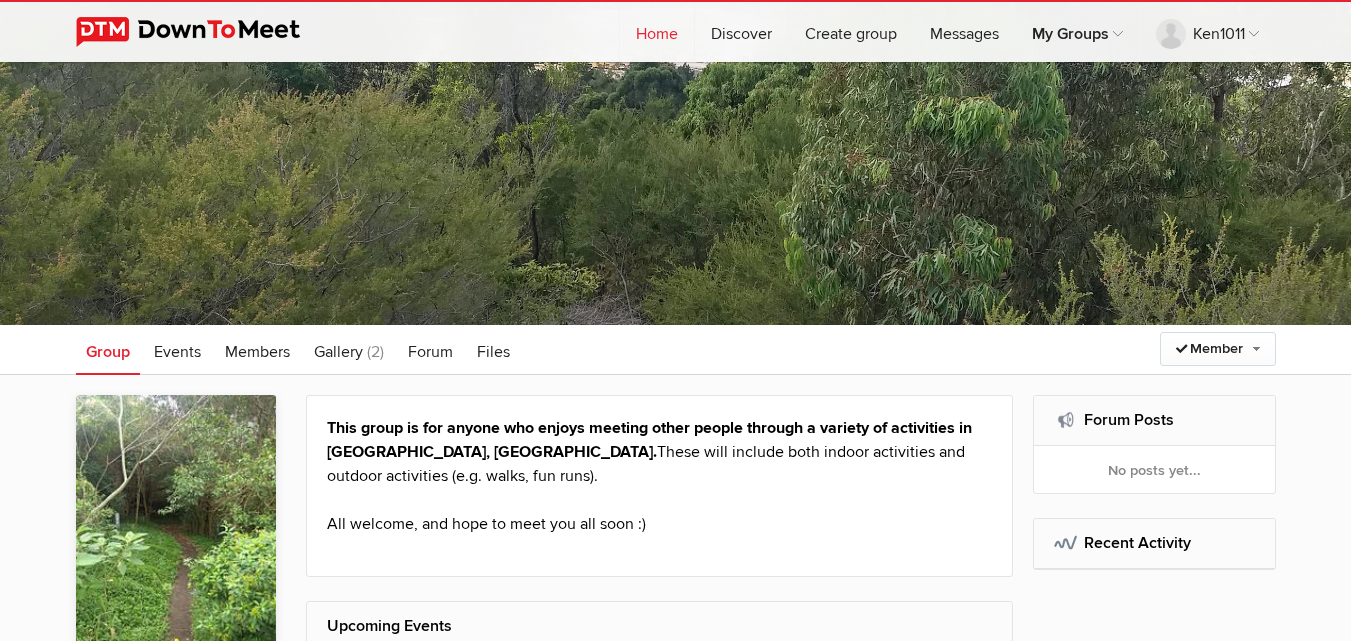 click on "Home" 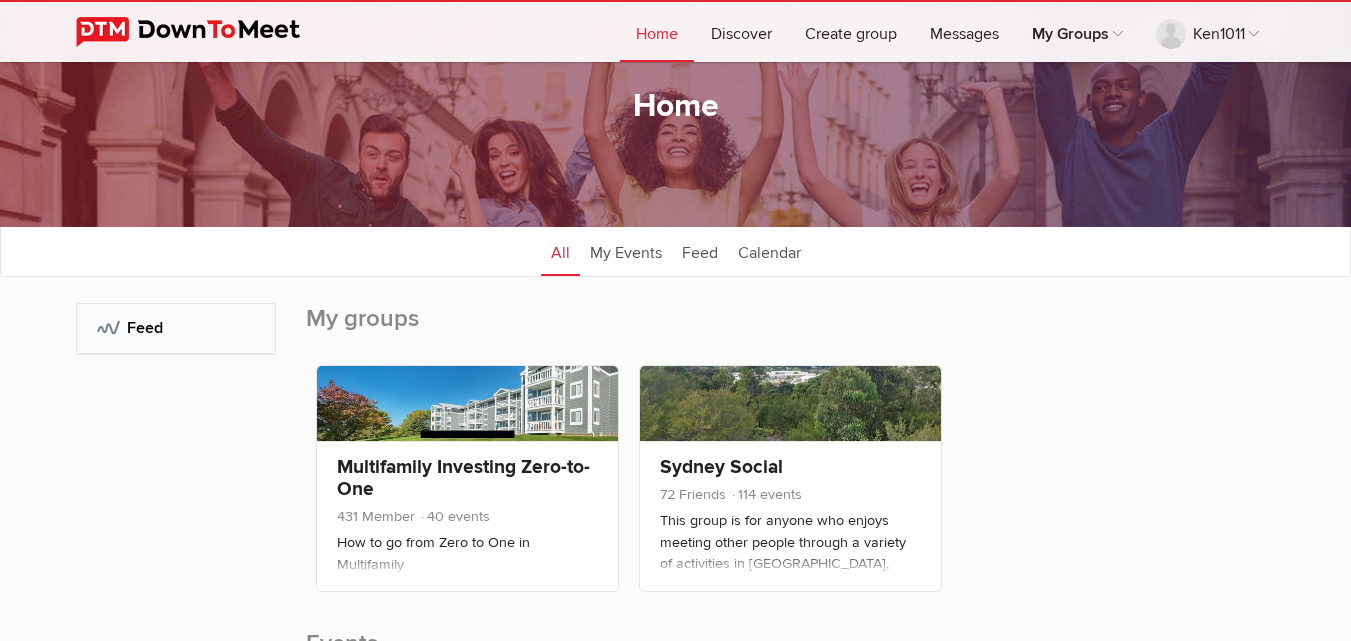 scroll, scrollTop: 0, scrollLeft: 0, axis: both 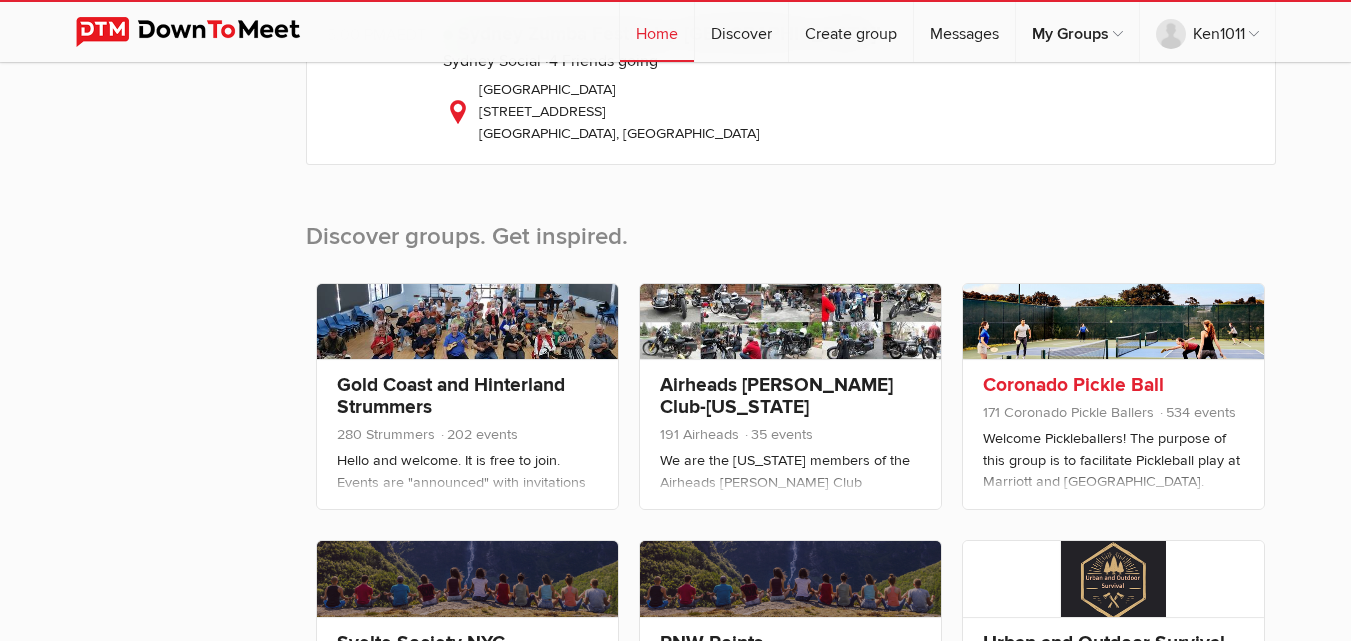 click on "Coronado Pickle Ball" 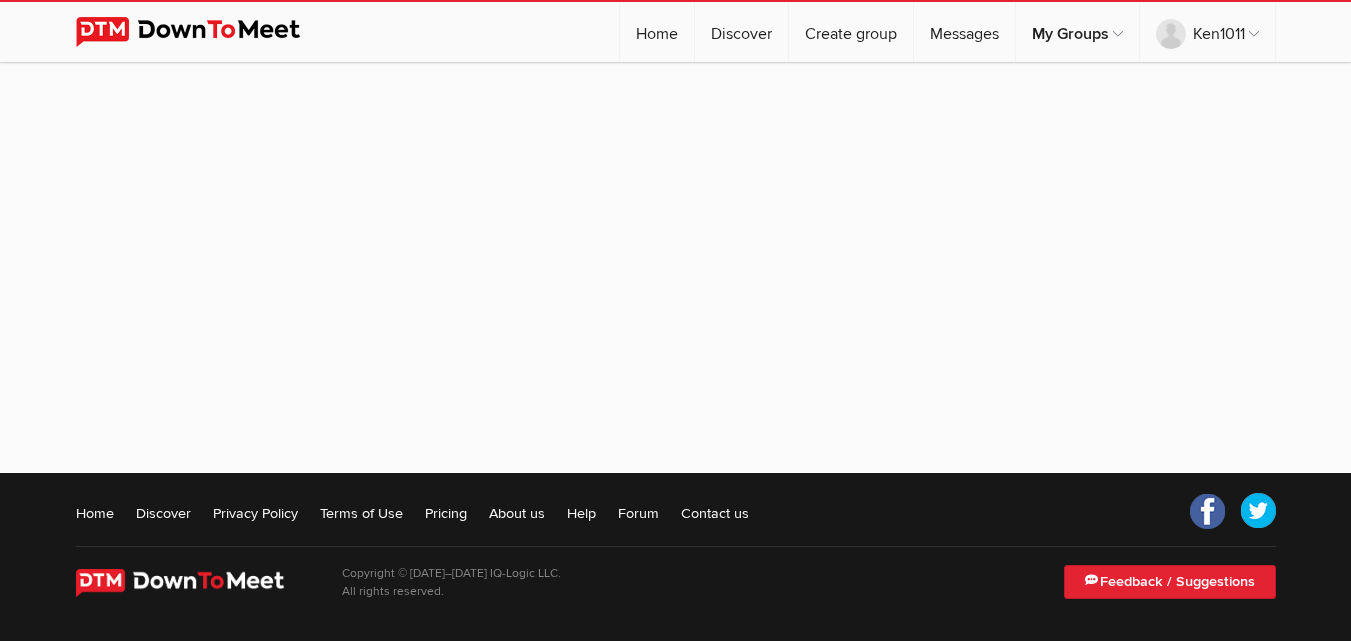 scroll, scrollTop: 0, scrollLeft: 0, axis: both 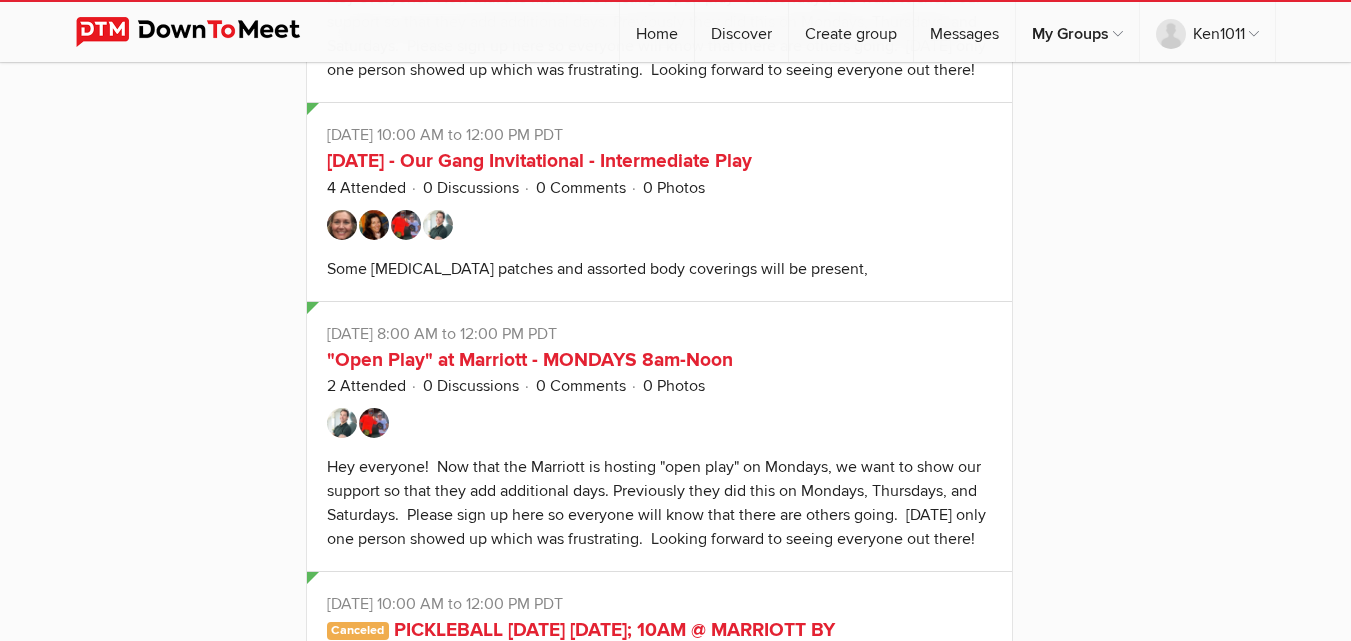 click 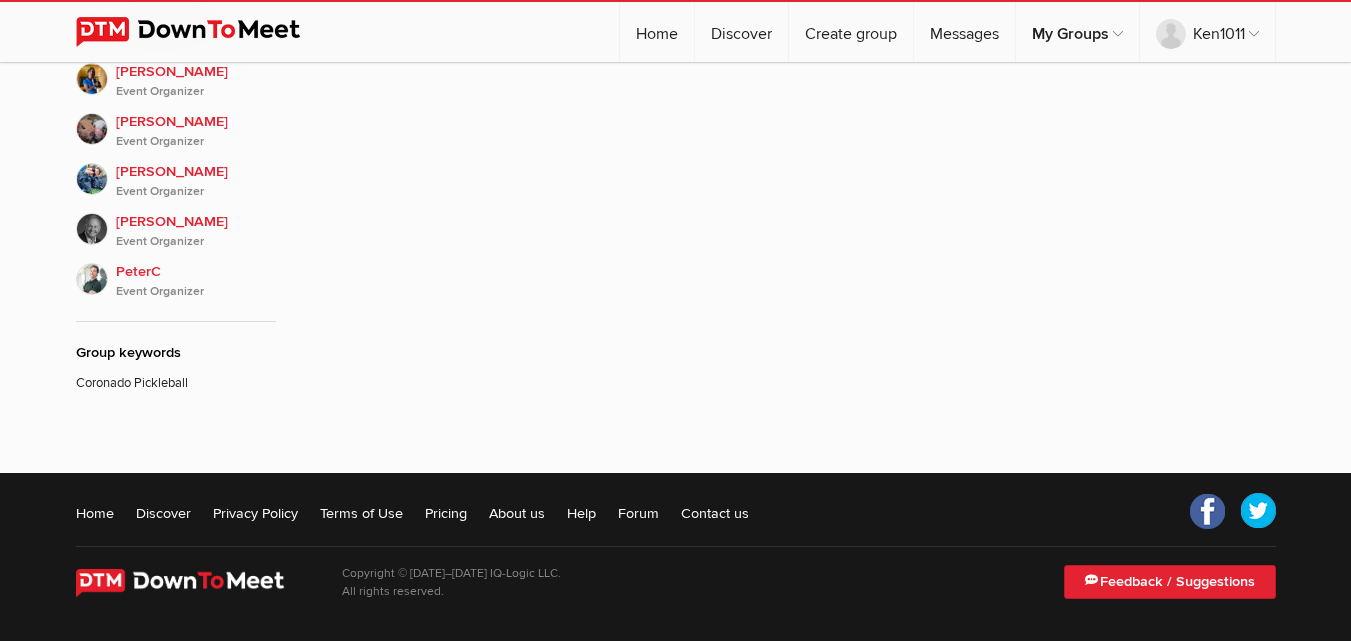 scroll, scrollTop: 400, scrollLeft: 0, axis: vertical 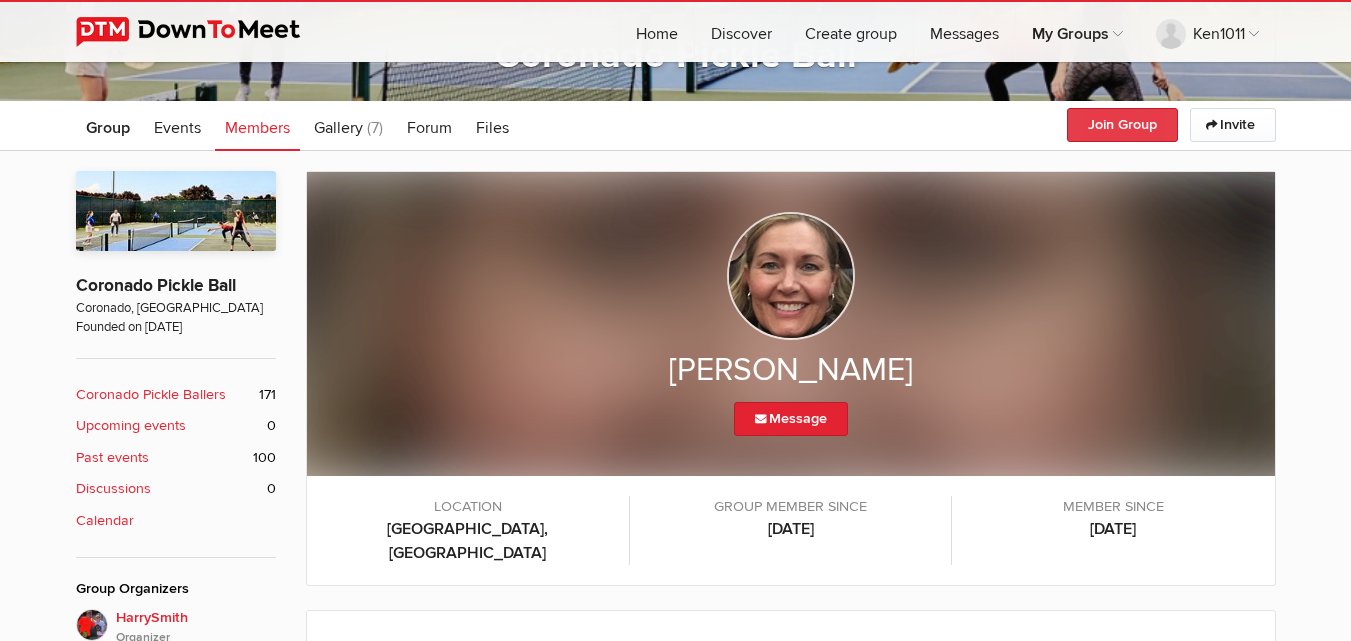 click on "Join Group" 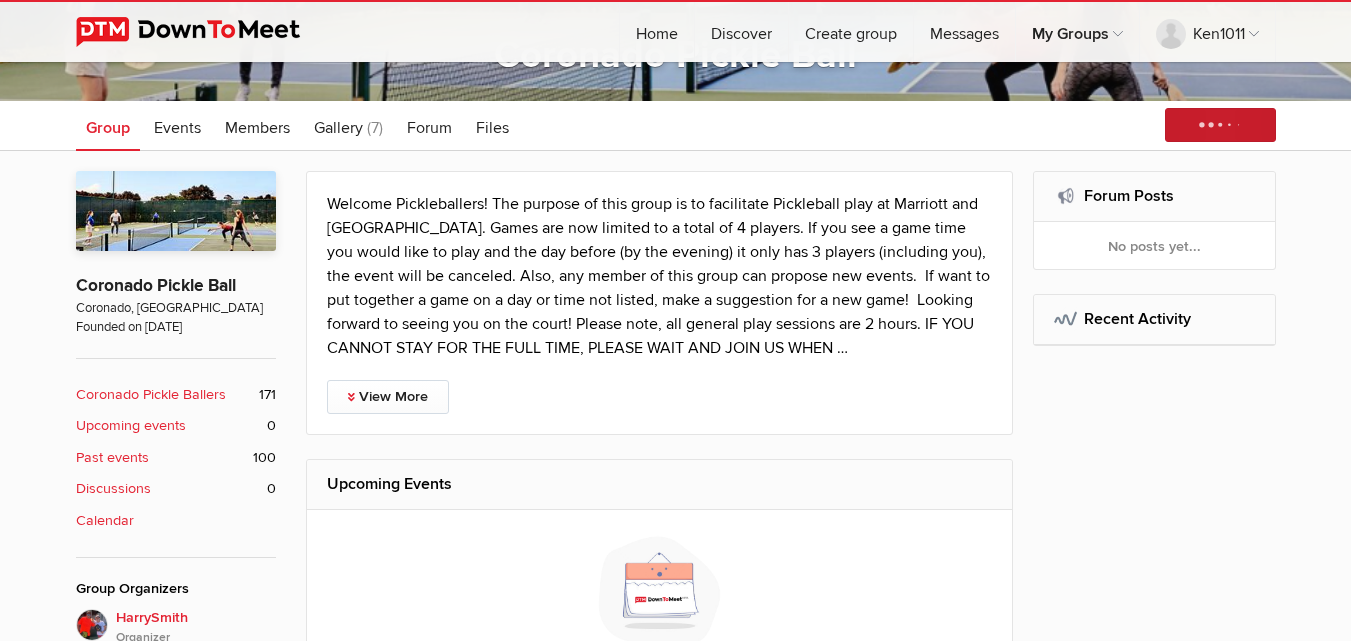 scroll, scrollTop: 0, scrollLeft: 0, axis: both 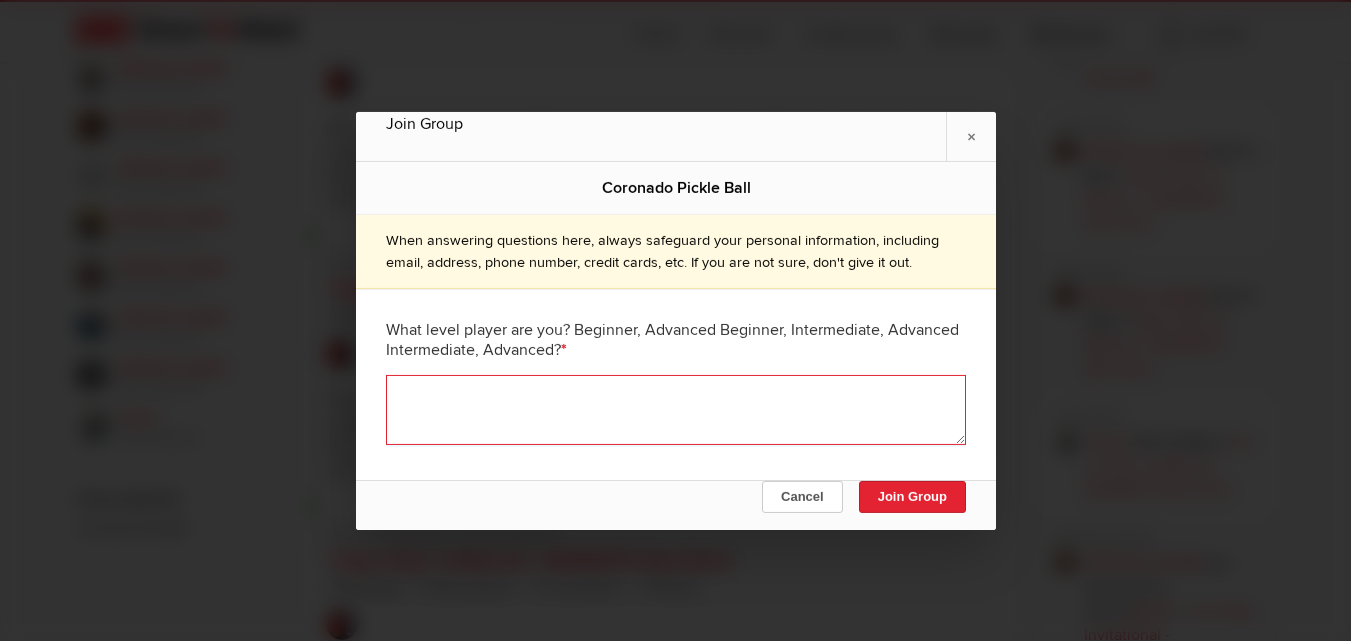 click 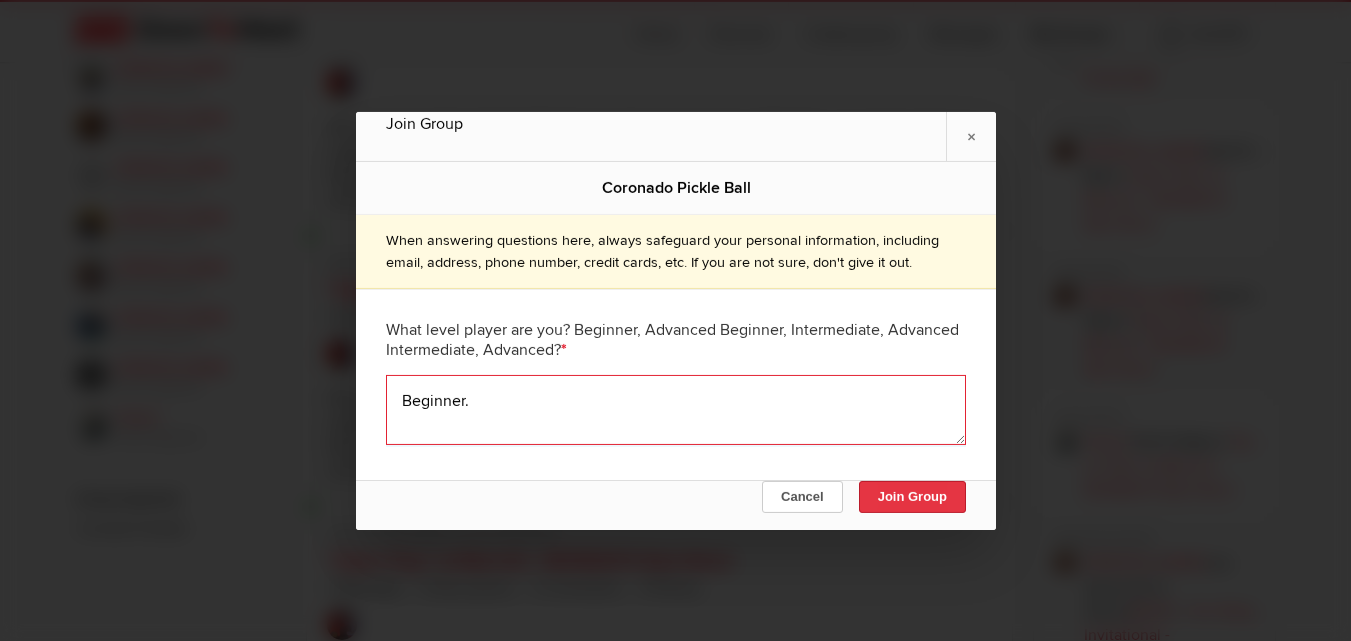 type on "Beginner." 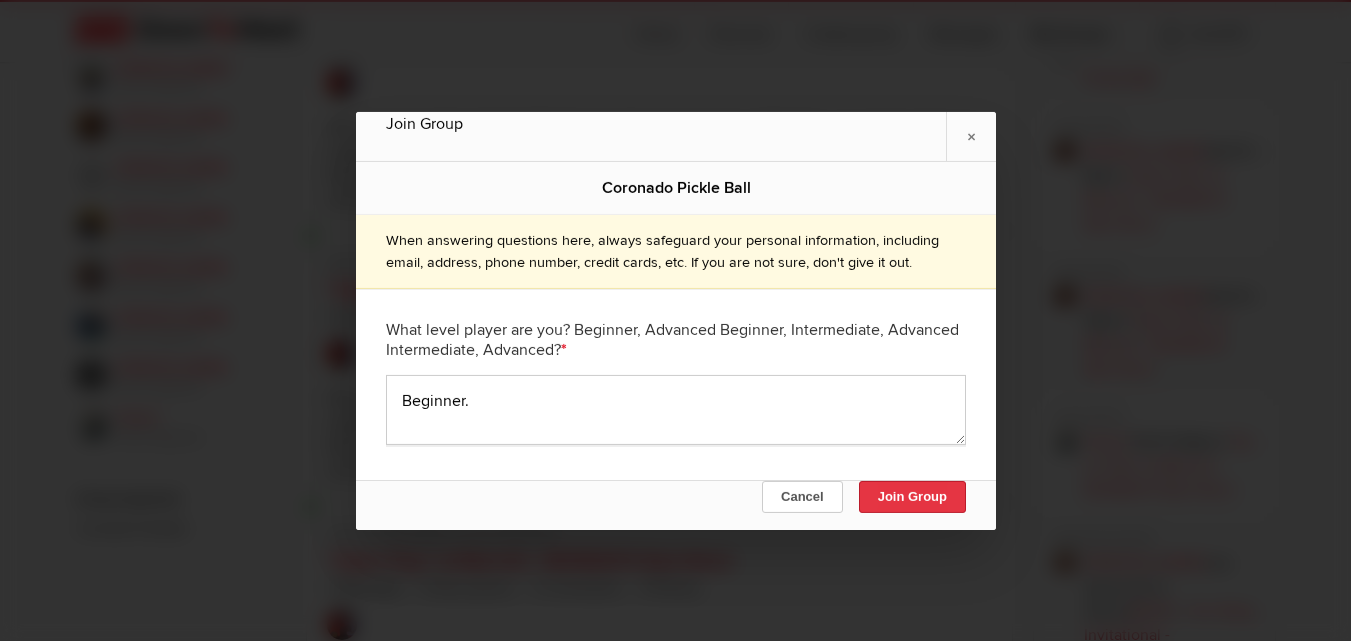 click on "Join Group" 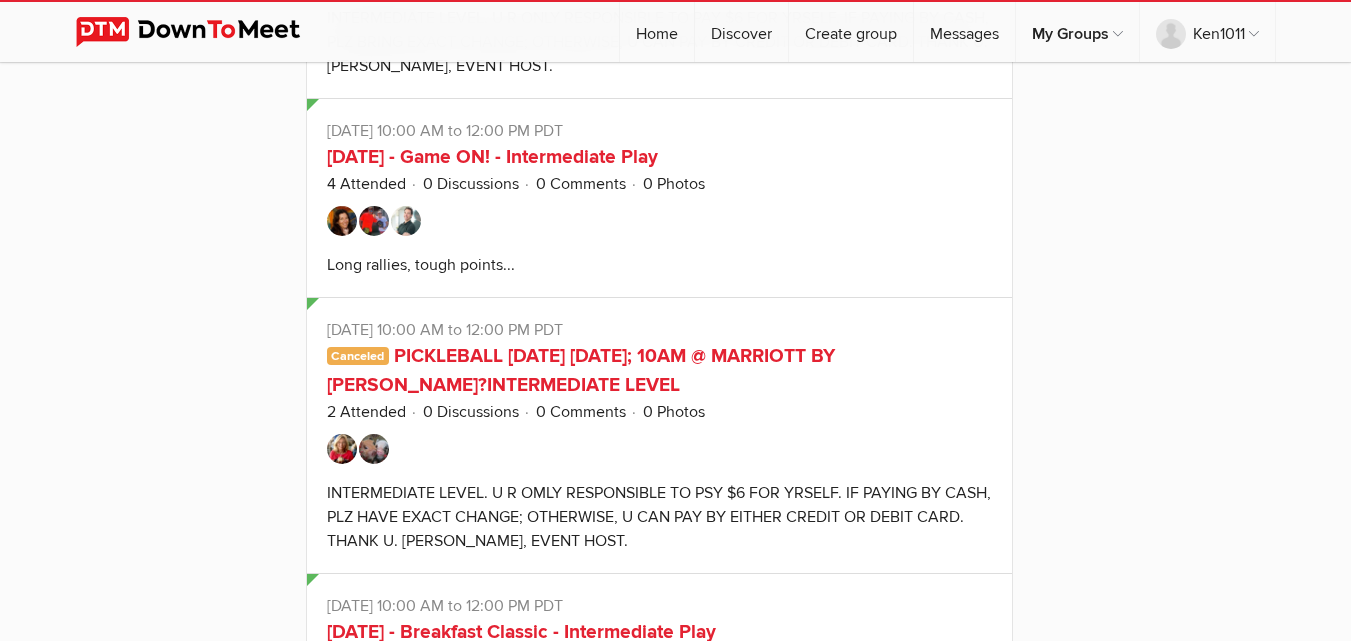 scroll, scrollTop: 3225, scrollLeft: 0, axis: vertical 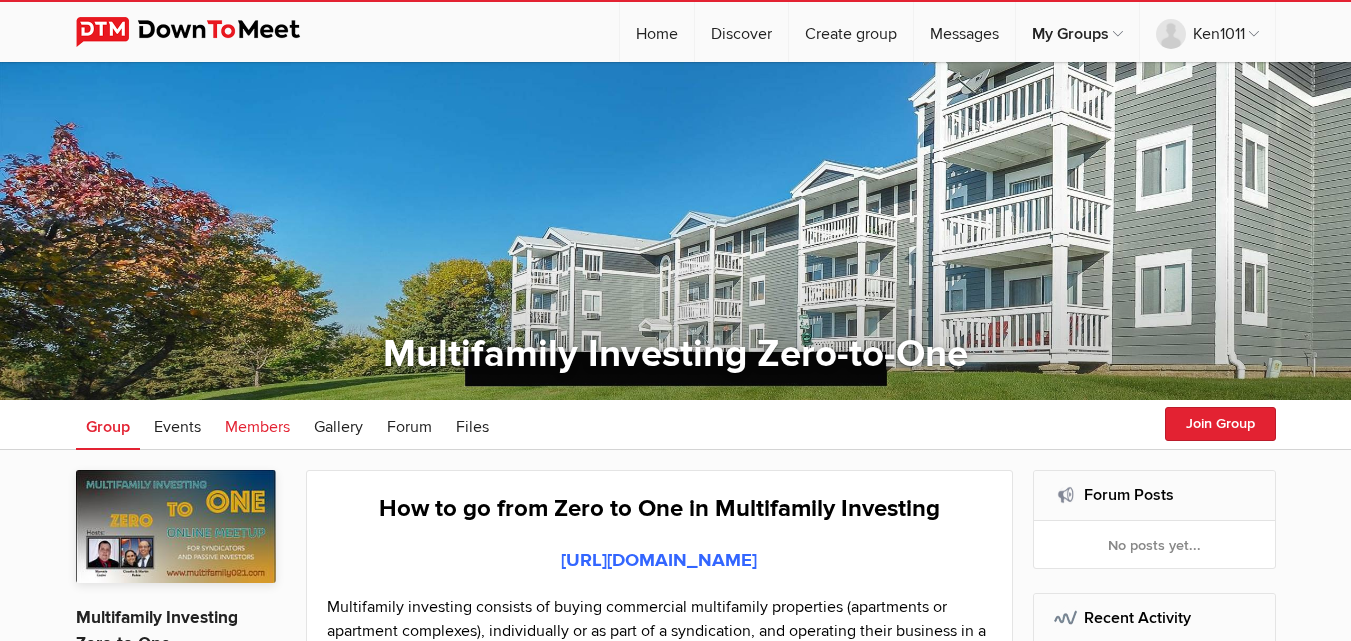 click on "Members" 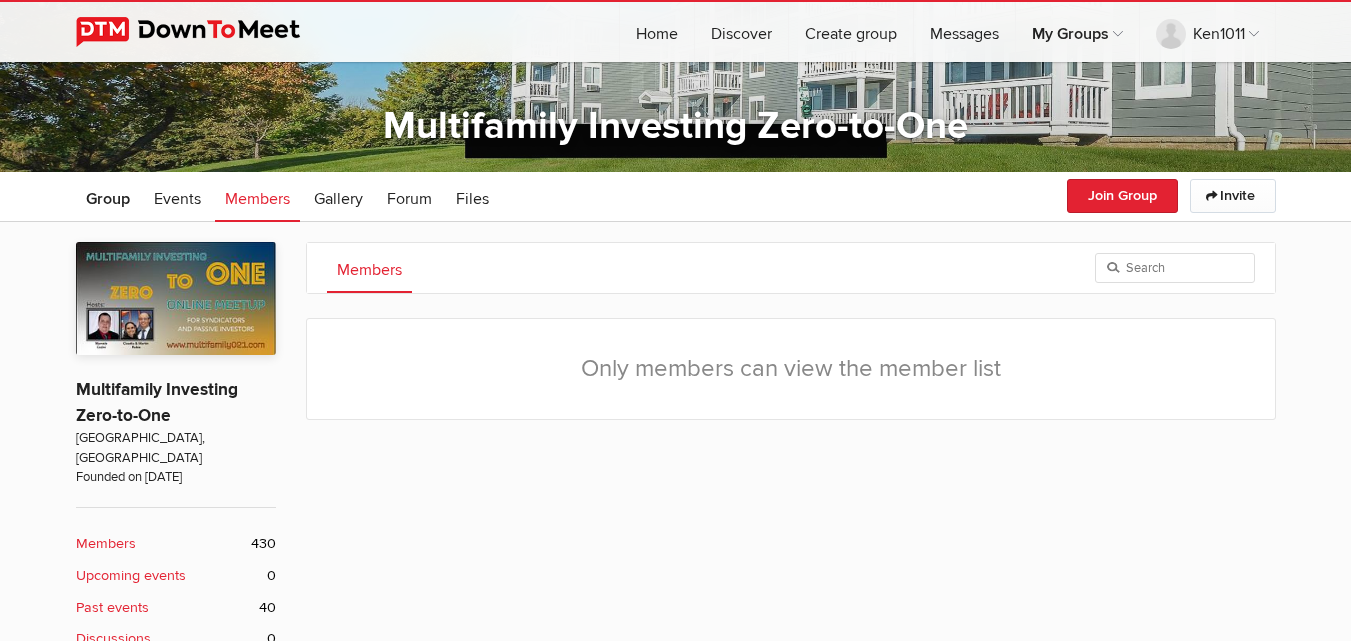 scroll, scrollTop: 225, scrollLeft: 0, axis: vertical 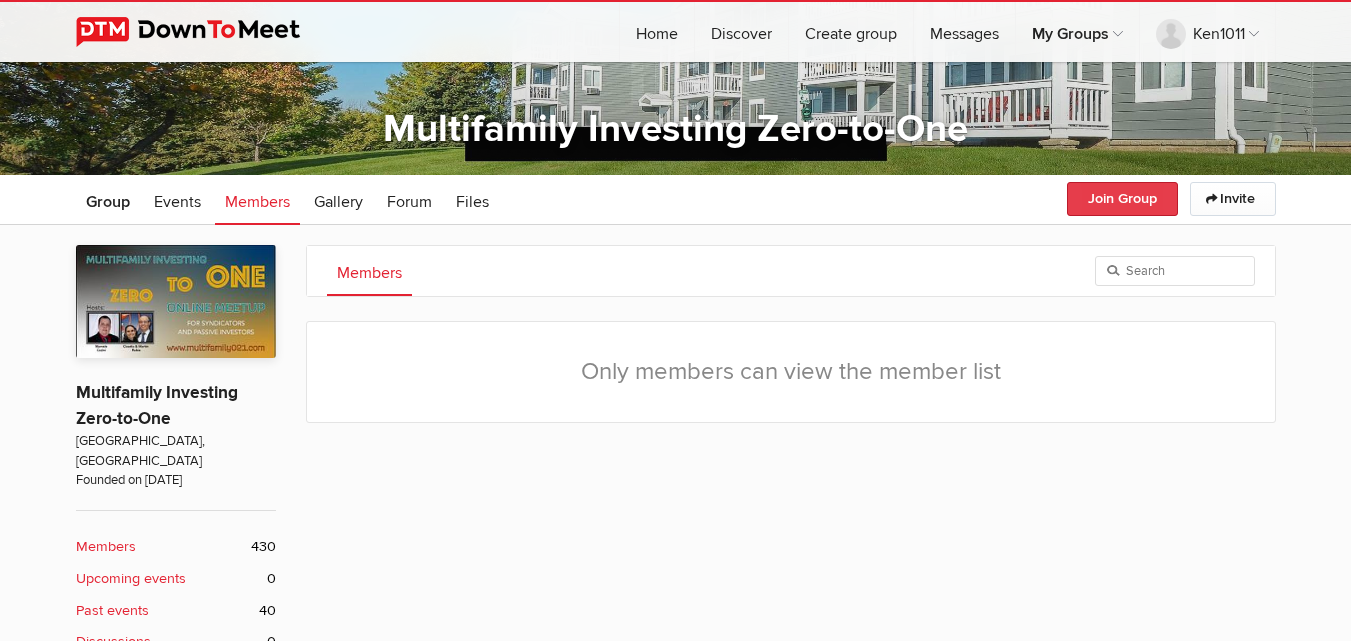 click on "Join Group" 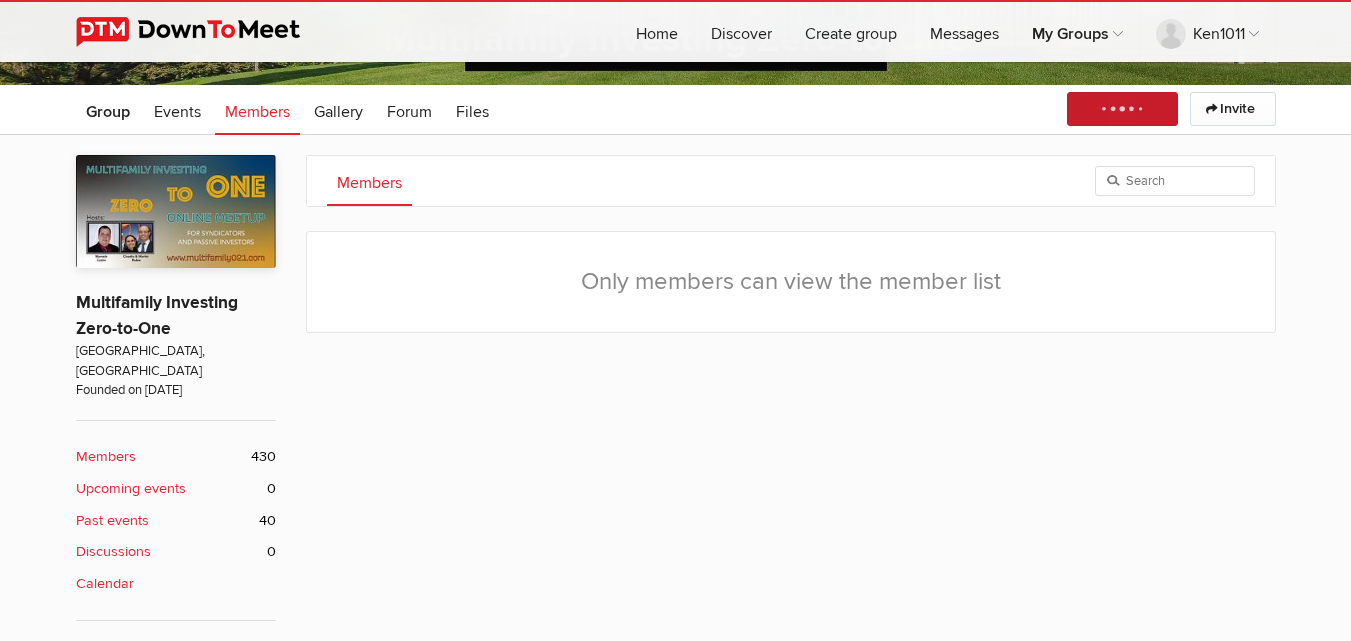 scroll, scrollTop: 312, scrollLeft: 0, axis: vertical 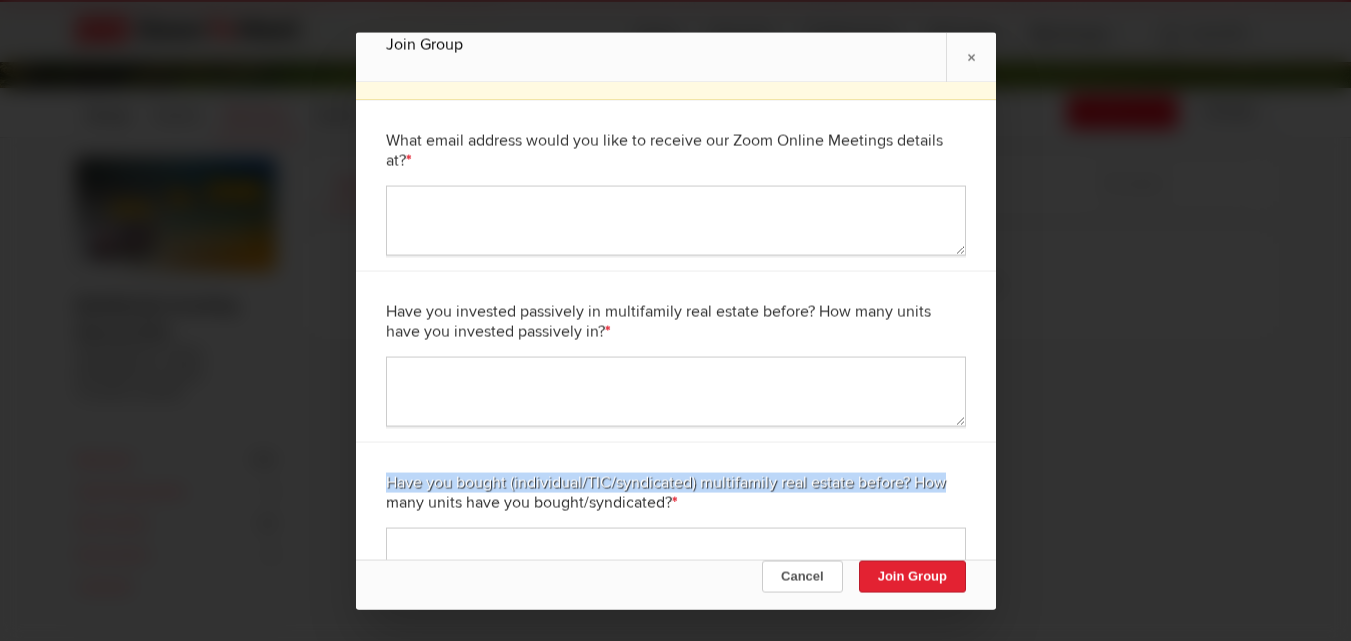drag, startPoint x: 973, startPoint y: 399, endPoint x: 969, endPoint y: 448, distance: 49.162994 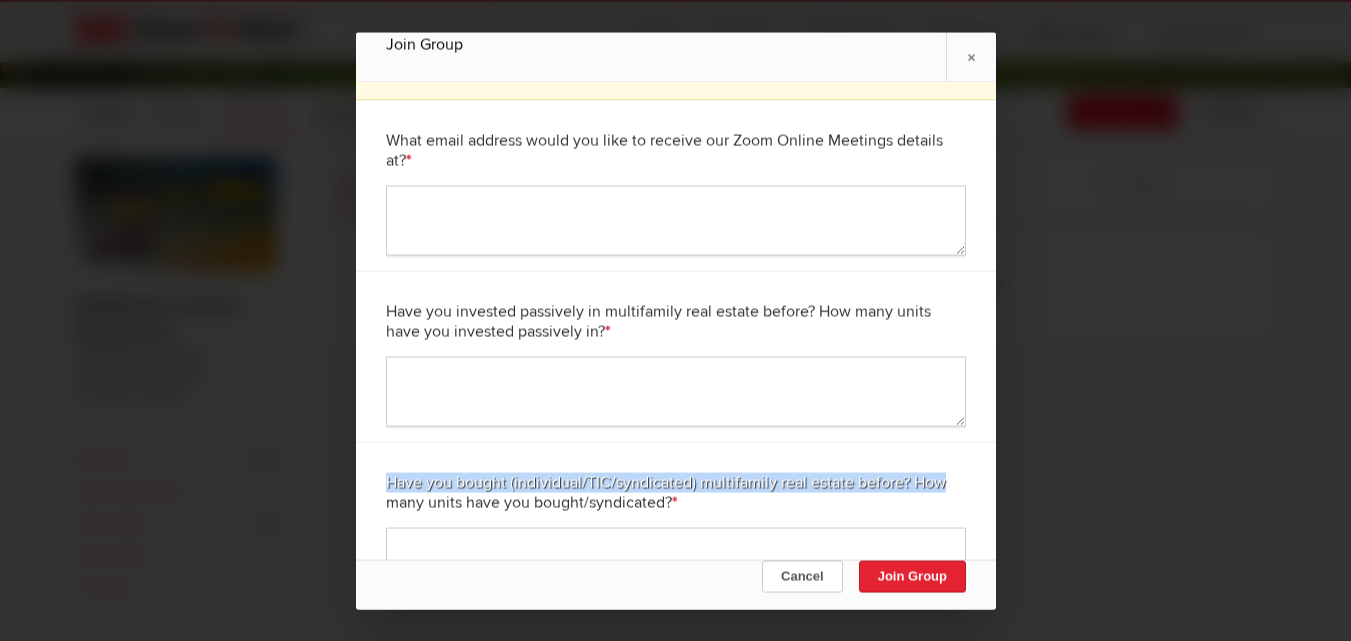 click on "Multifamily Investing Zero-to-One
When answering questions here, always safeguard your personal information, including email, address, phone number, credit cards, etc. If you are not sure, don't give it out.
What email address would you like to receive our Zoom Online Meetings details at?  *
Have you invested passively in multifamily real estate before? How many units have you invested passively in?  *
Have you bought (individual/TIC/syndicated) multifamily real estate before? How many units have you bought/syndicated?  *" 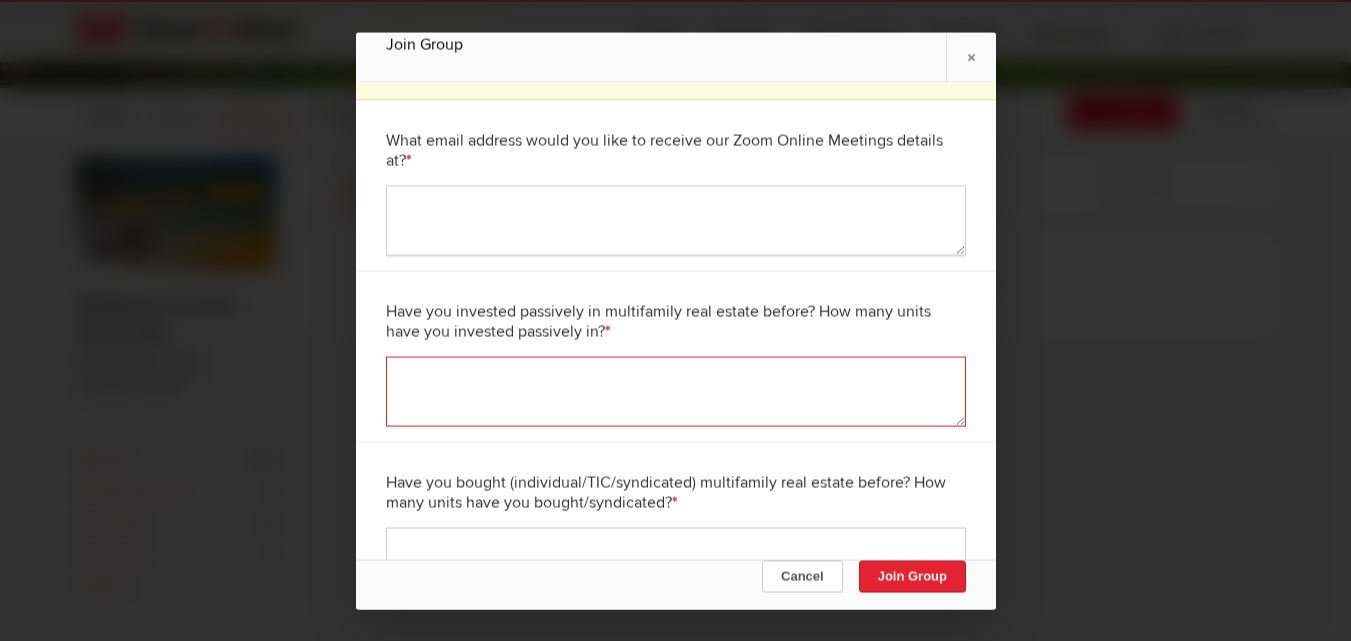 click 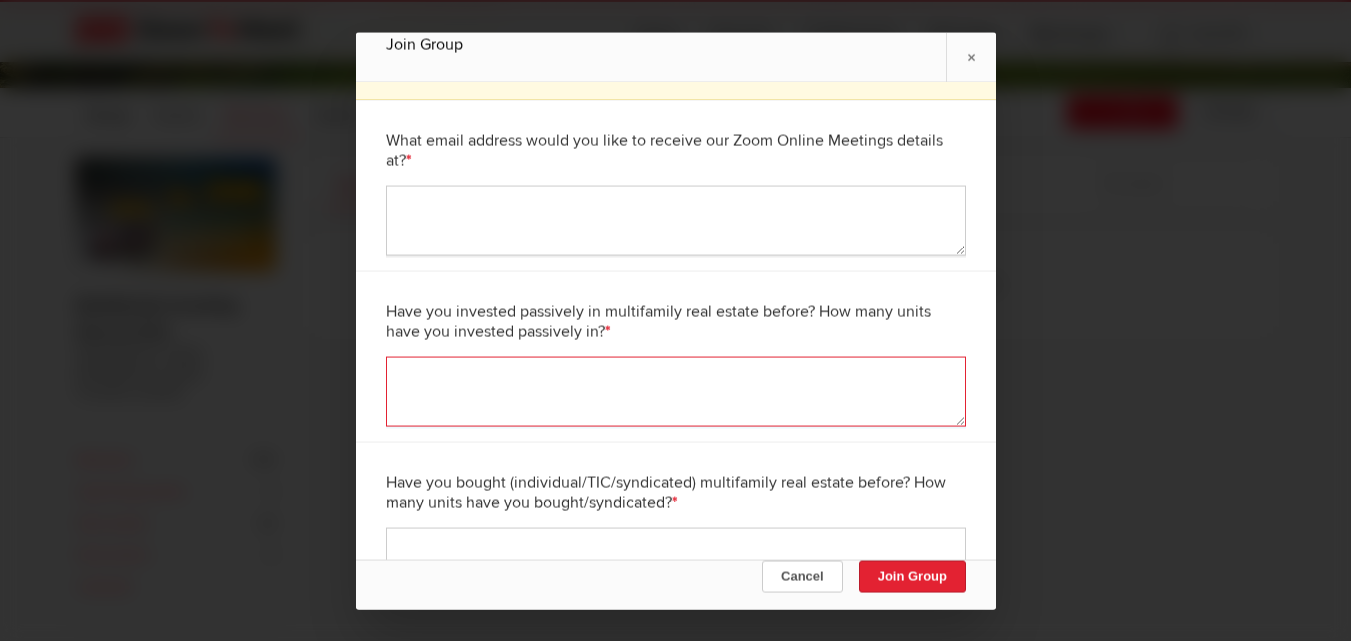 scroll, scrollTop: 115, scrollLeft: 0, axis: vertical 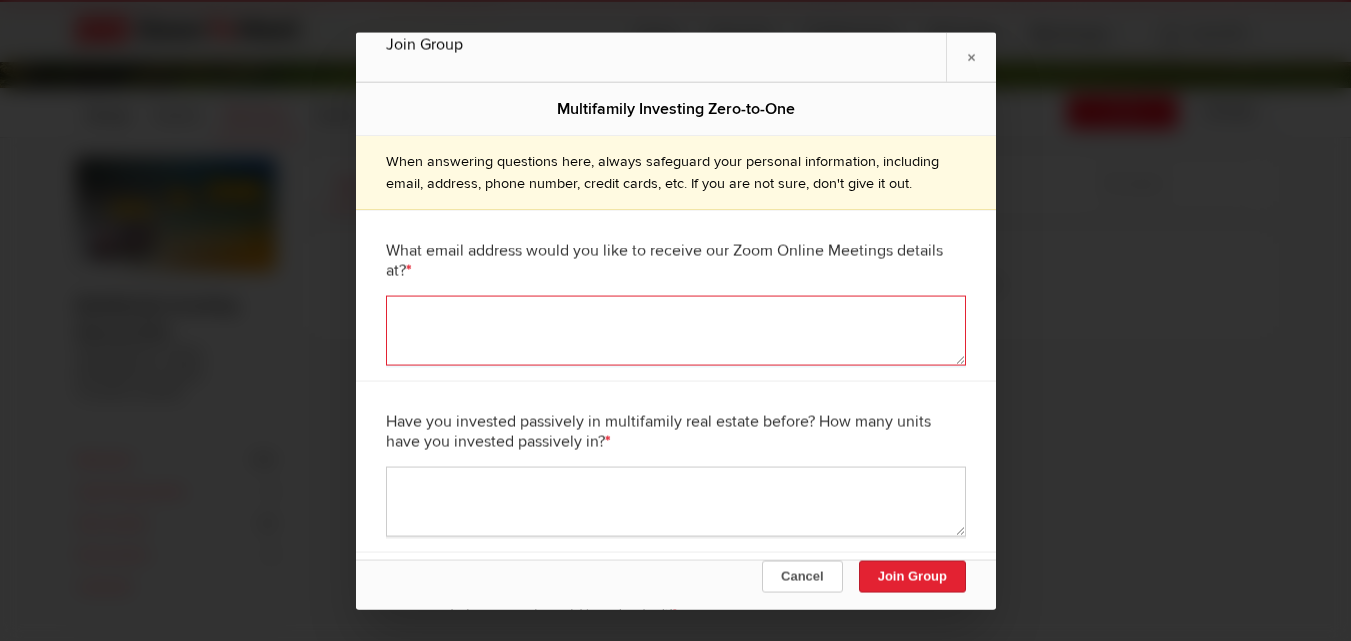 click 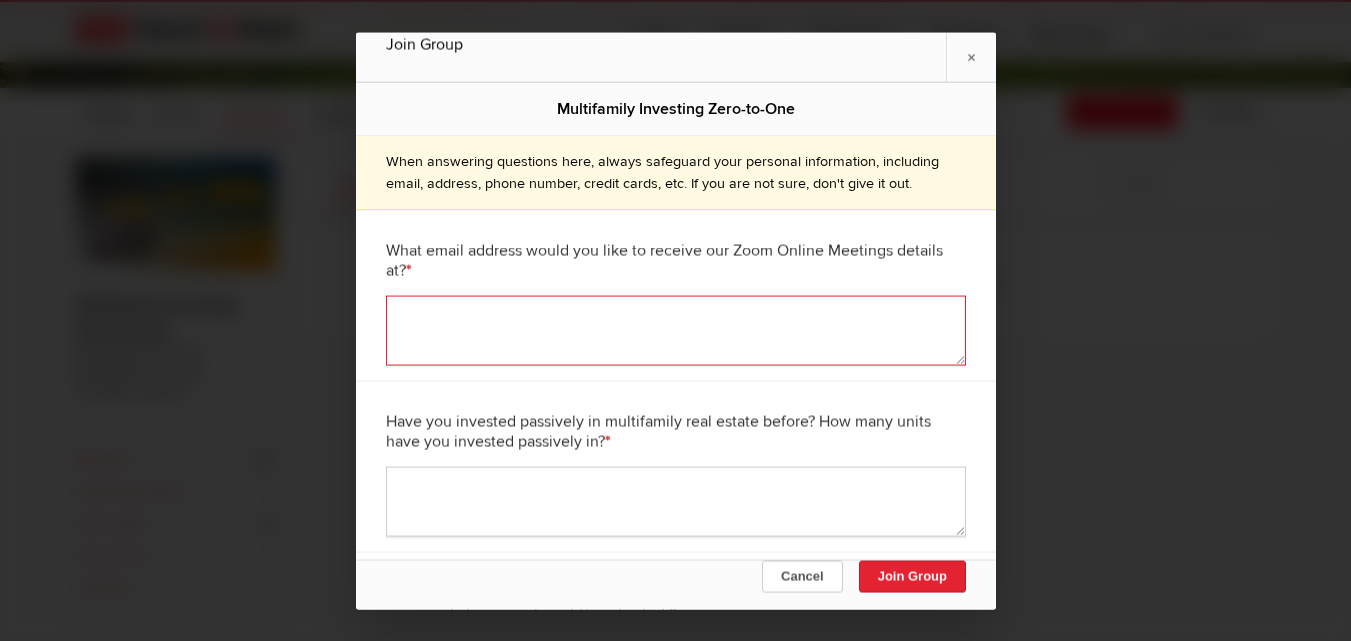 paste on "kencole667@proton.me" 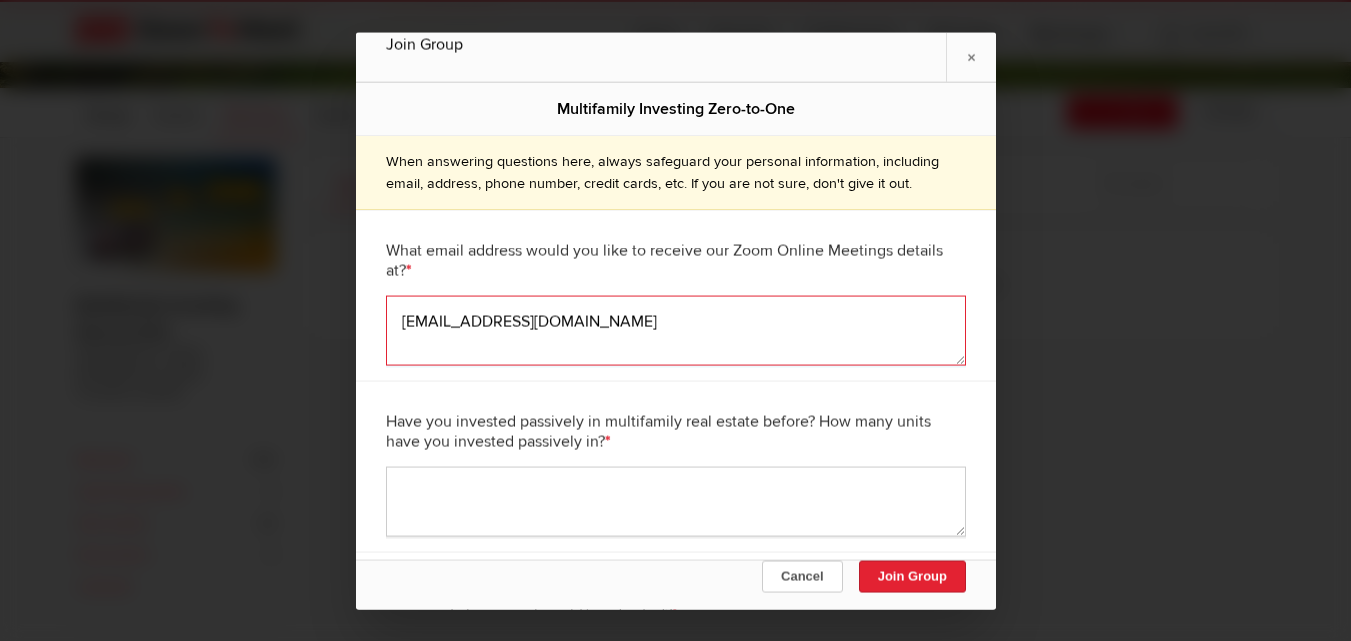 type on "kencole667@proton.me" 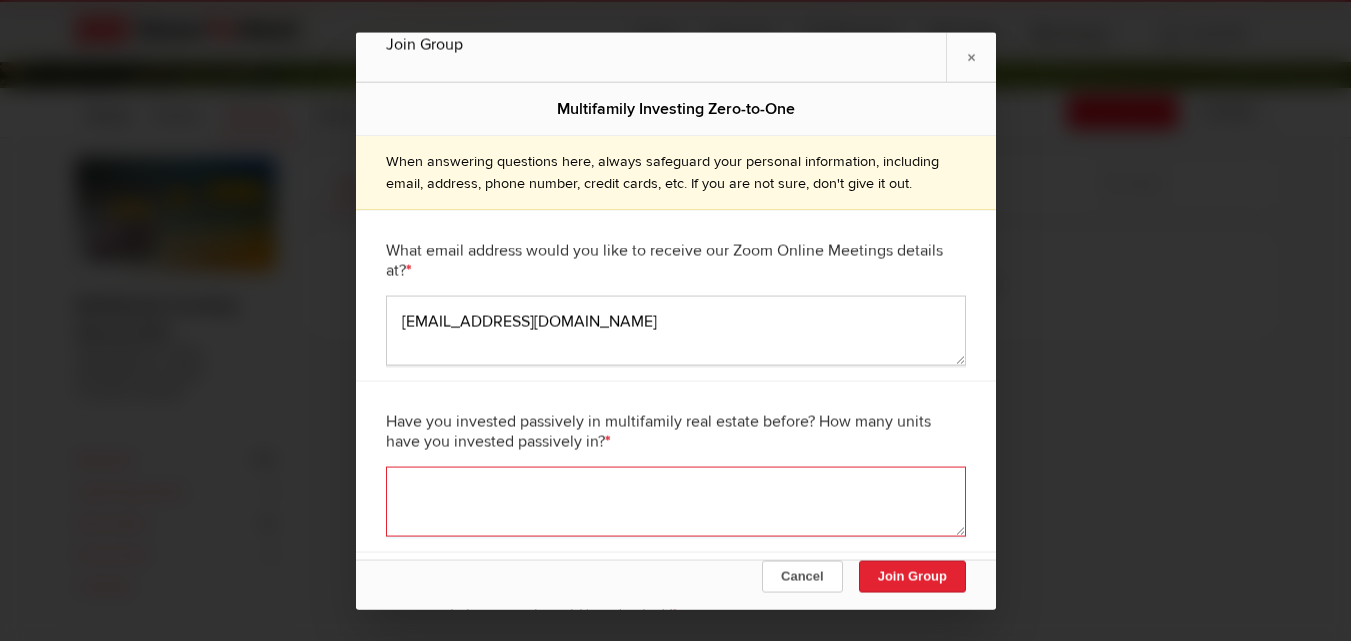 click 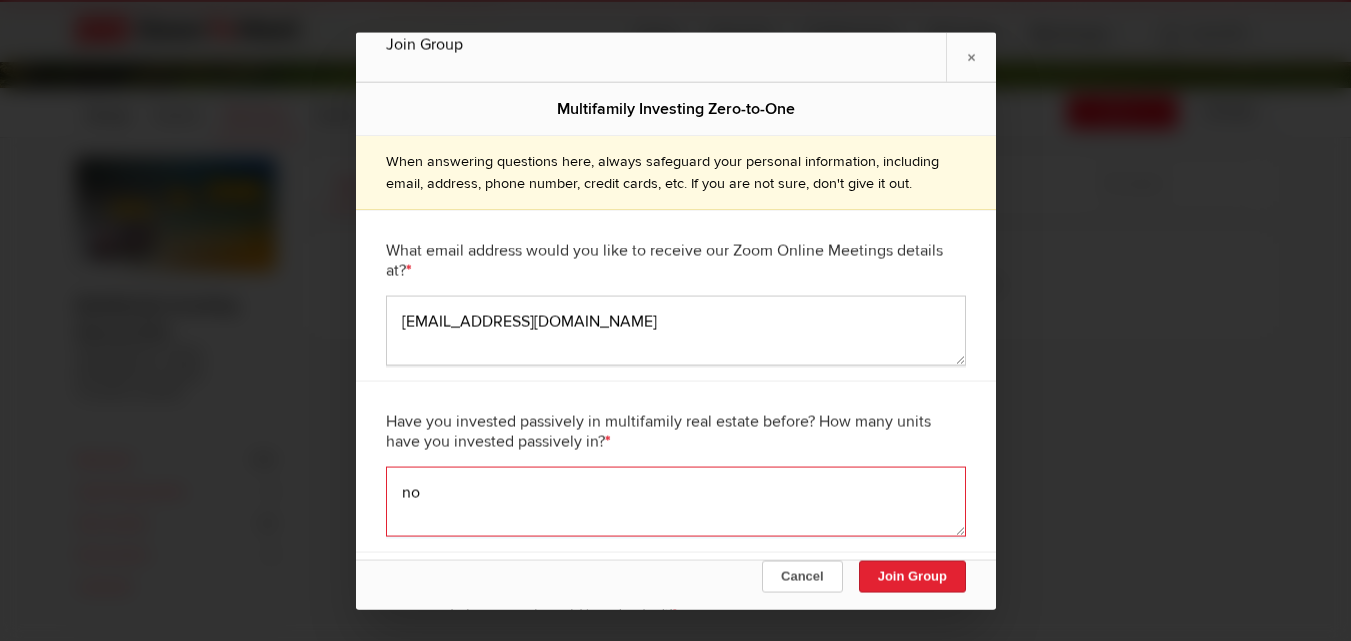 type on "no" 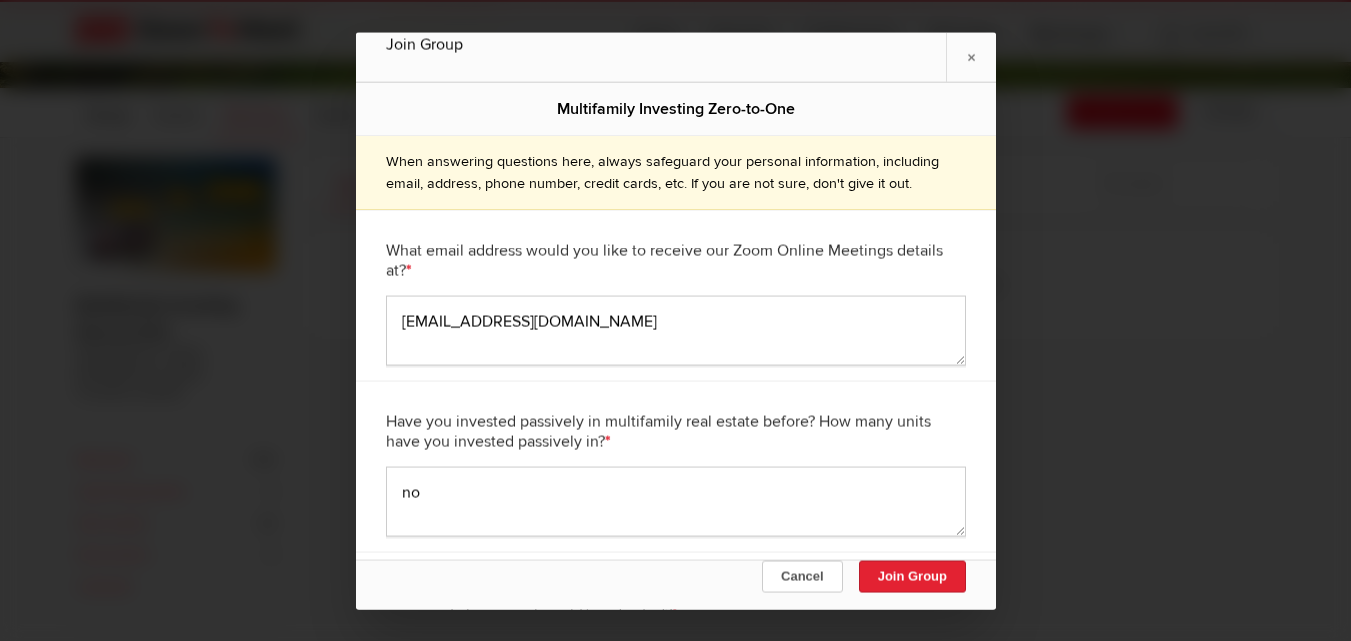 scroll, scrollTop: 115, scrollLeft: 0, axis: vertical 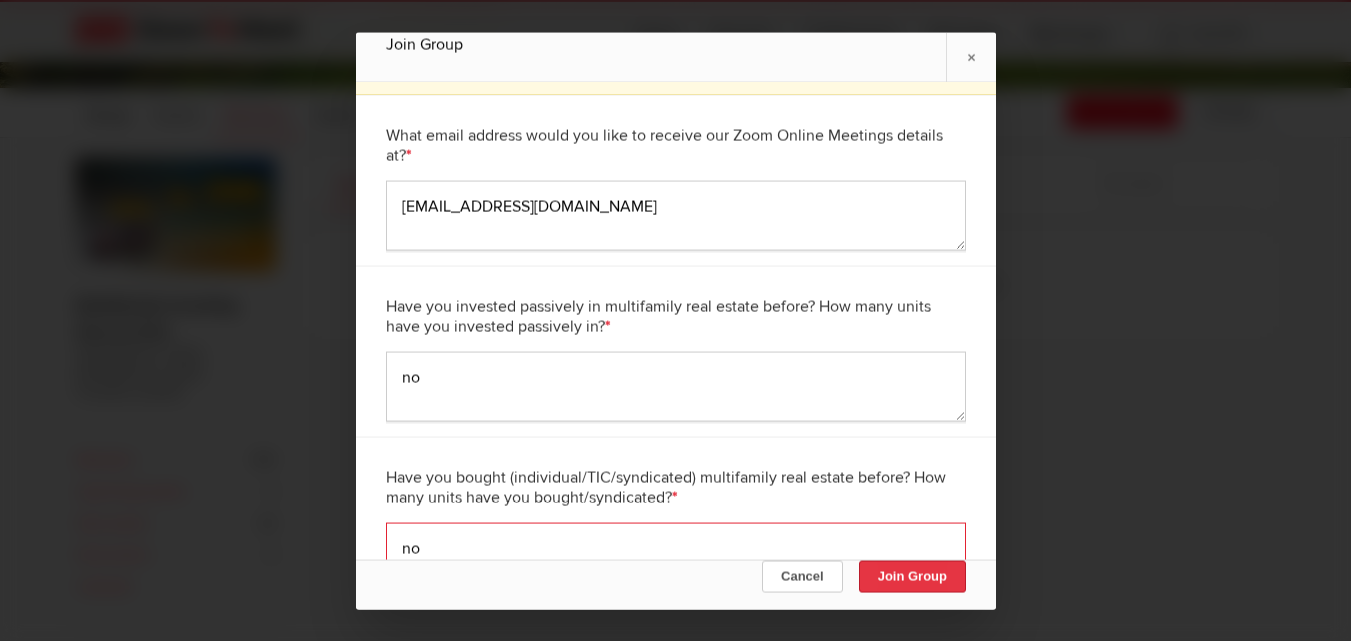 type on "no" 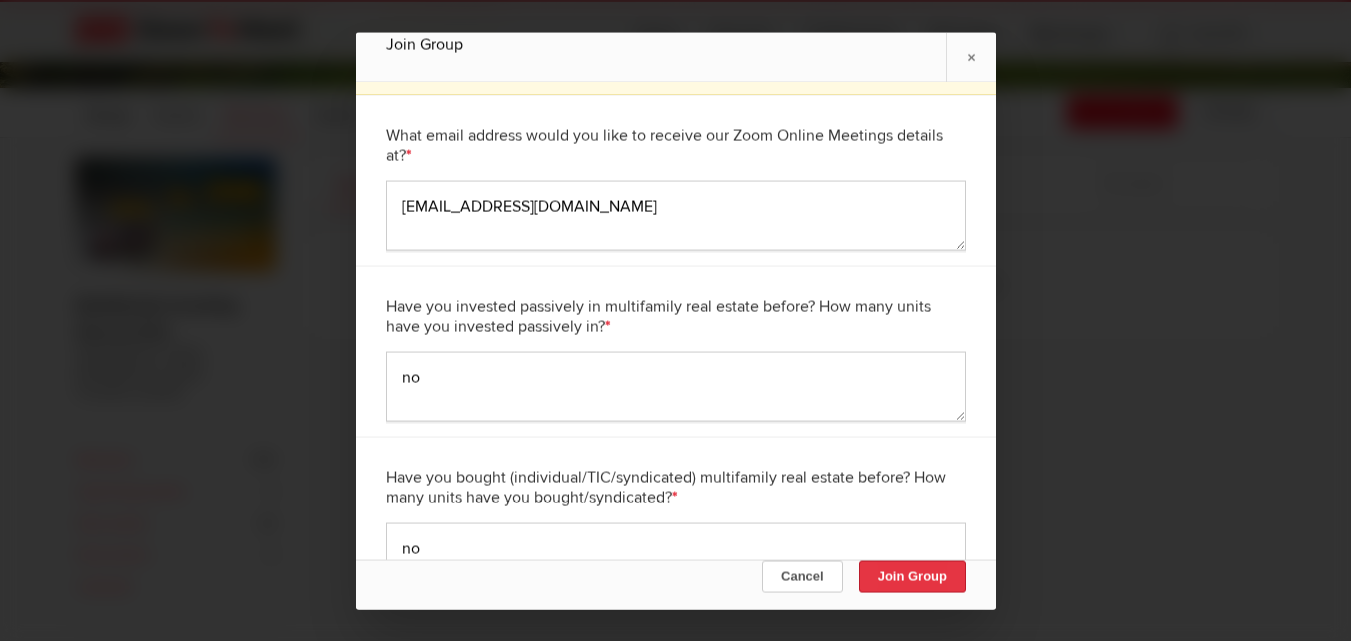 click on "Join Group" 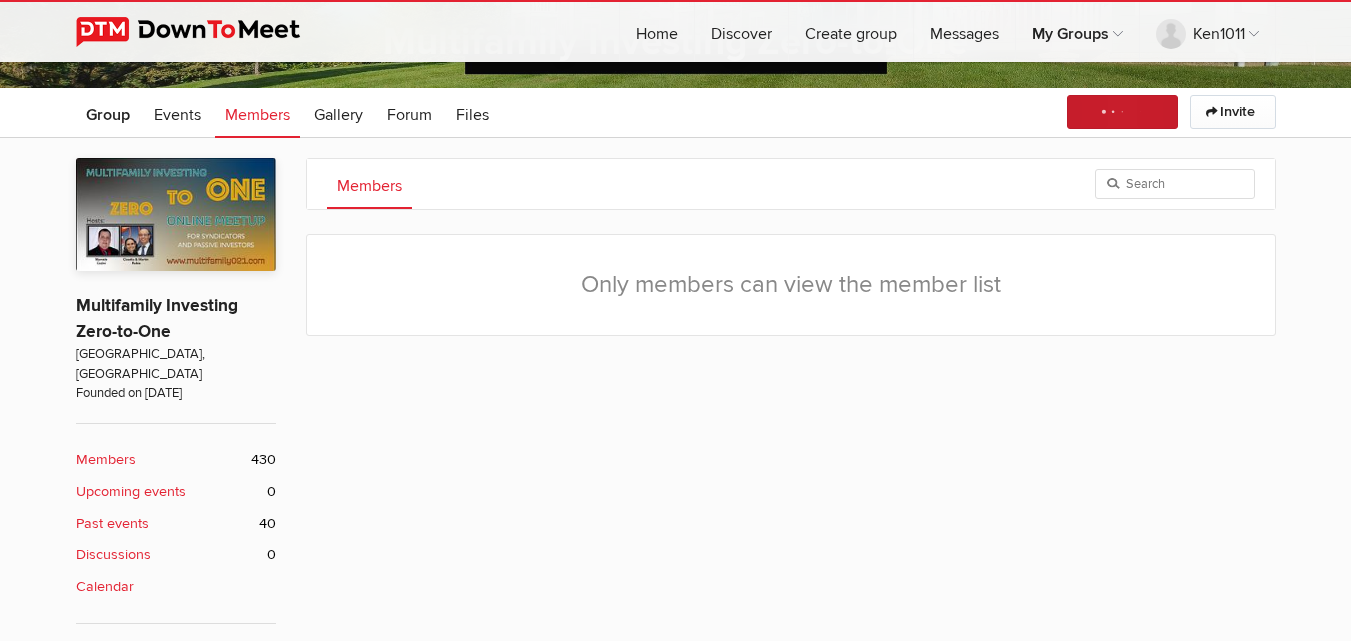 click on "Past events" 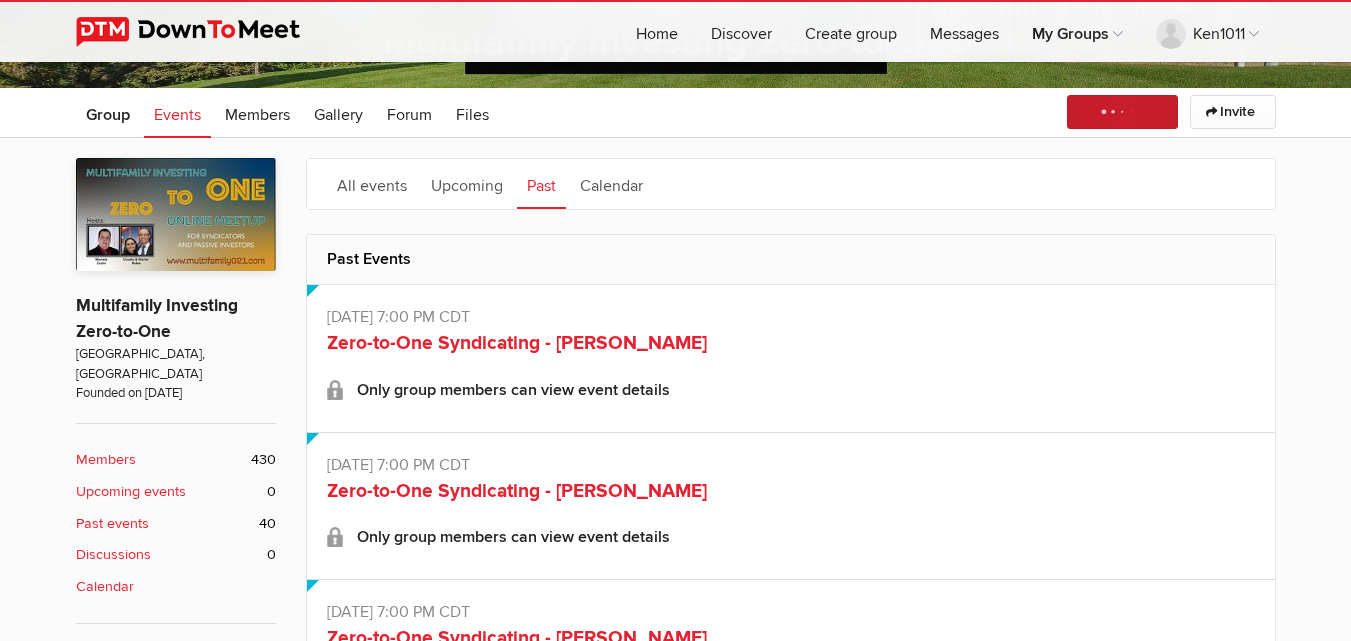 scroll, scrollTop: 0, scrollLeft: 0, axis: both 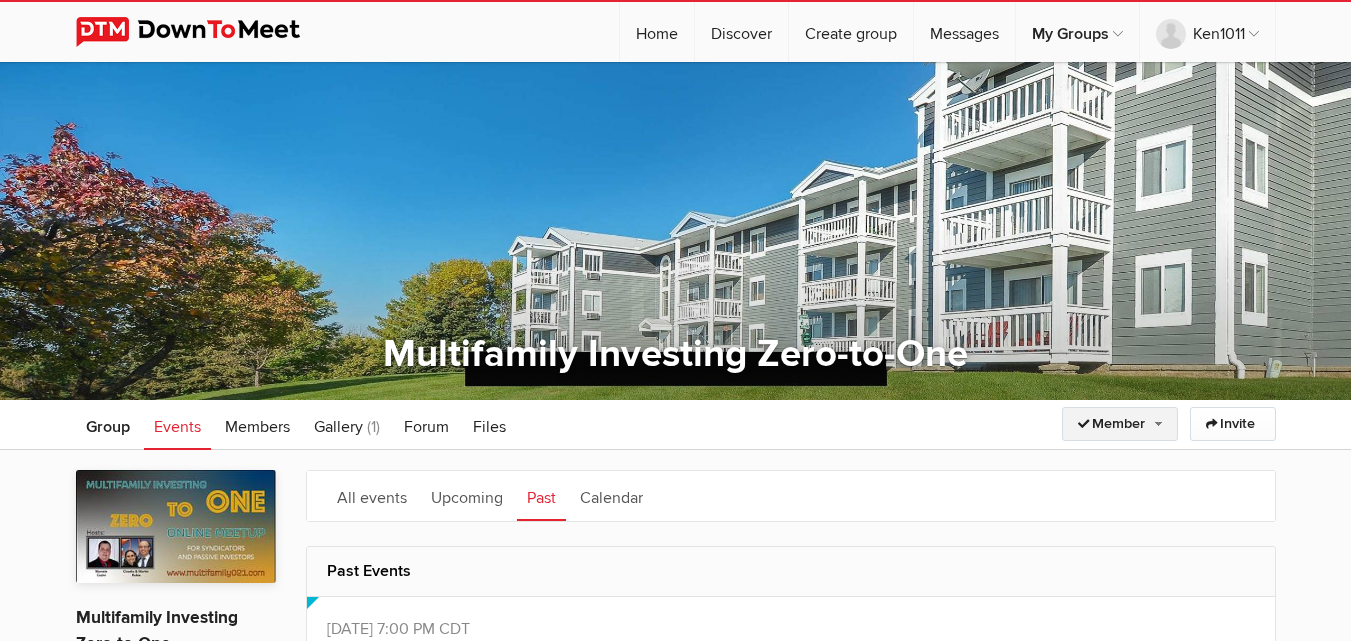 click on "Member" 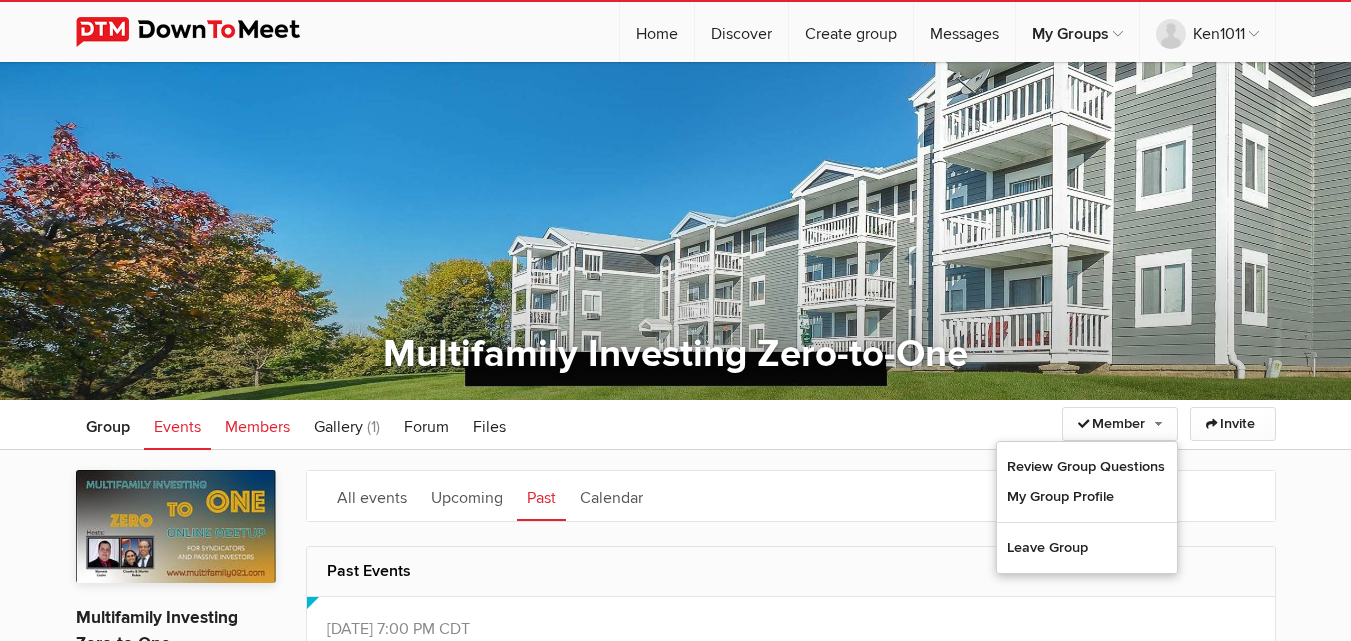 click on "Members" 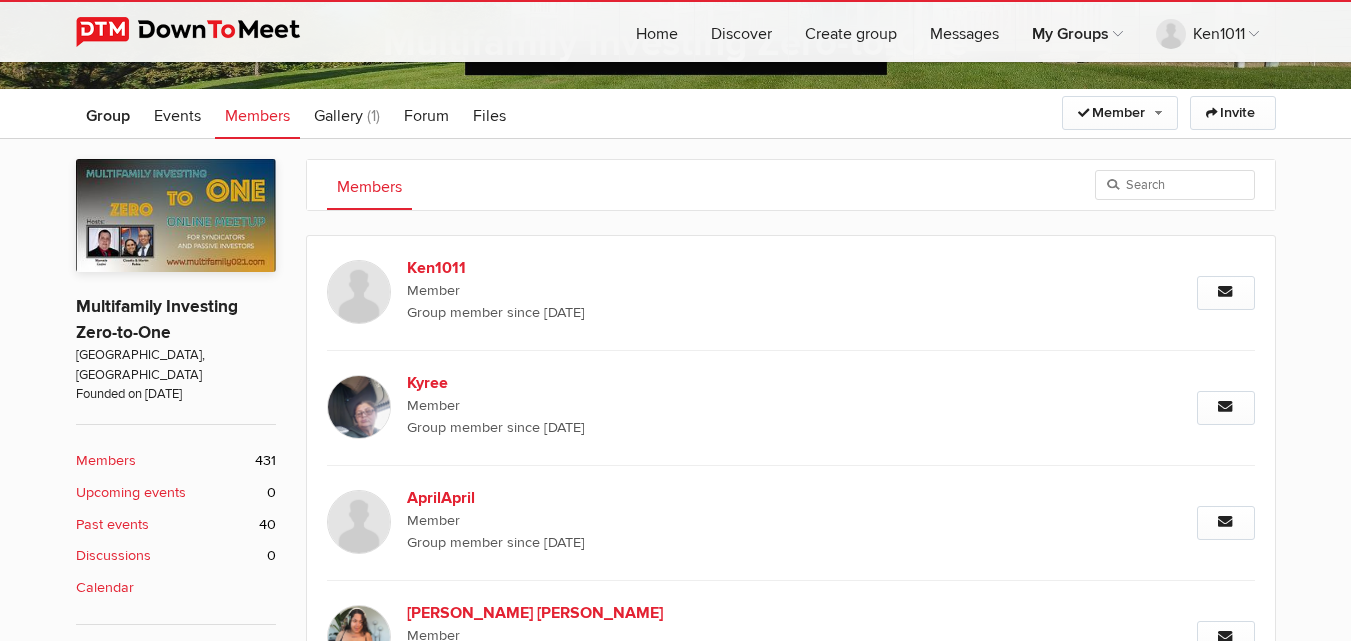 scroll, scrollTop: 338, scrollLeft: 0, axis: vertical 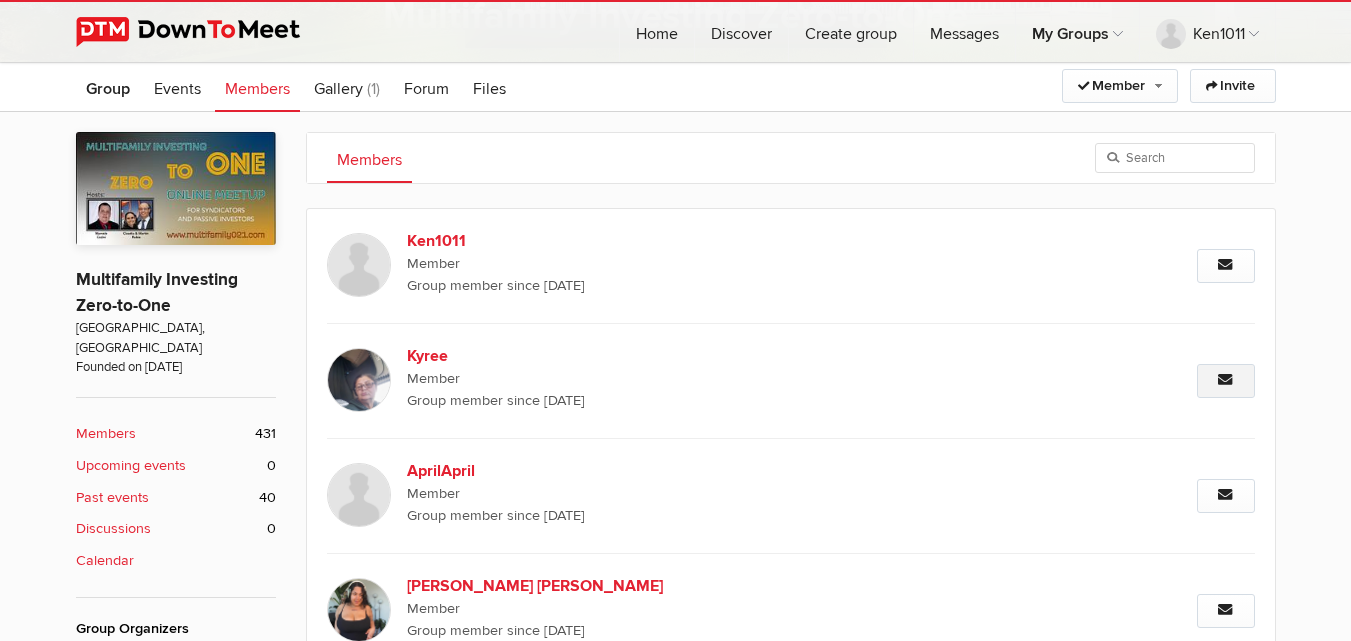 click 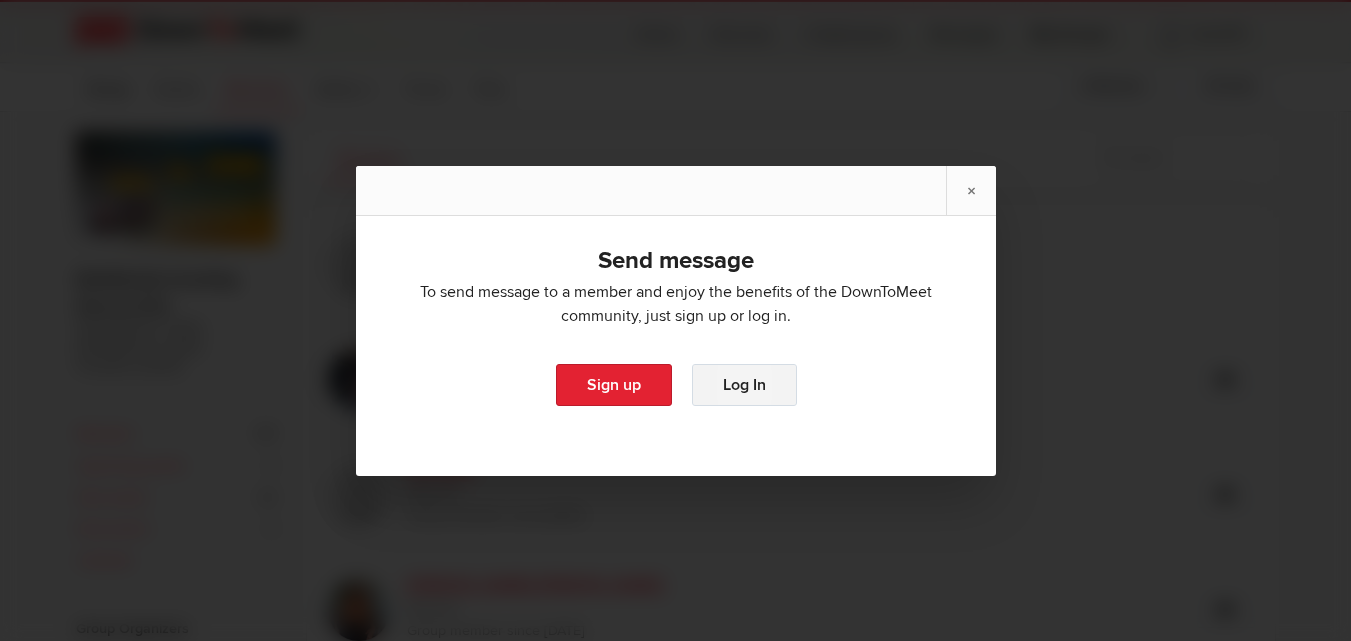 click on "Log In" 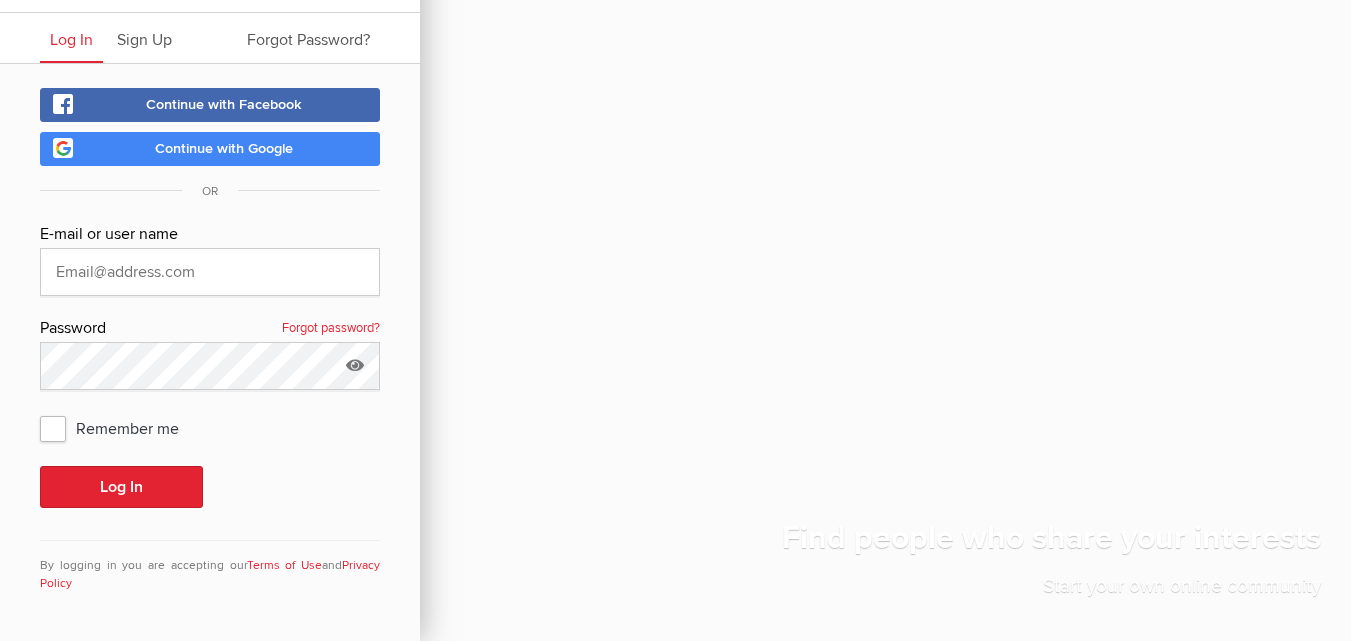 scroll, scrollTop: 49, scrollLeft: 0, axis: vertical 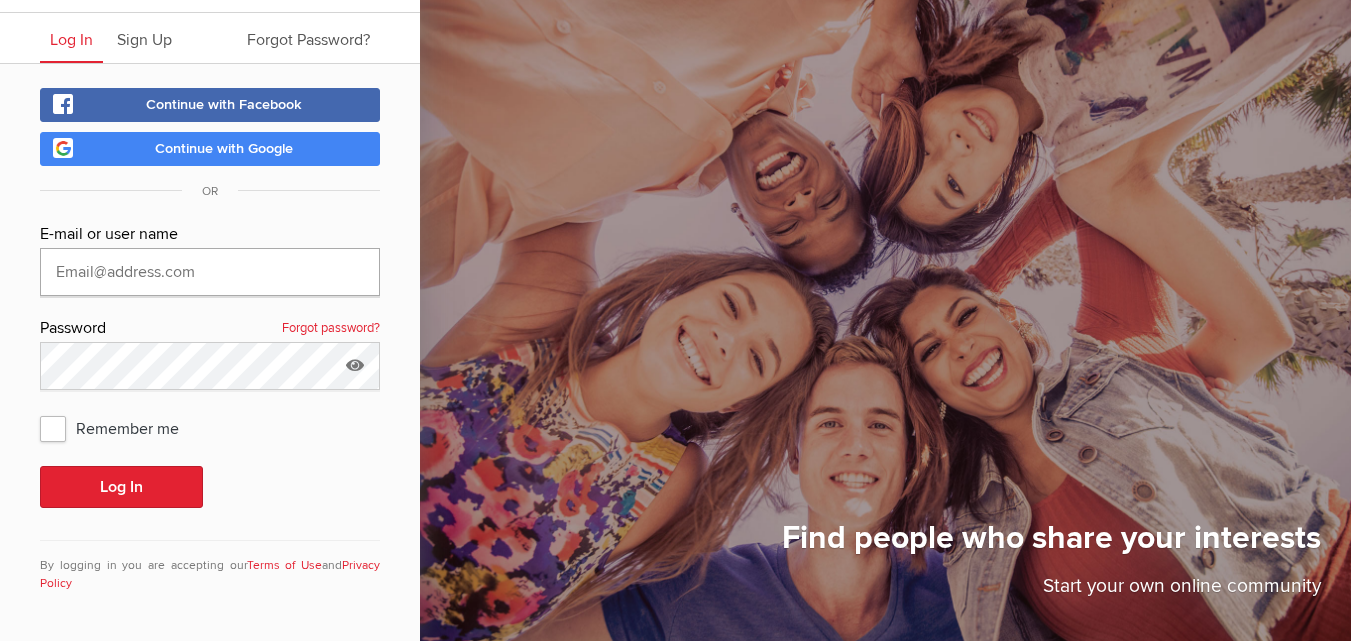 click at bounding box center (210, 272) 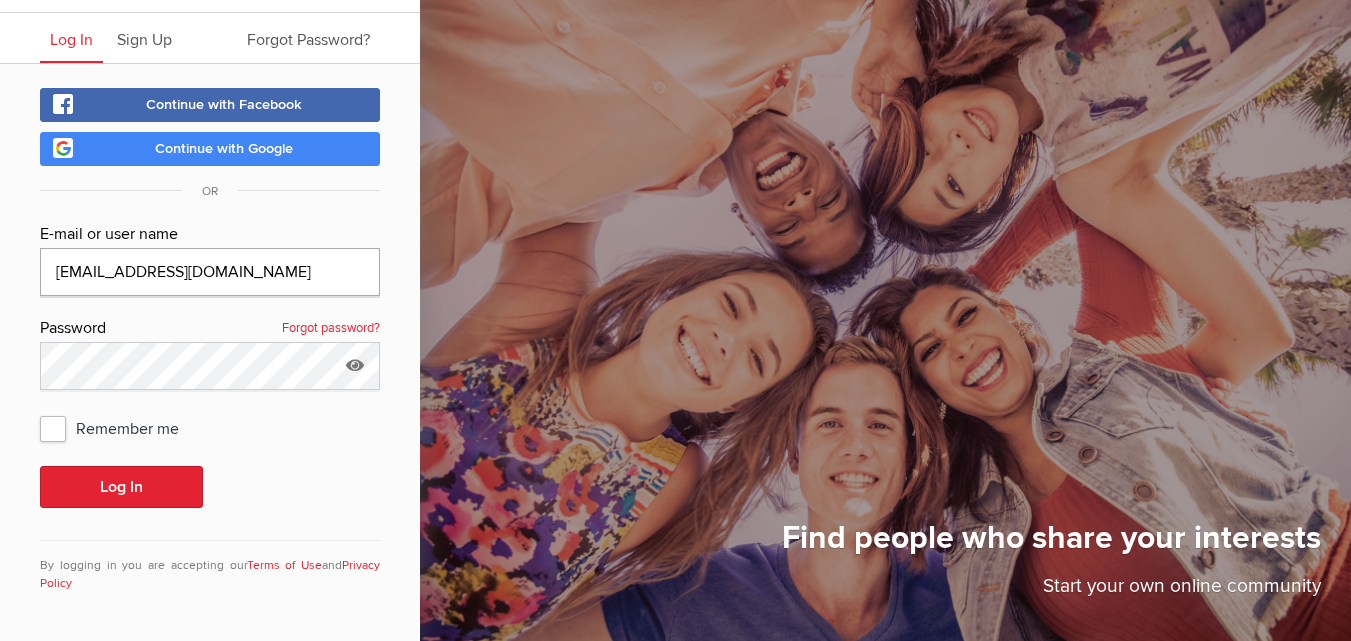 type on "kencole667@proton.me" 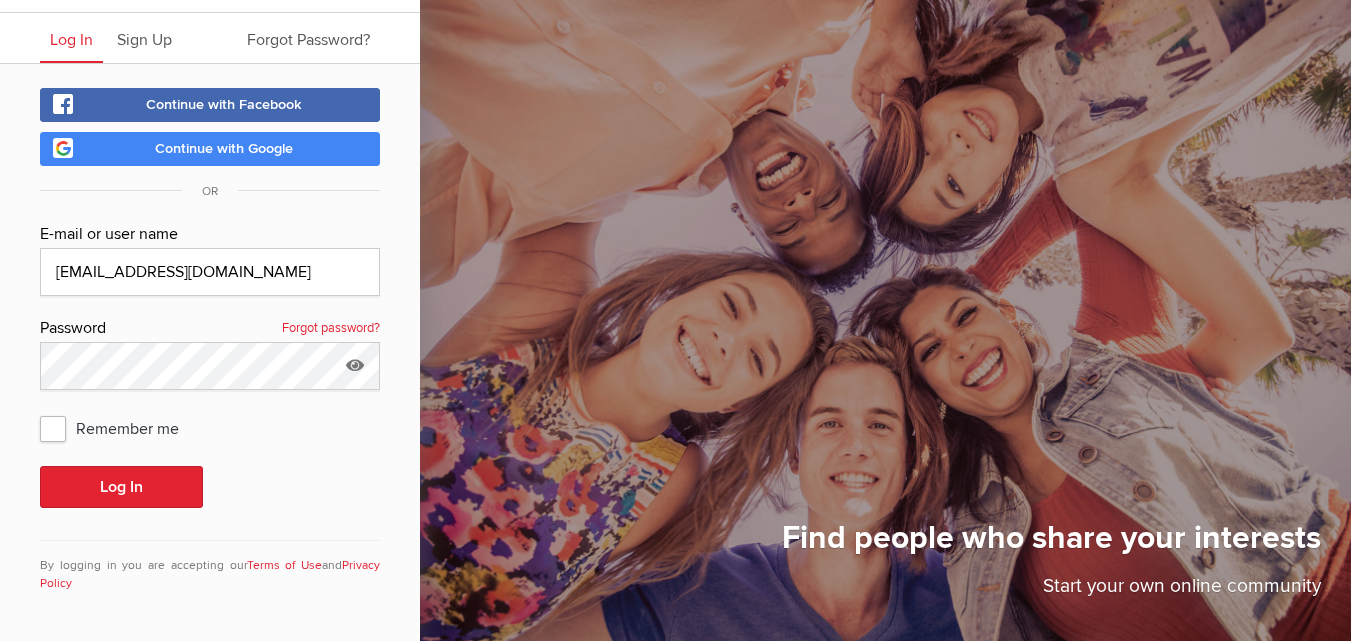 click on "Remember me" 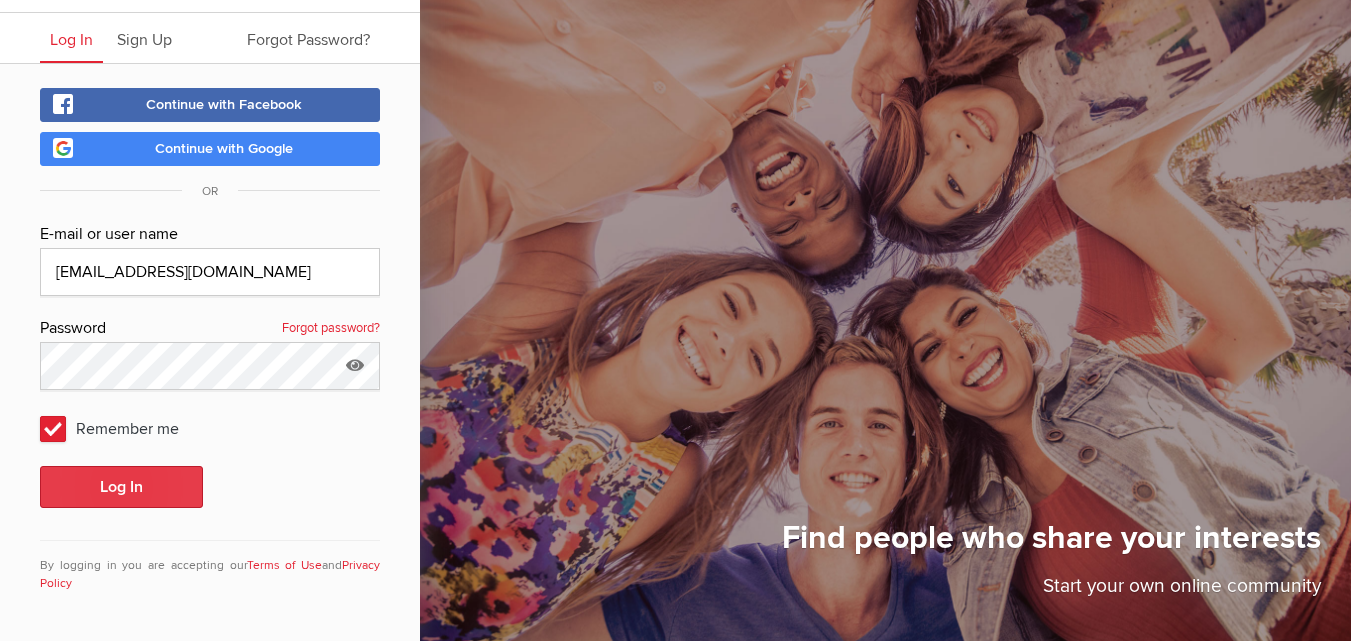 click on "Log In" 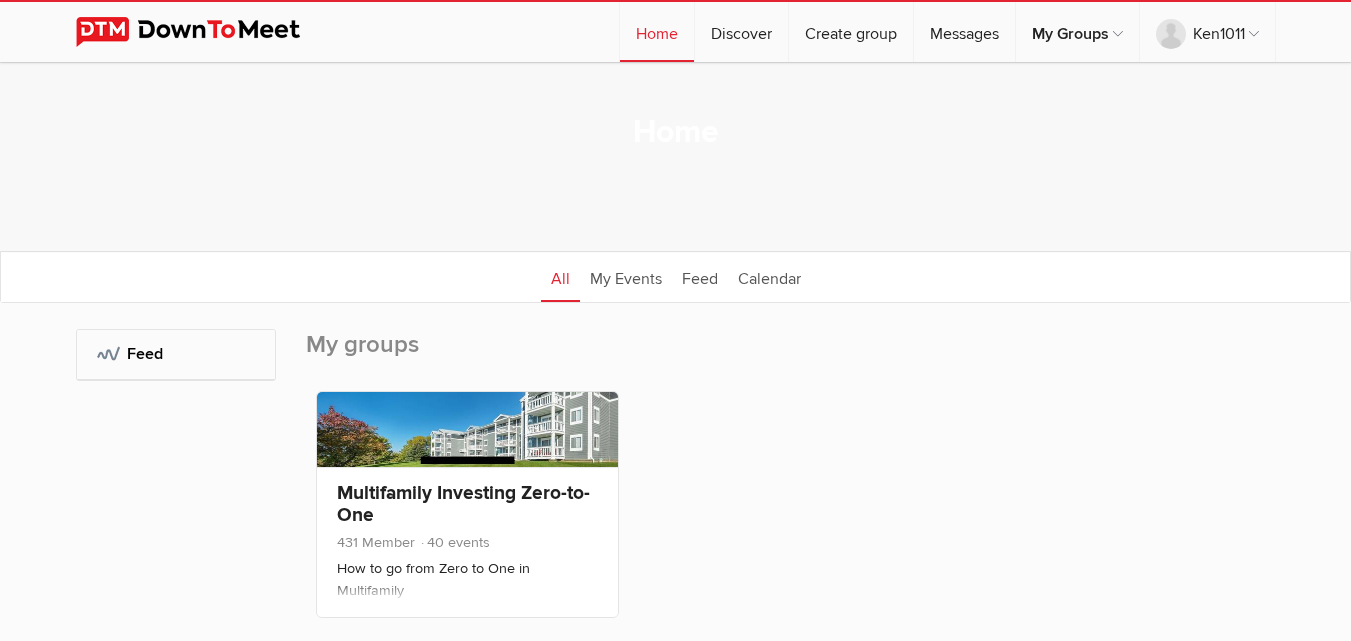 scroll, scrollTop: 0, scrollLeft: 0, axis: both 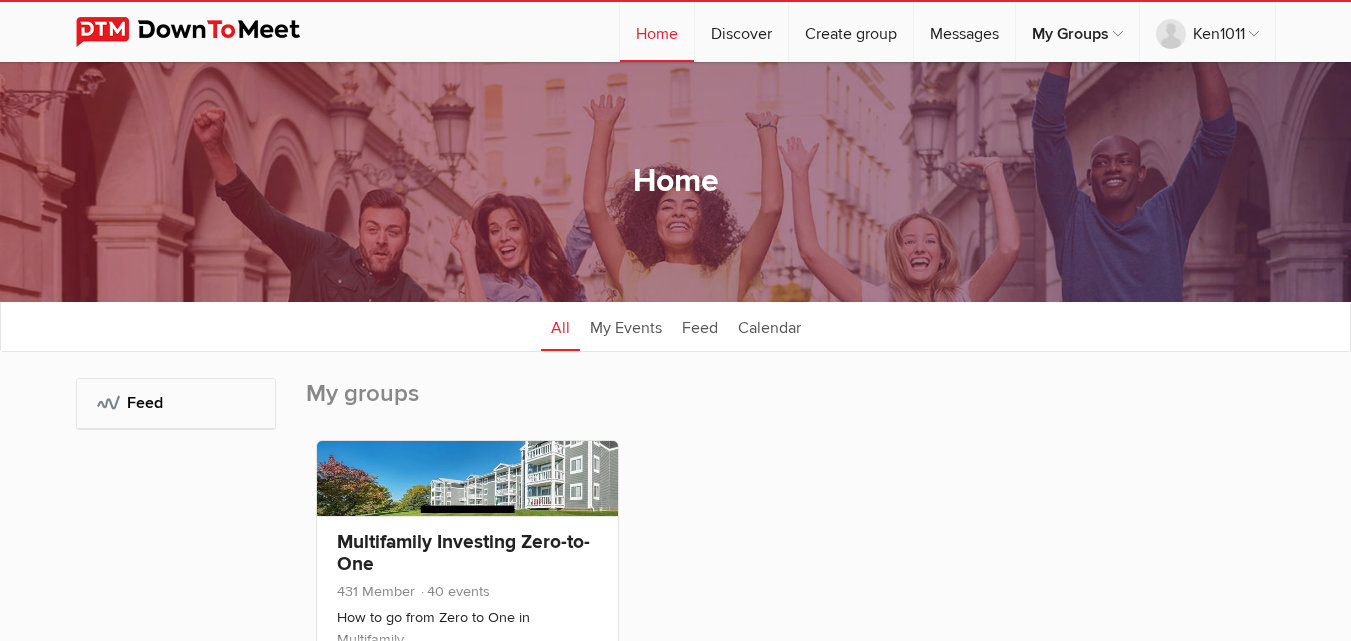 click on "My Groups:
Multifamily Investing Zero-to-One
Feed
My groups
Member
Organizer
Co-Organizer
Event Organizer
Multifamily Investing Zero-to-One
431 Member
40 events
How to go from Zero to One in Multifamily Investinghttp://www.multifamily021.com/ Zero-to-One Syndicating (1st Wednesday of each month at 7pm CST): Zero-to-One Passive Investing (3rd Wednesday of each month at 7pm CST):" 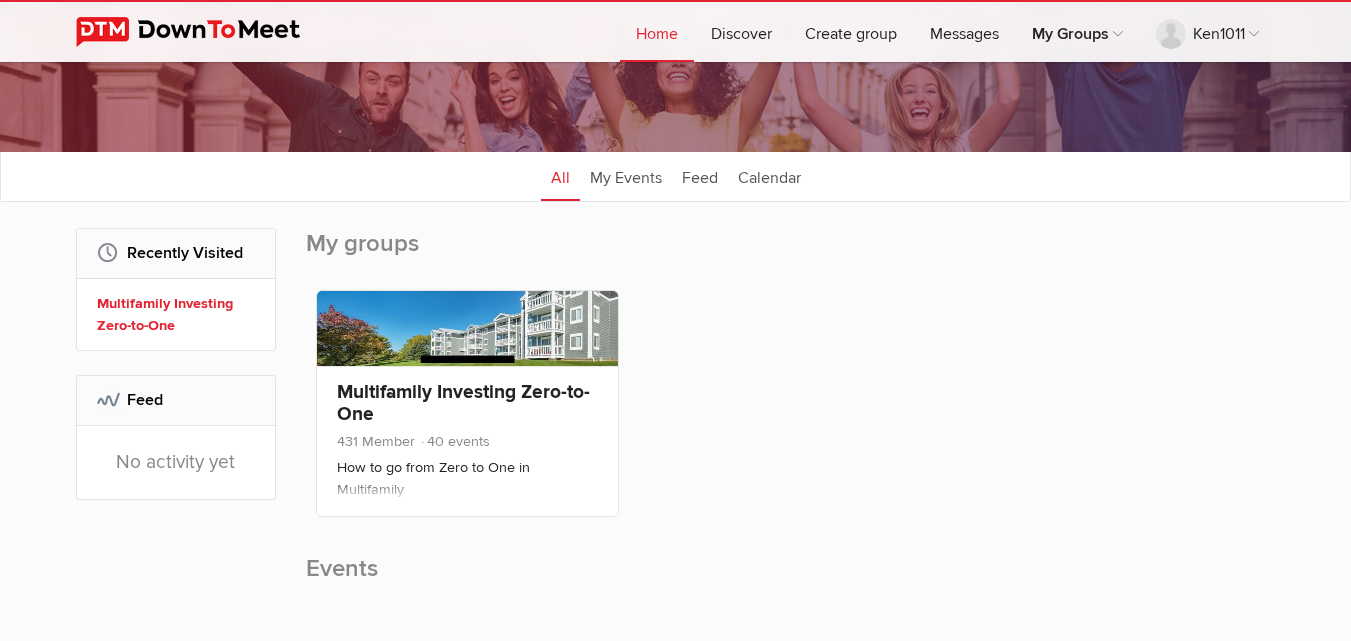 scroll, scrollTop: 310, scrollLeft: 0, axis: vertical 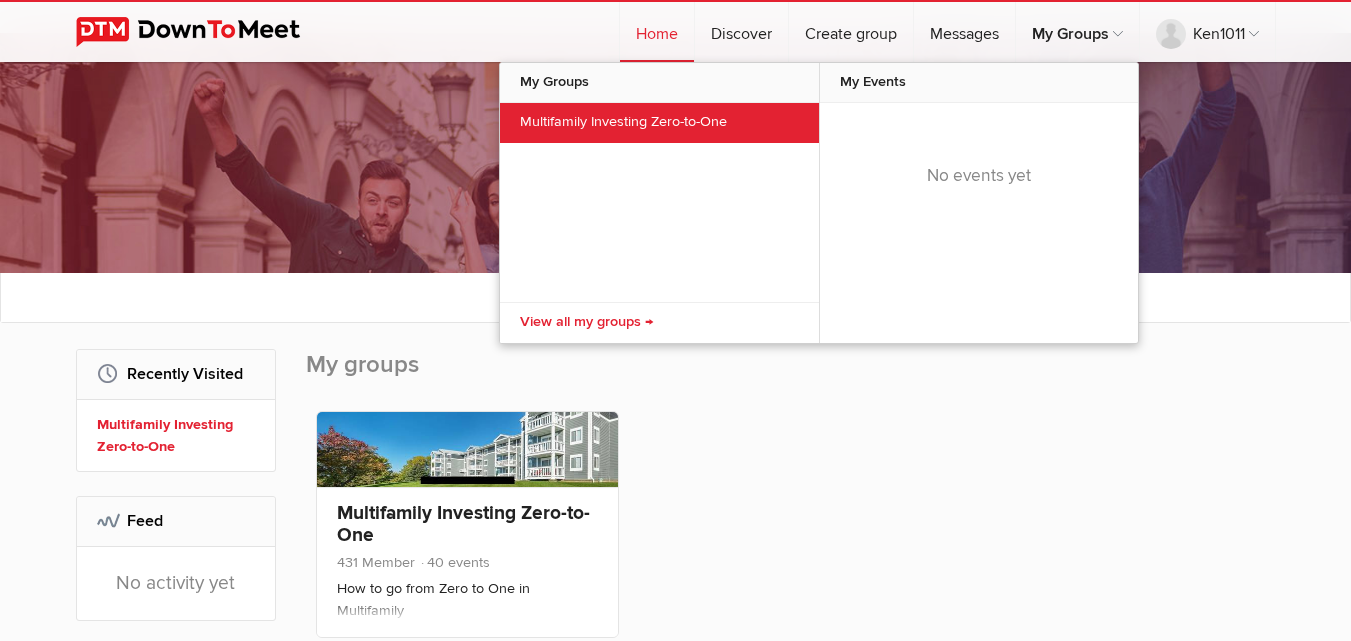 click on "Multifamily Investing Zero-to-One" 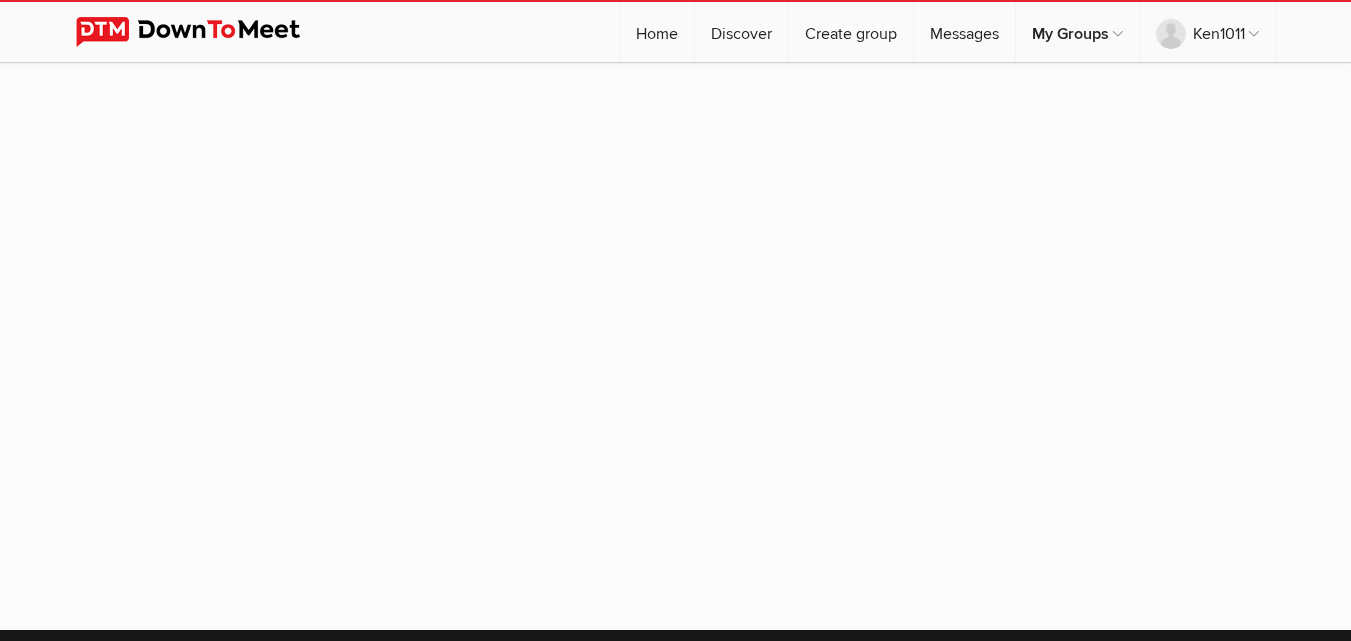 scroll, scrollTop: 0, scrollLeft: 0, axis: both 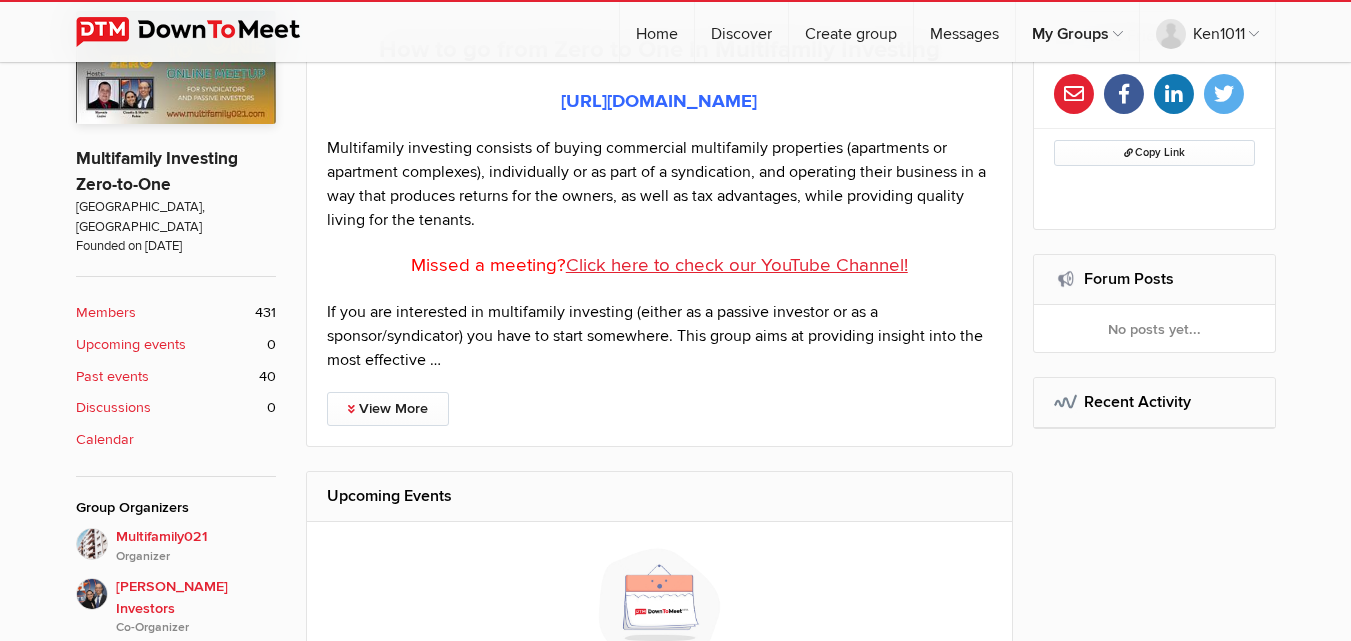 click on "Members
431" 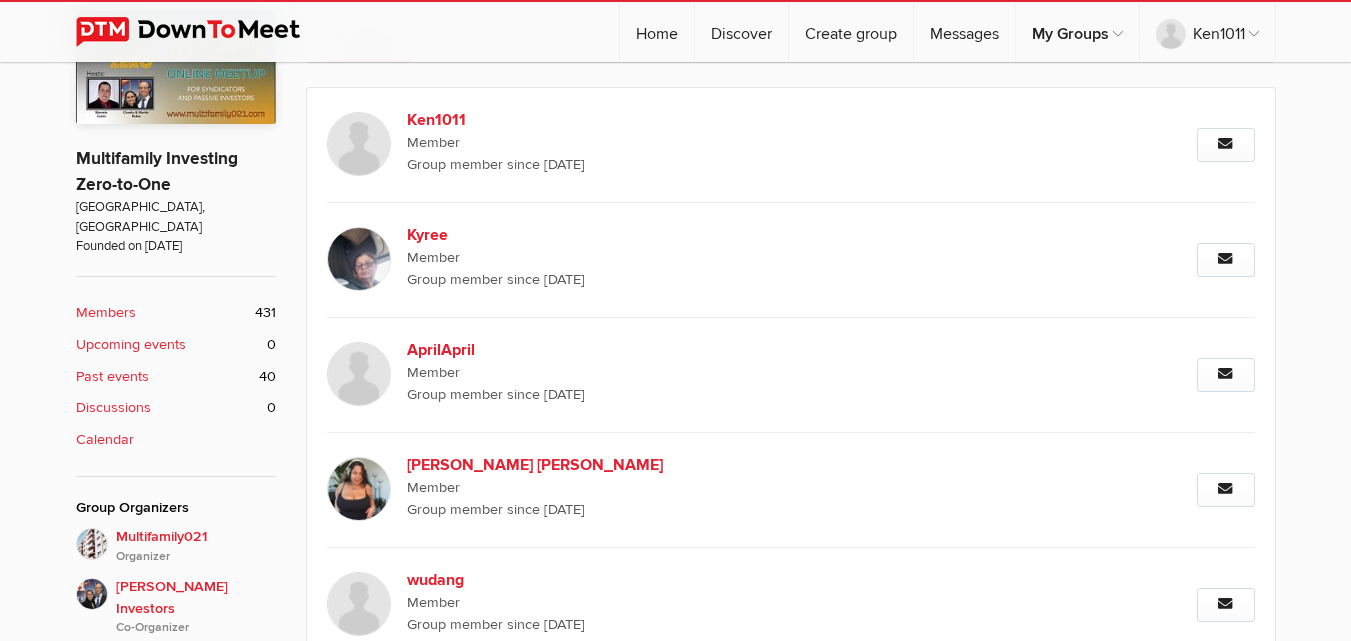 scroll, scrollTop: 400, scrollLeft: 0, axis: vertical 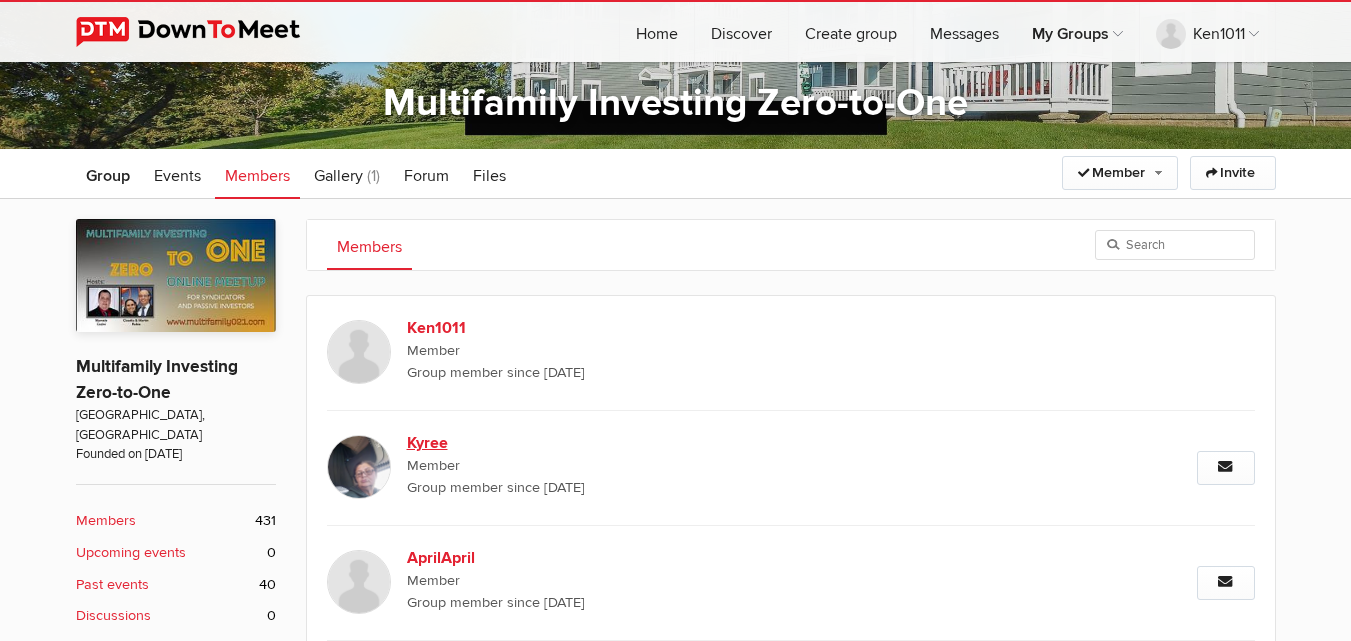 click on "Kyree" 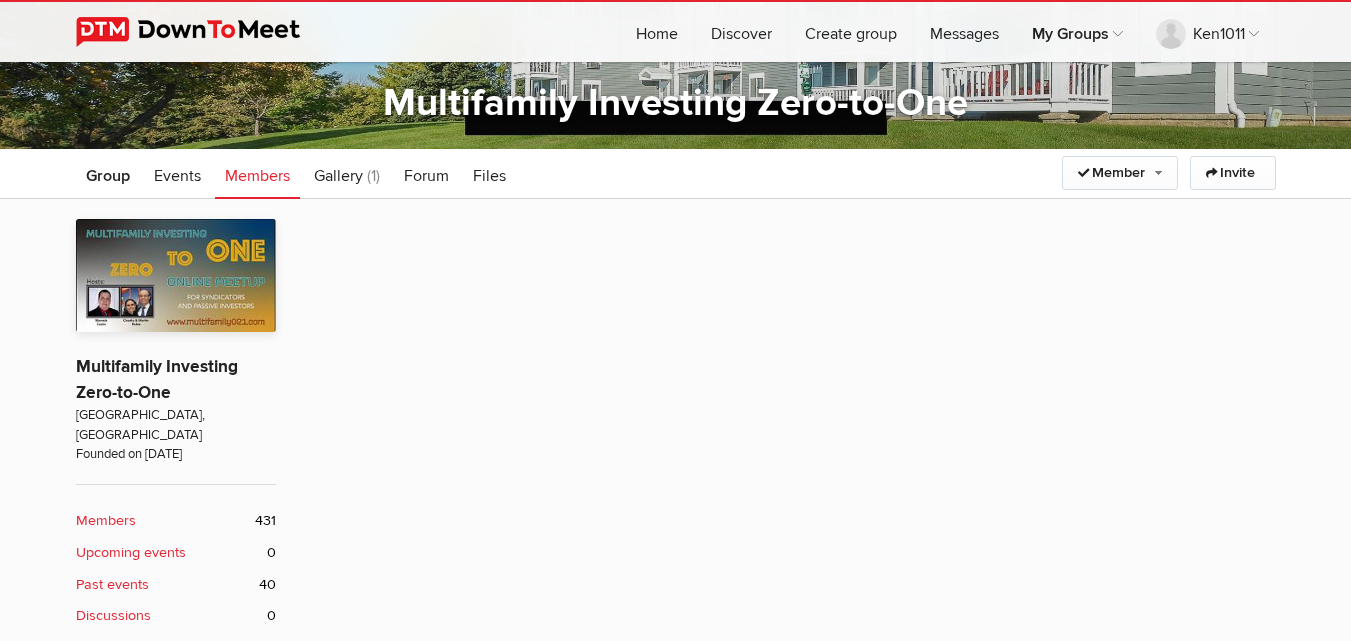 scroll, scrollTop: 400, scrollLeft: 0, axis: vertical 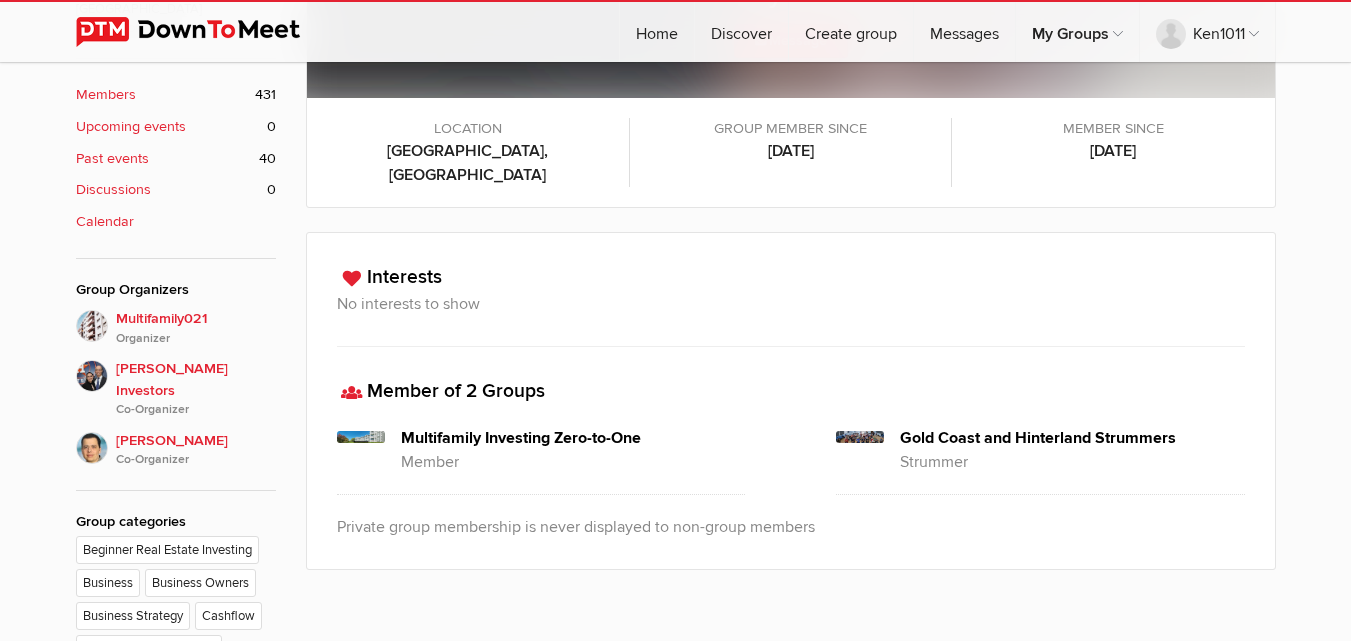 drag, startPoint x: 1033, startPoint y: 413, endPoint x: 968, endPoint y: 356, distance: 86.4523 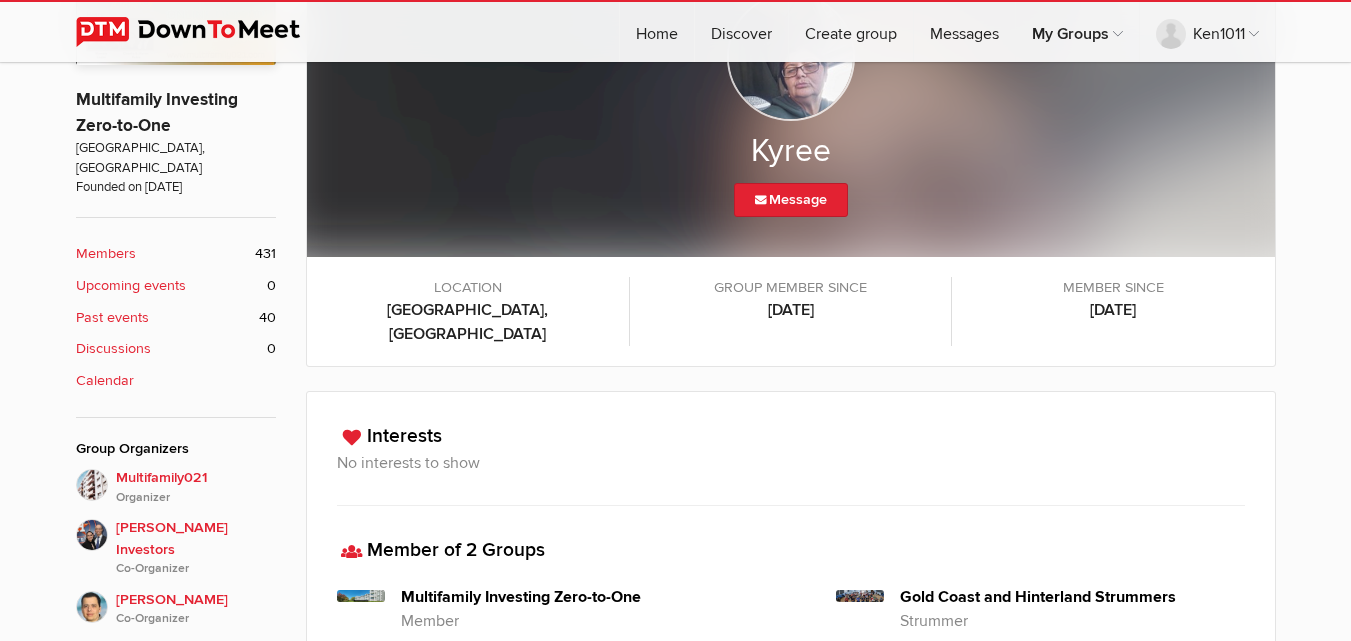 scroll, scrollTop: 515, scrollLeft: 0, axis: vertical 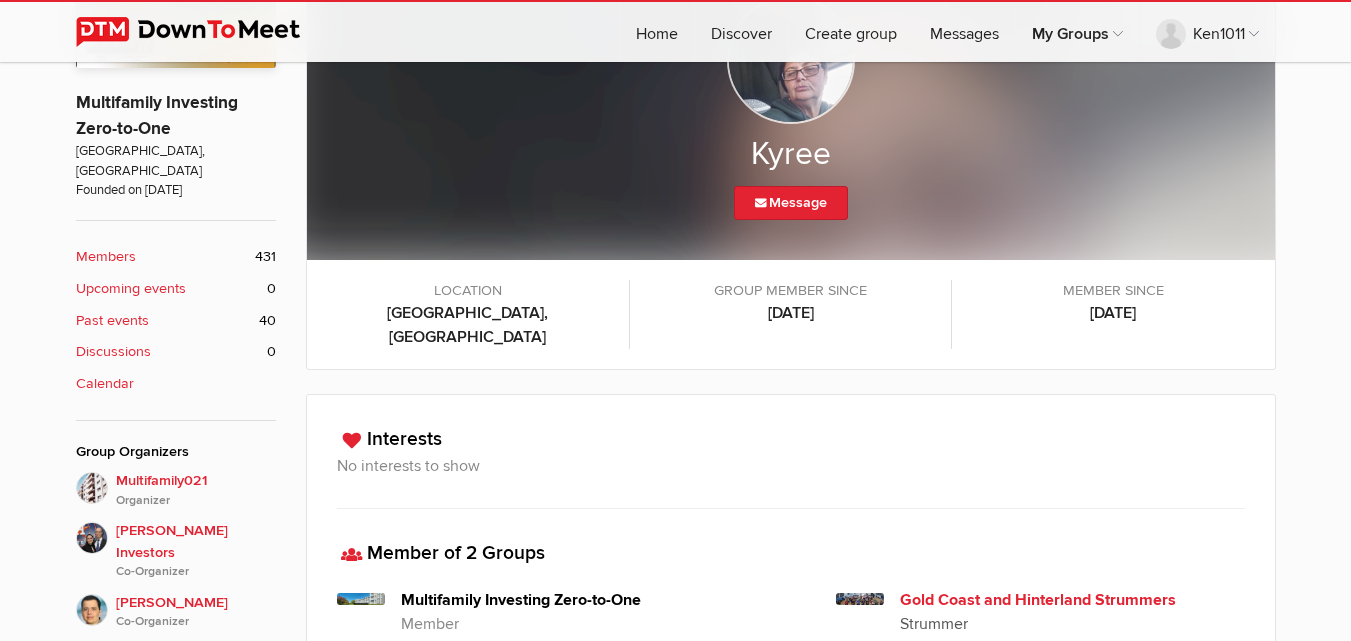 click on "Gold Coast and Hinterland Strummers" 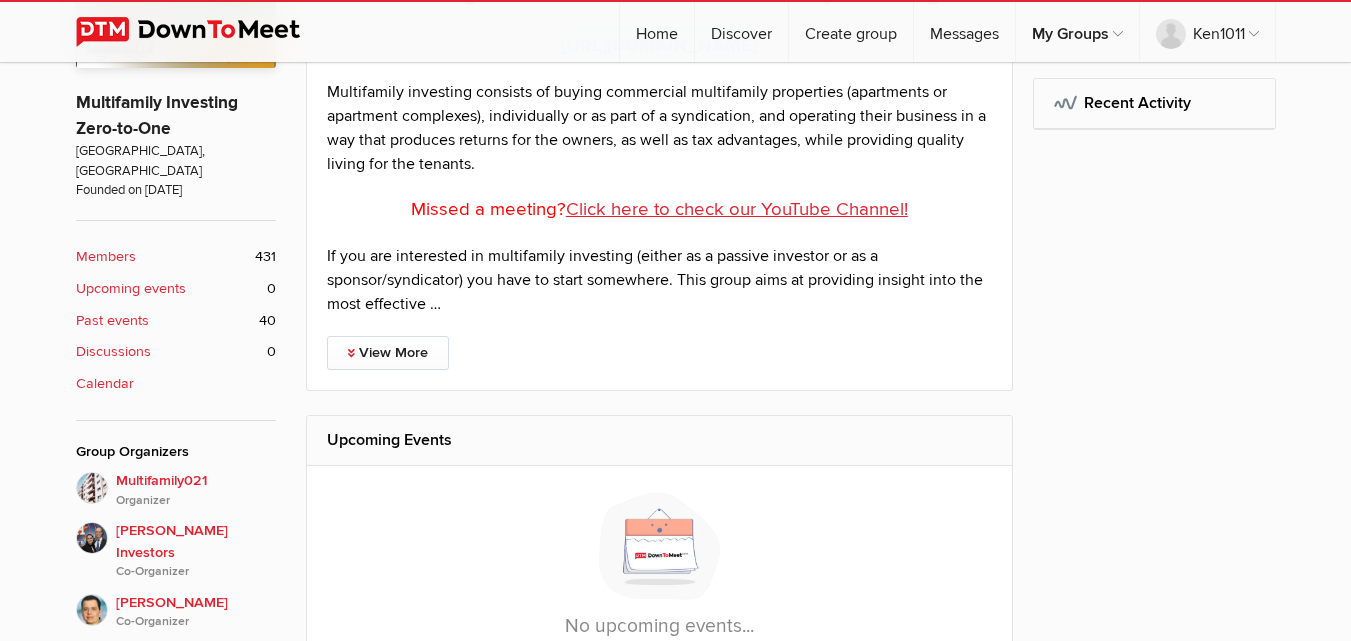 scroll, scrollTop: 0, scrollLeft: 0, axis: both 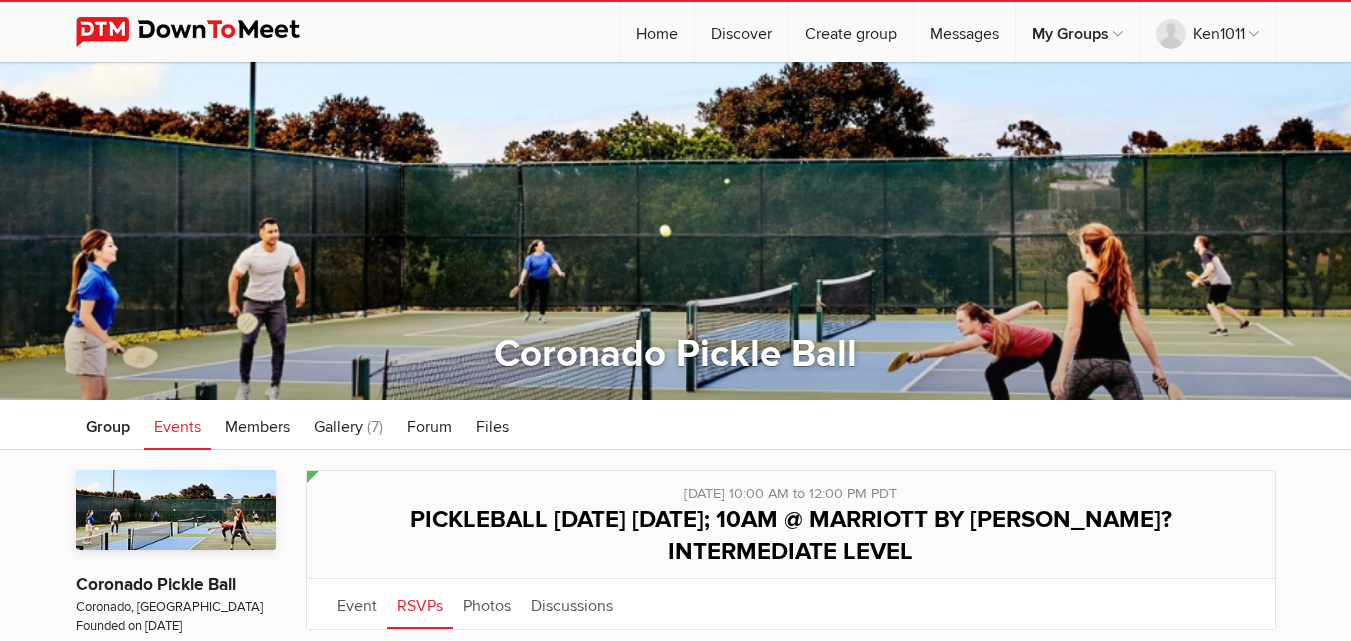 drag, startPoint x: 1350, startPoint y: 128, endPoint x: 1365, endPoint y: 262, distance: 134.83694 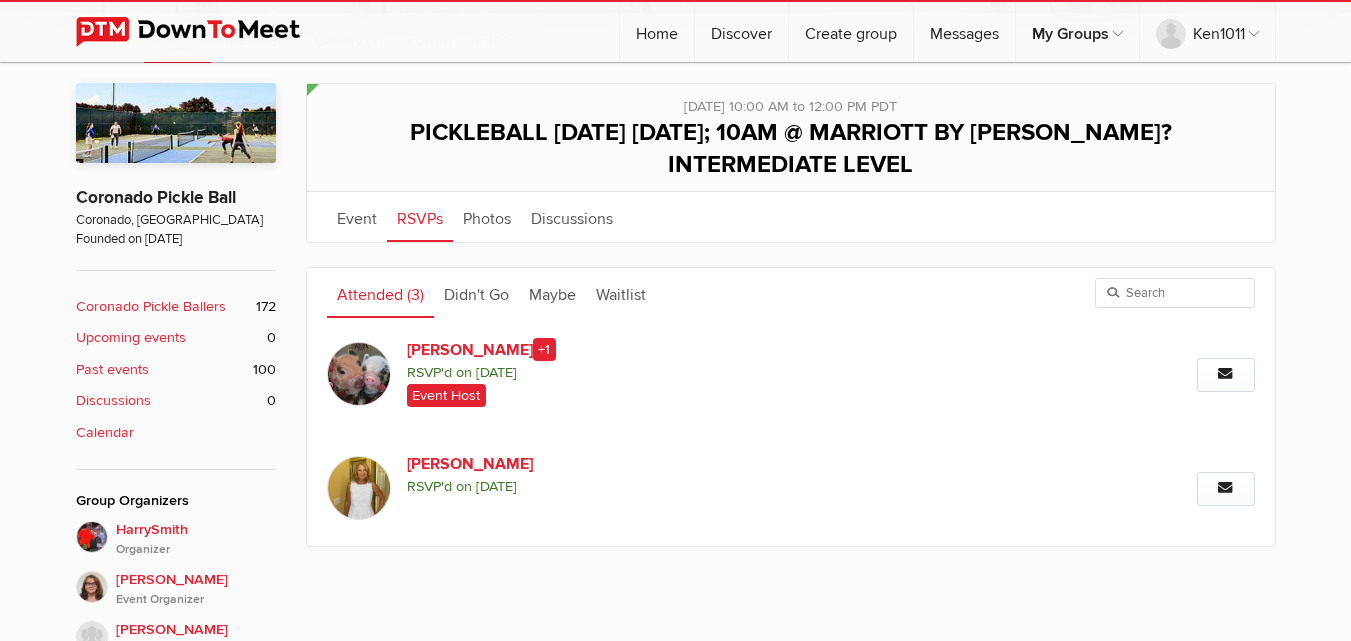 scroll, scrollTop: 384, scrollLeft: 0, axis: vertical 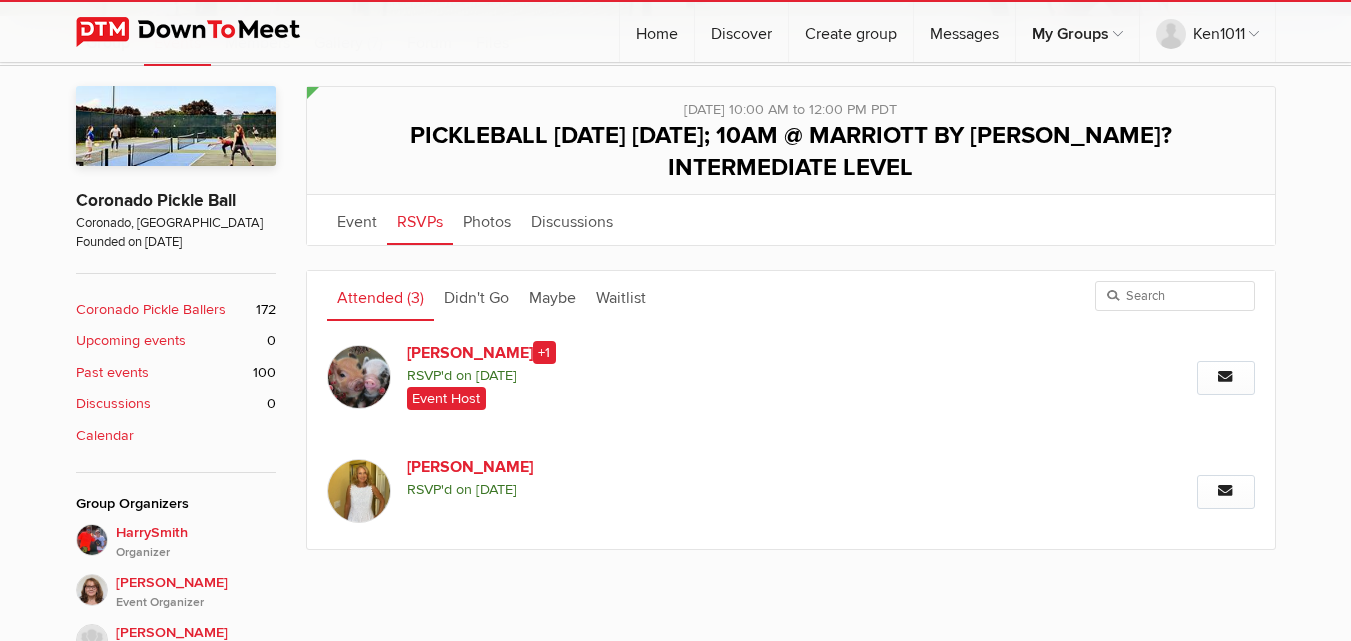 click on "Thelma  +1
RSVP'd on    September 1, 2021
Event Host" 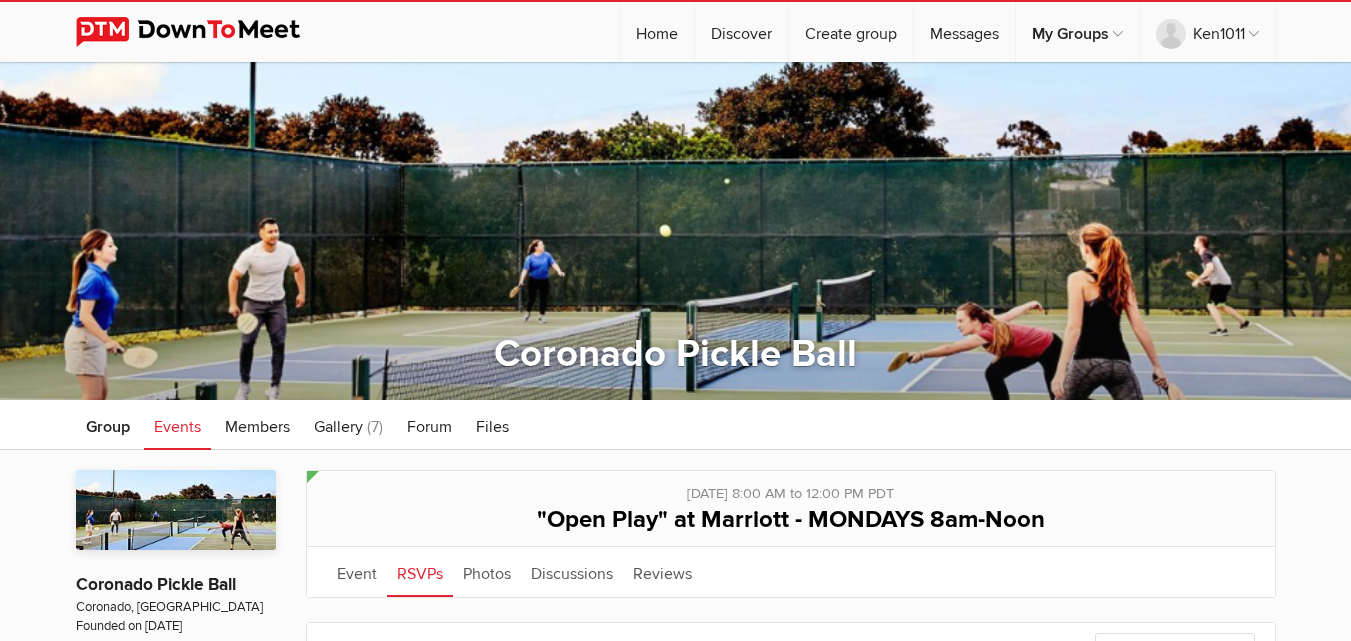 scroll, scrollTop: 0, scrollLeft: 0, axis: both 